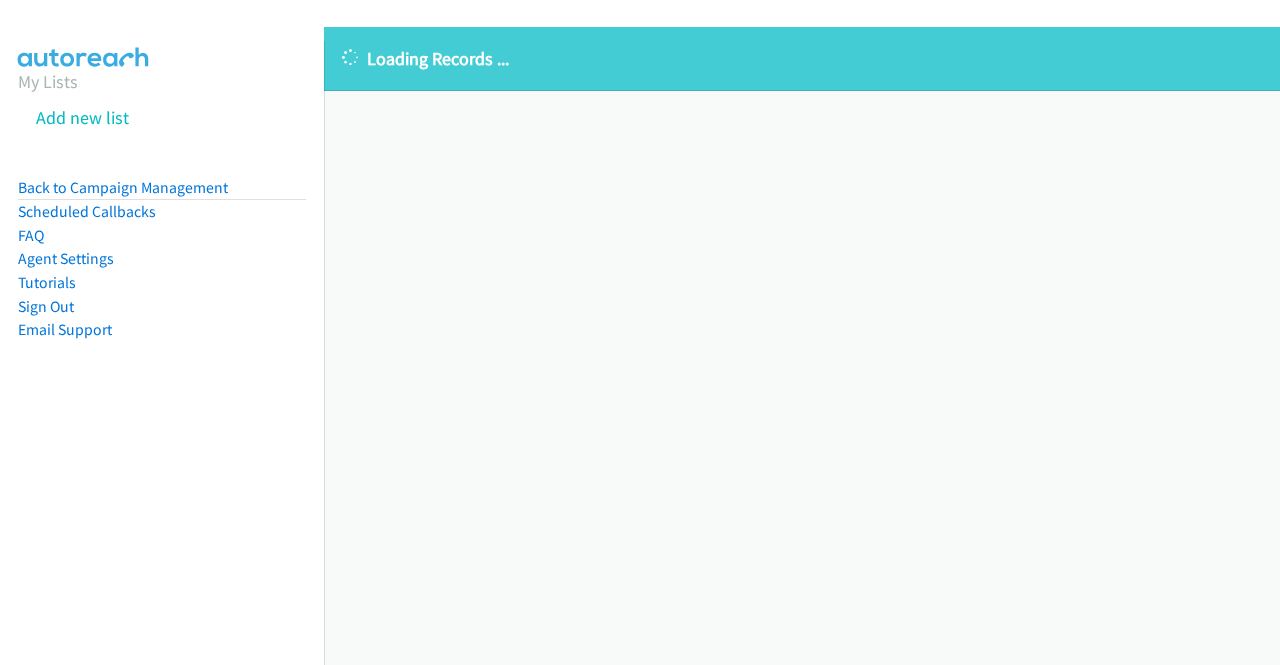 scroll, scrollTop: 0, scrollLeft: 0, axis: both 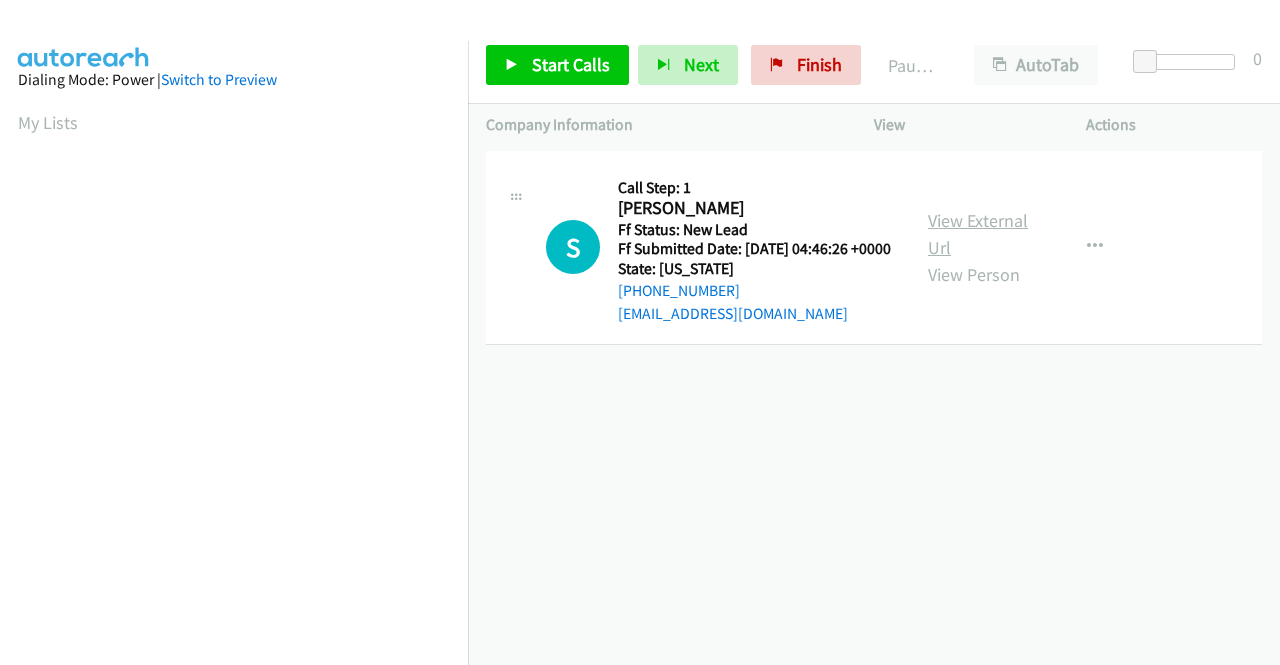 click on "View External Url" at bounding box center [978, 234] 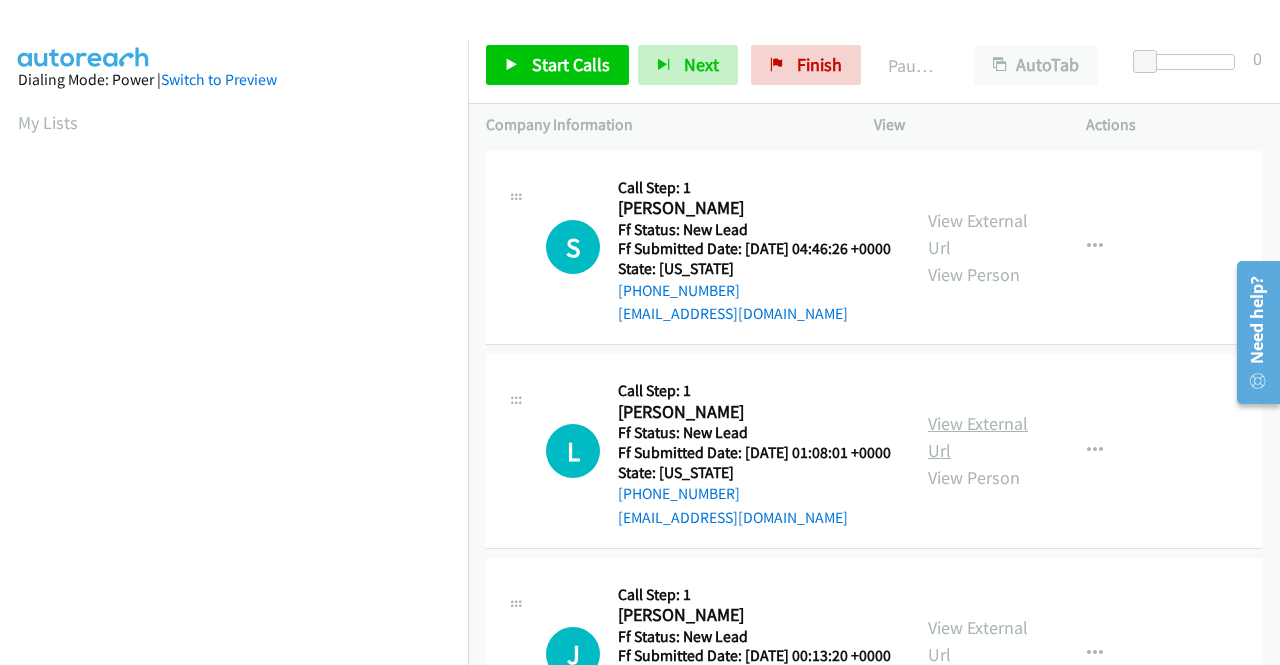 click on "View External Url" at bounding box center (978, 437) 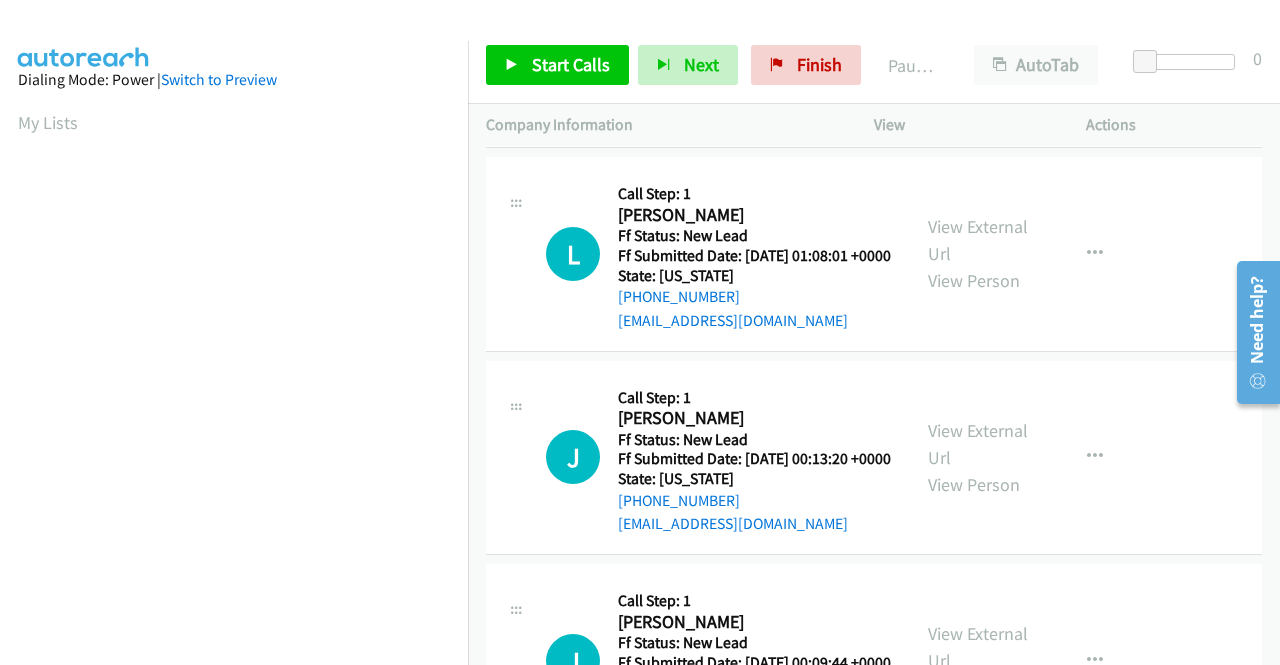 scroll, scrollTop: 200, scrollLeft: 0, axis: vertical 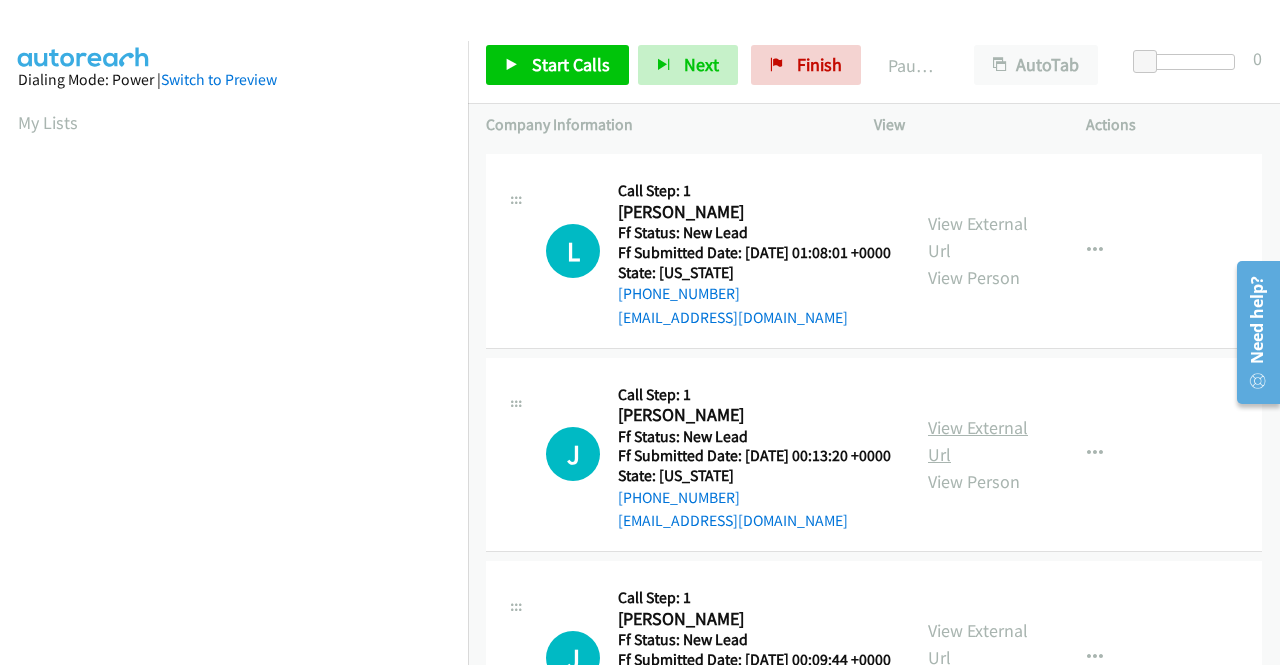 click on "View External Url" at bounding box center (978, 441) 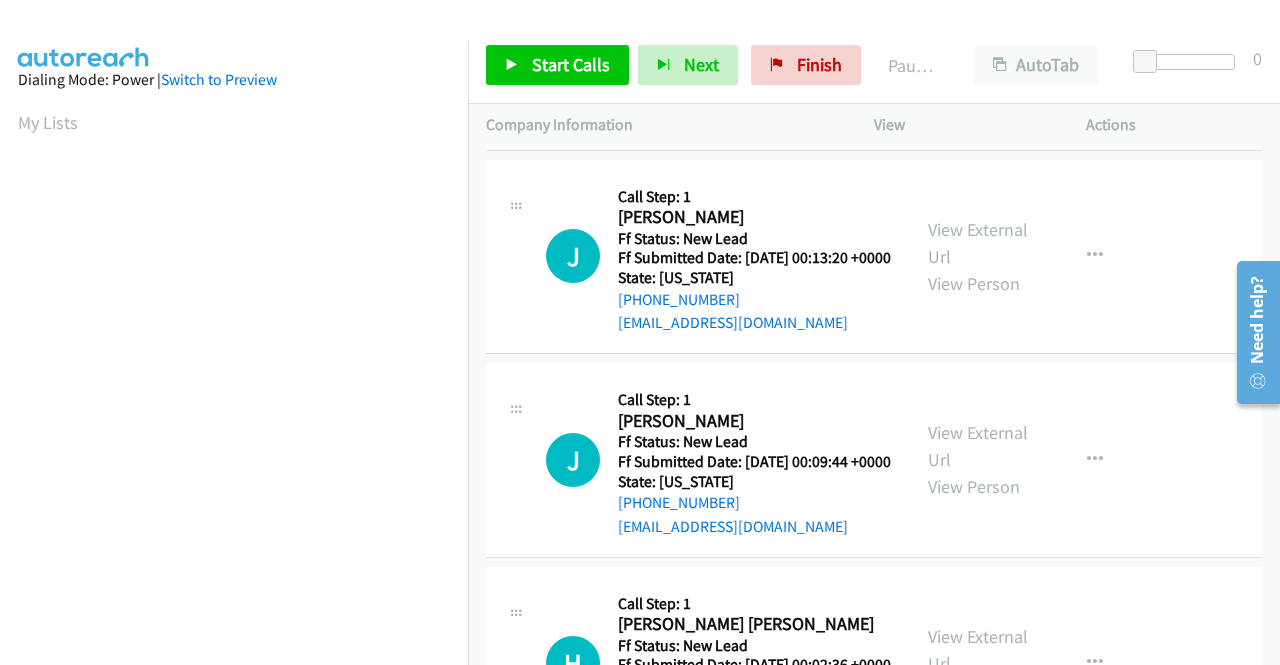 scroll, scrollTop: 400, scrollLeft: 0, axis: vertical 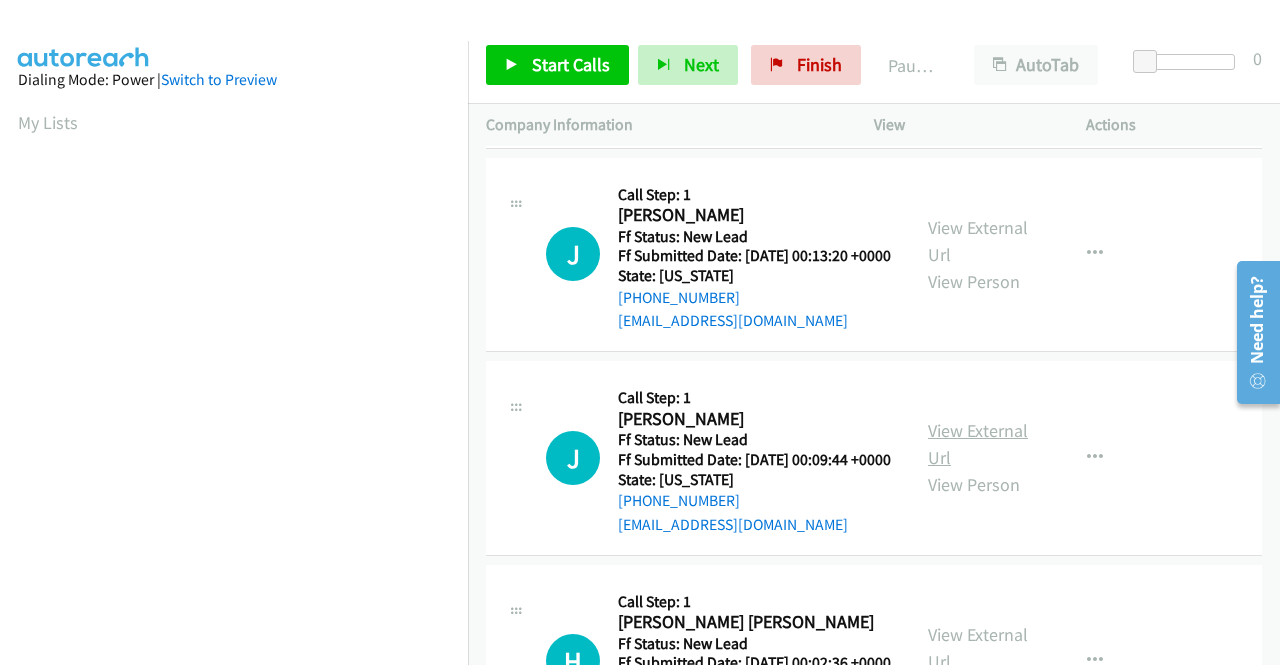 click on "View External Url" at bounding box center [978, 444] 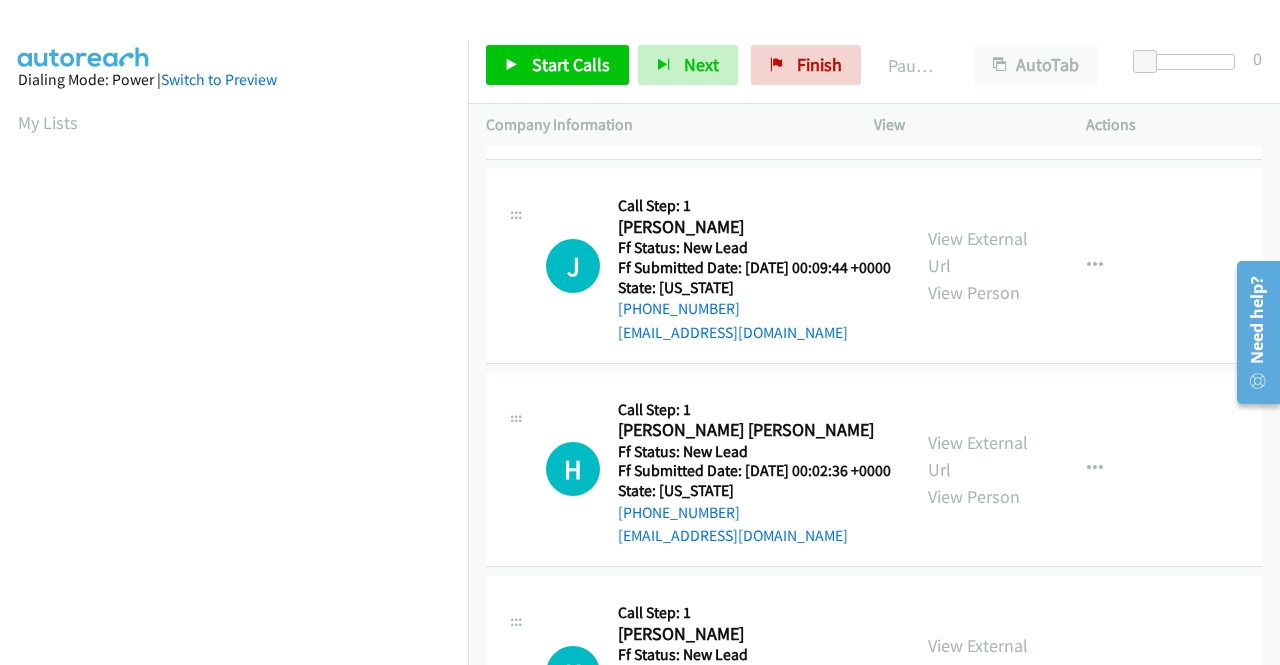 scroll, scrollTop: 600, scrollLeft: 0, axis: vertical 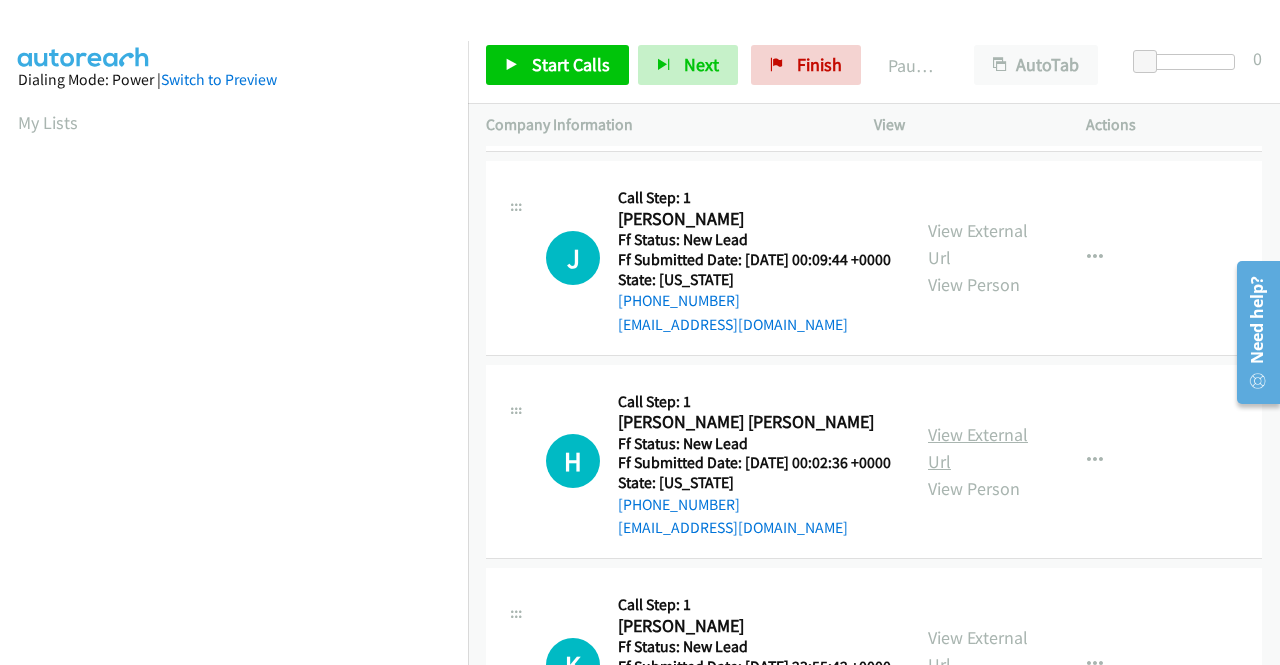 click on "View External Url" at bounding box center (978, 448) 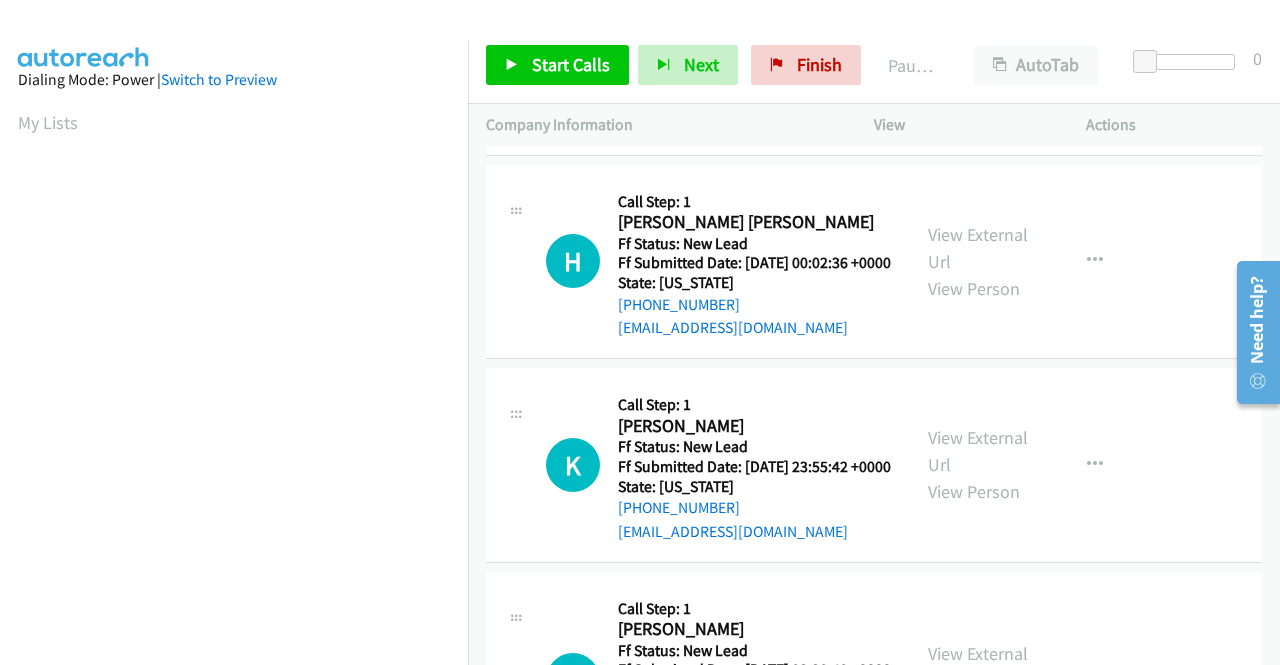 scroll, scrollTop: 900, scrollLeft: 0, axis: vertical 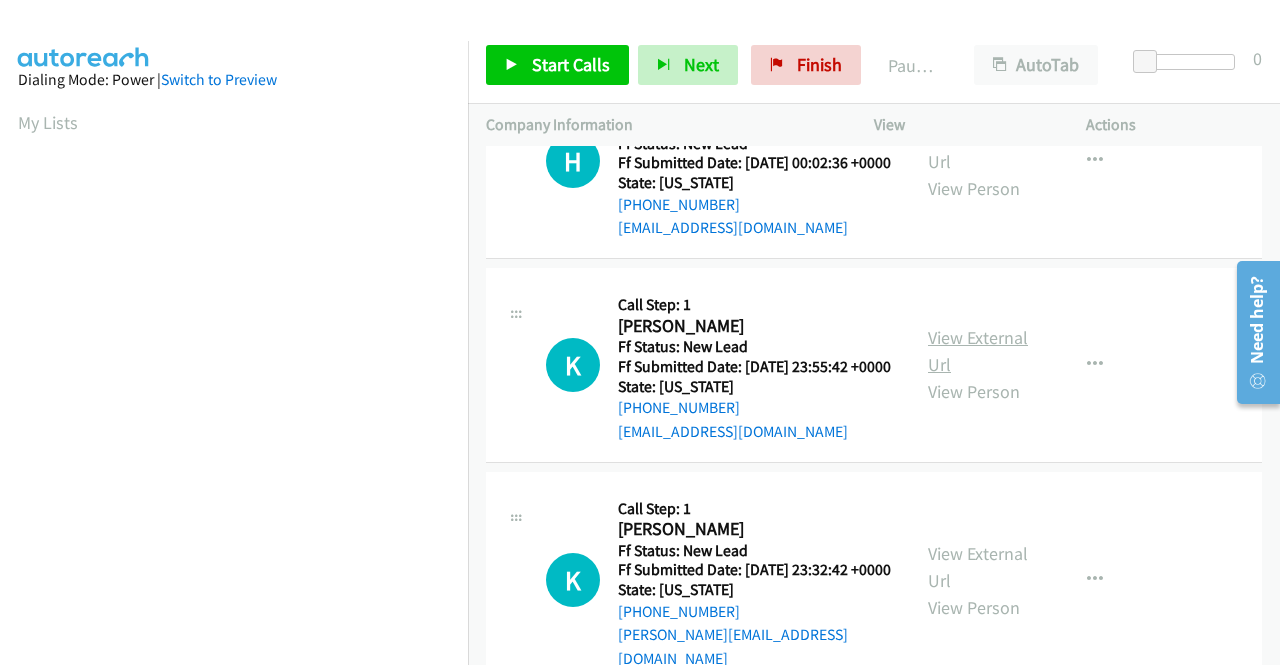 click on "View External Url" at bounding box center (978, 351) 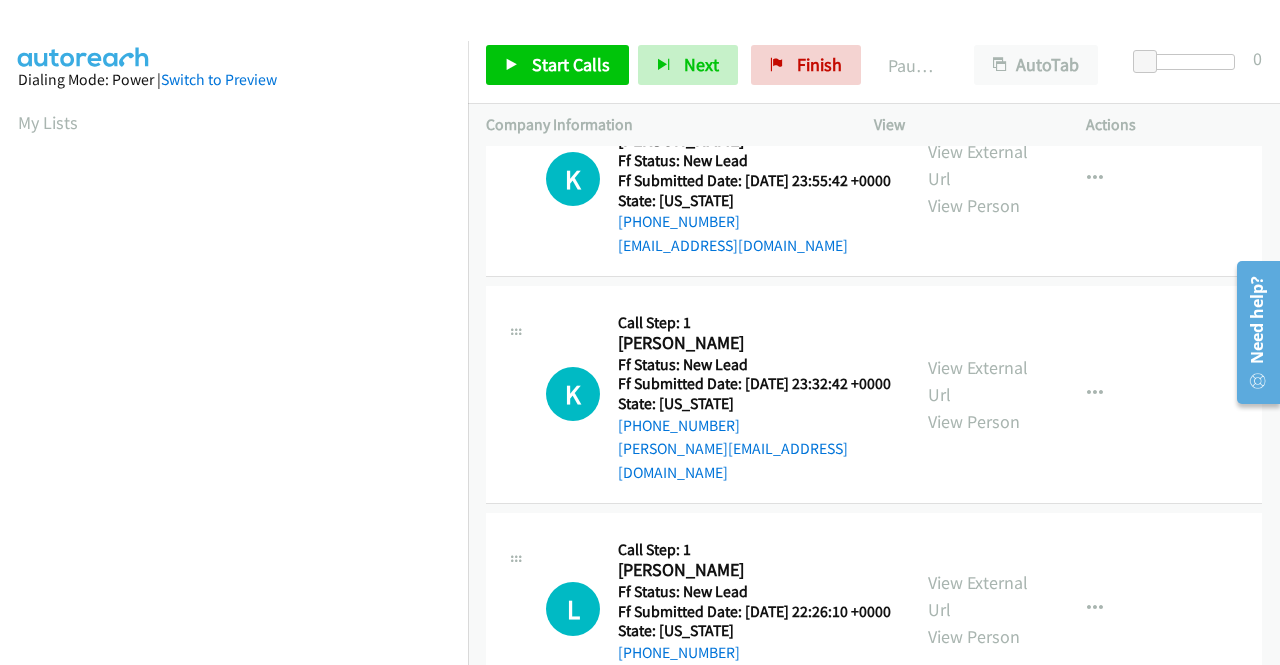 scroll, scrollTop: 1100, scrollLeft: 0, axis: vertical 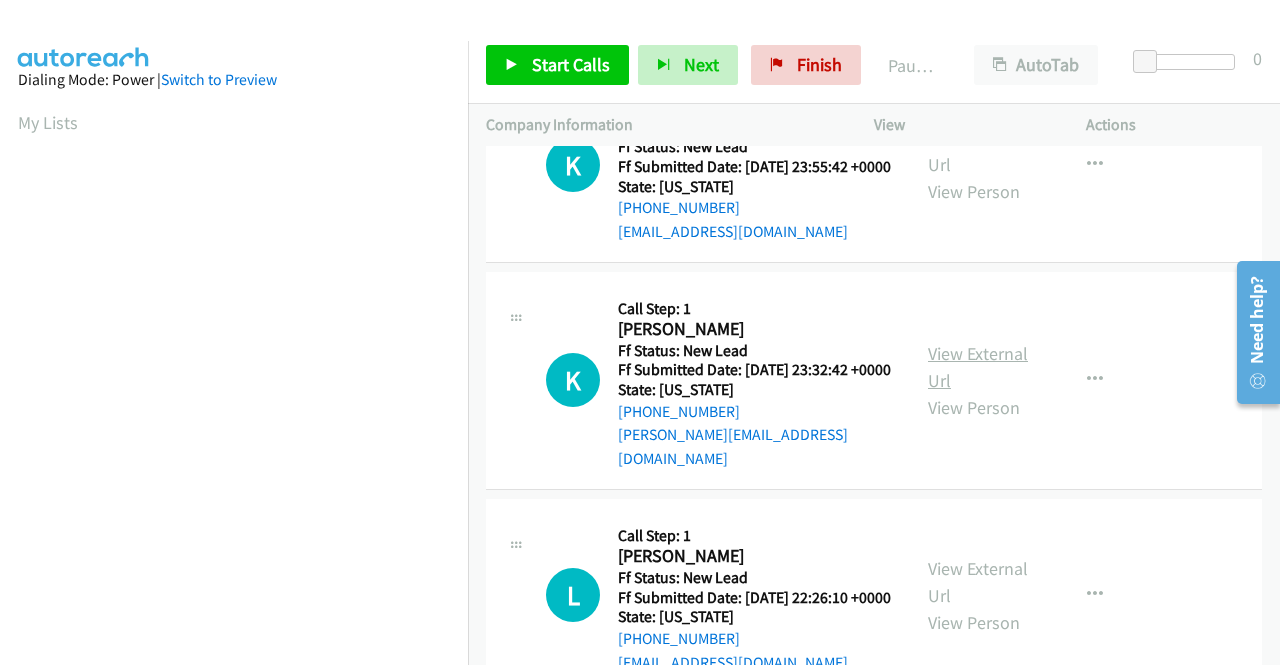 click on "View External Url" at bounding box center (978, 367) 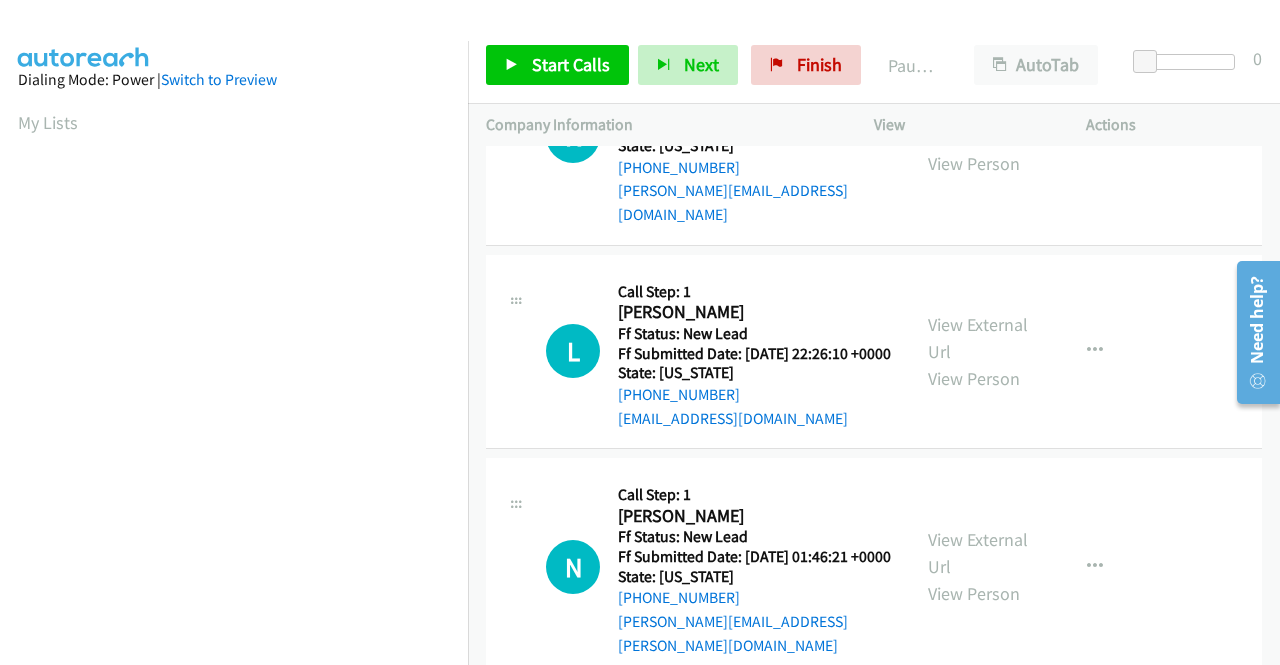 scroll, scrollTop: 1400, scrollLeft: 0, axis: vertical 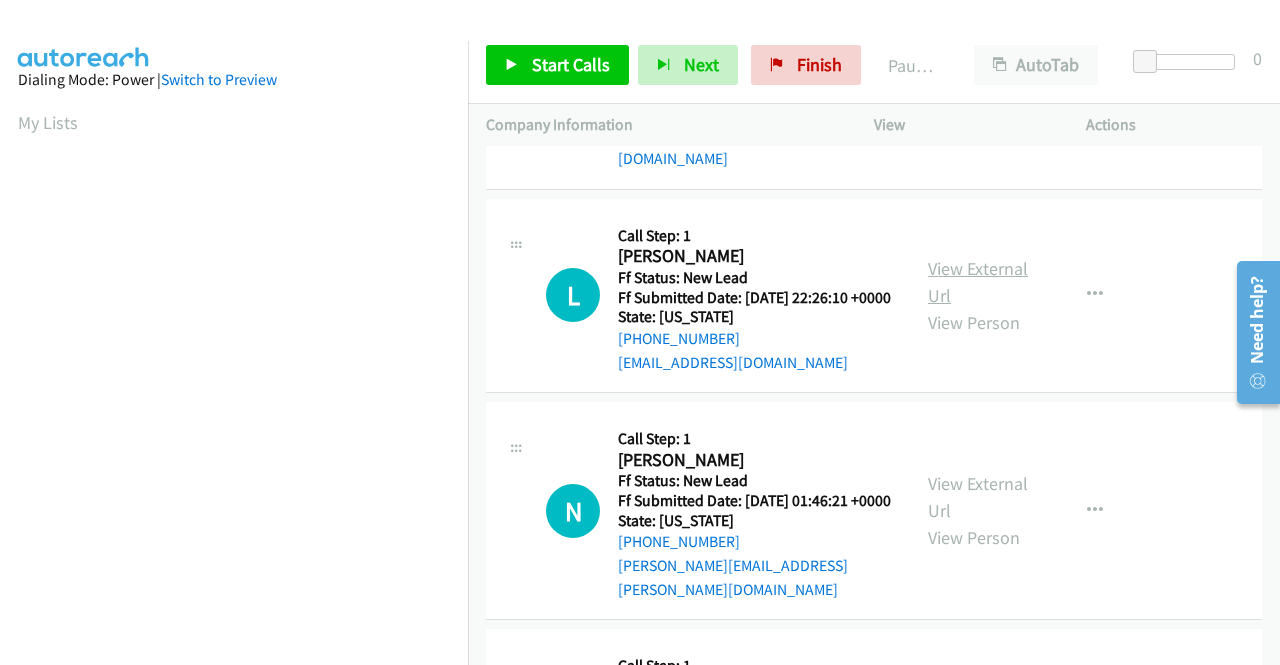 click on "View External Url" at bounding box center (978, 282) 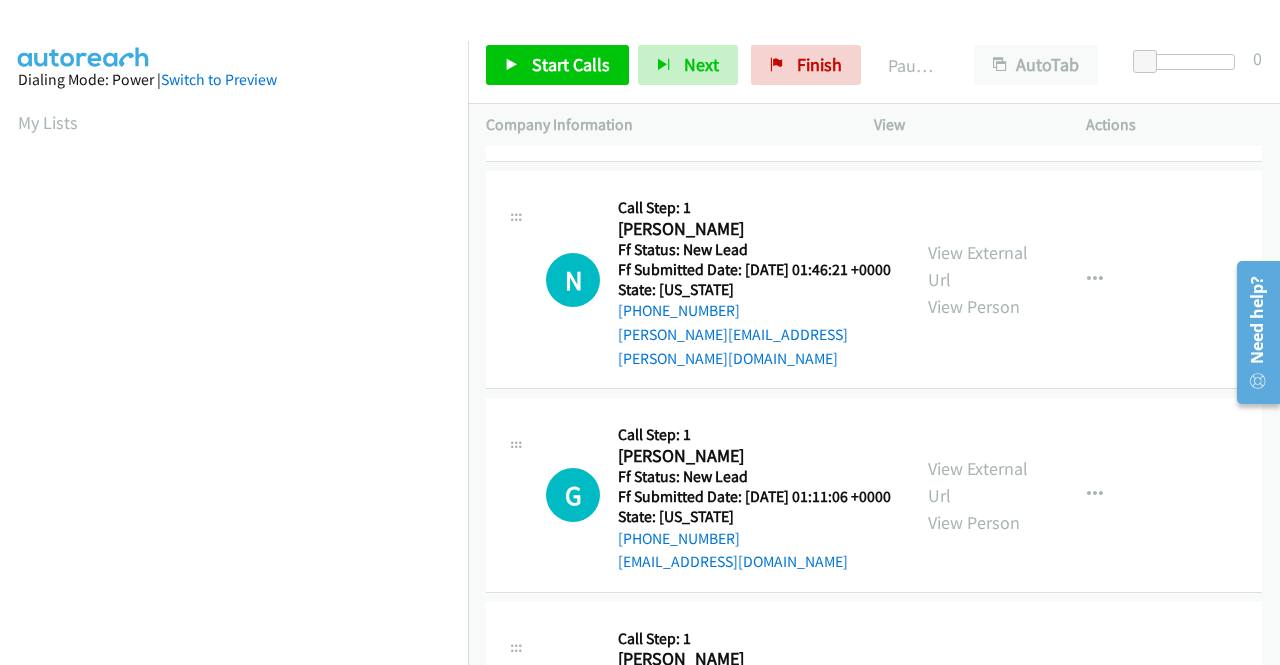 scroll, scrollTop: 1600, scrollLeft: 0, axis: vertical 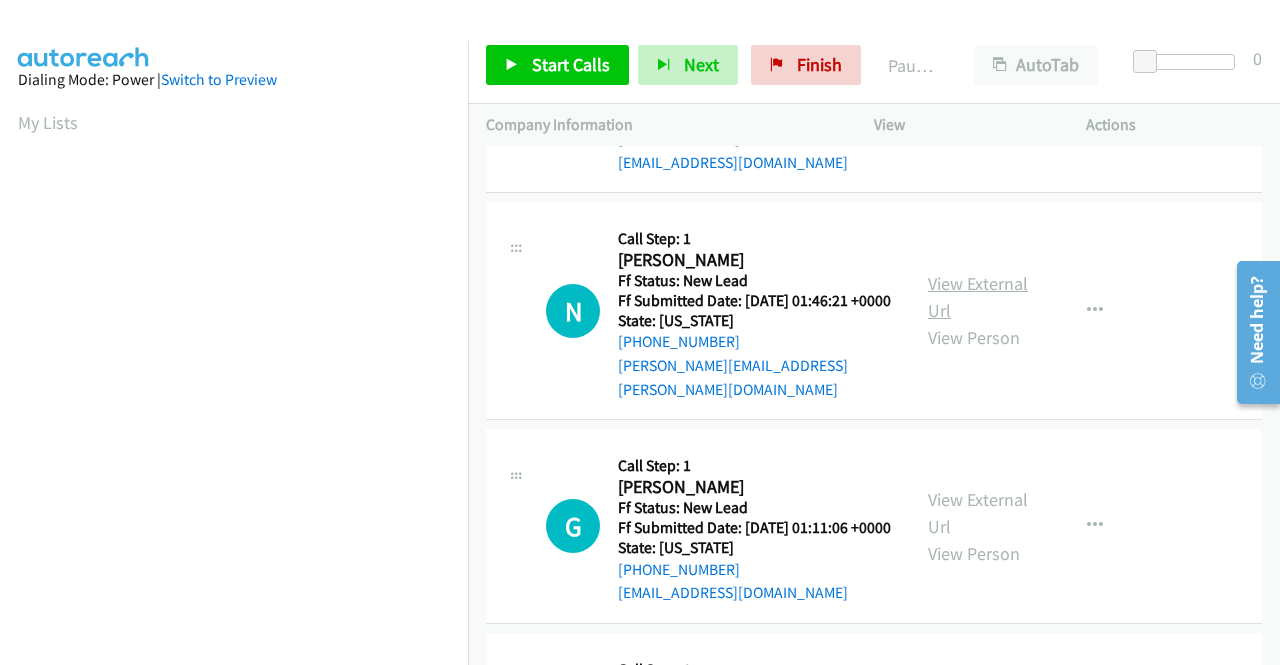 click on "View External Url" at bounding box center [978, 297] 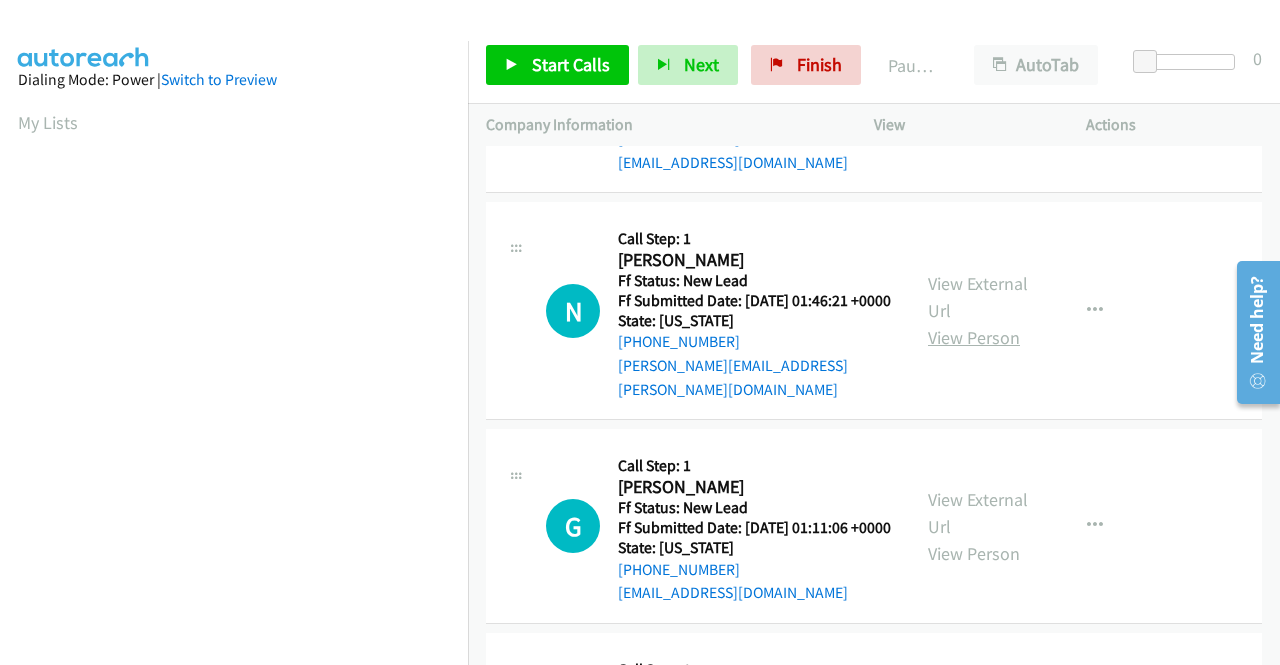 scroll, scrollTop: 1700, scrollLeft: 0, axis: vertical 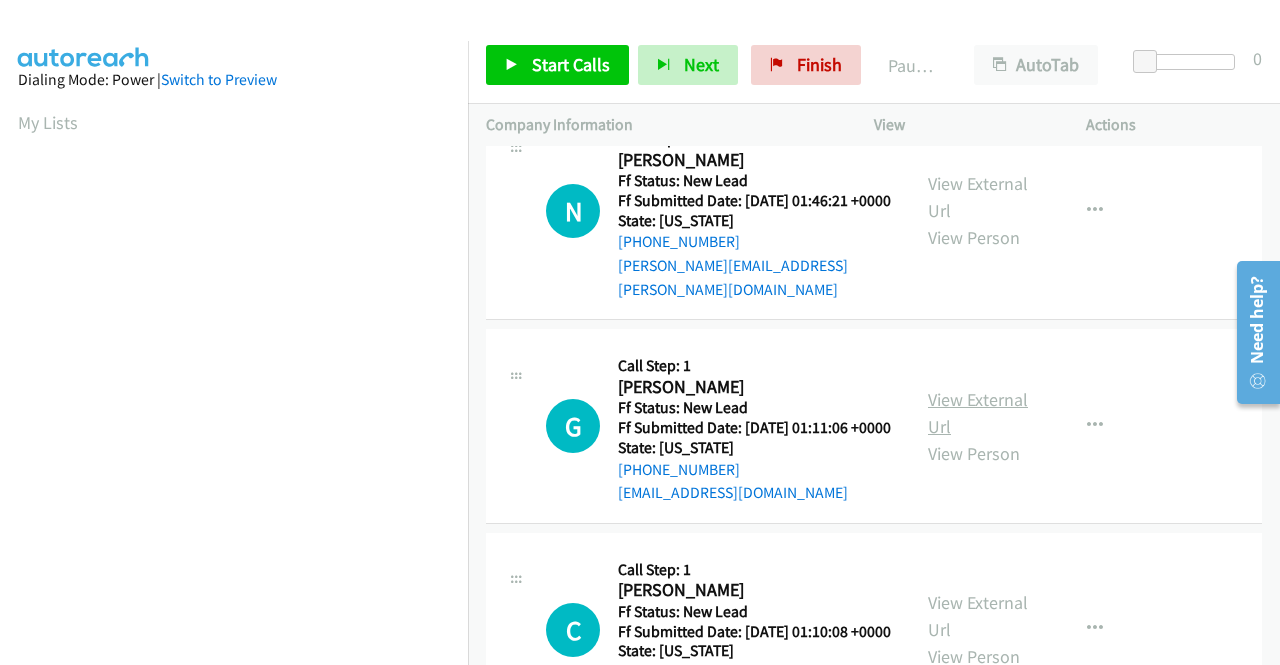click on "View External Url" at bounding box center [978, 413] 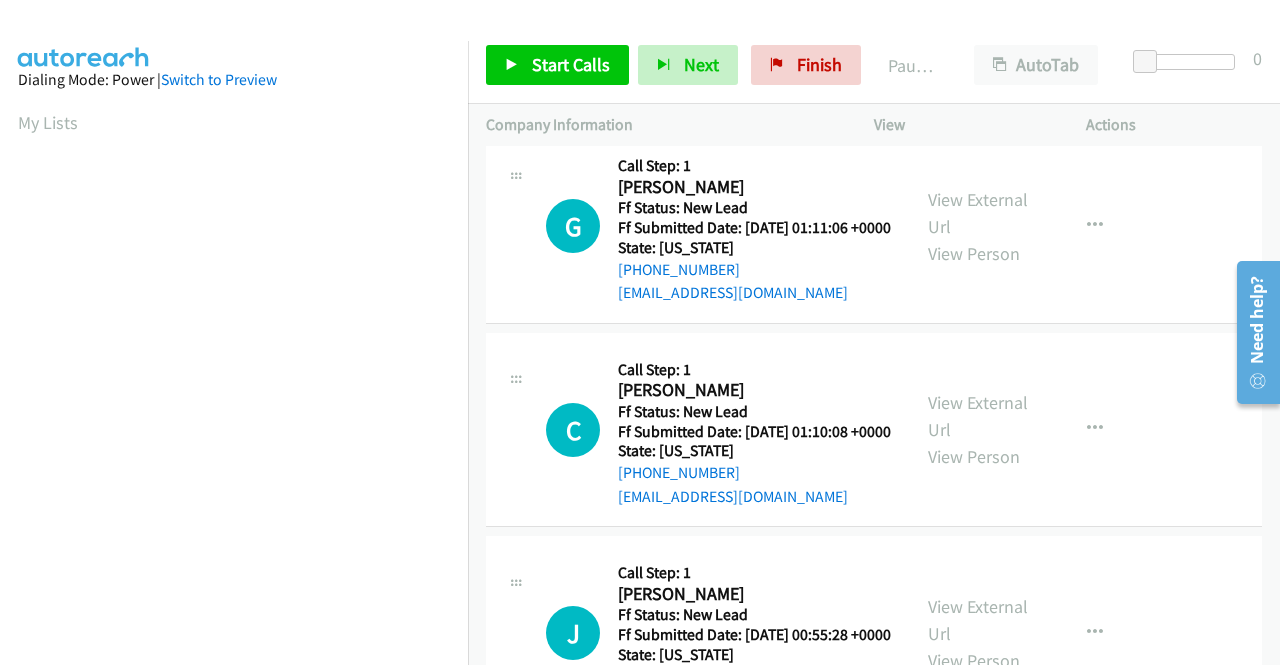 scroll, scrollTop: 2000, scrollLeft: 0, axis: vertical 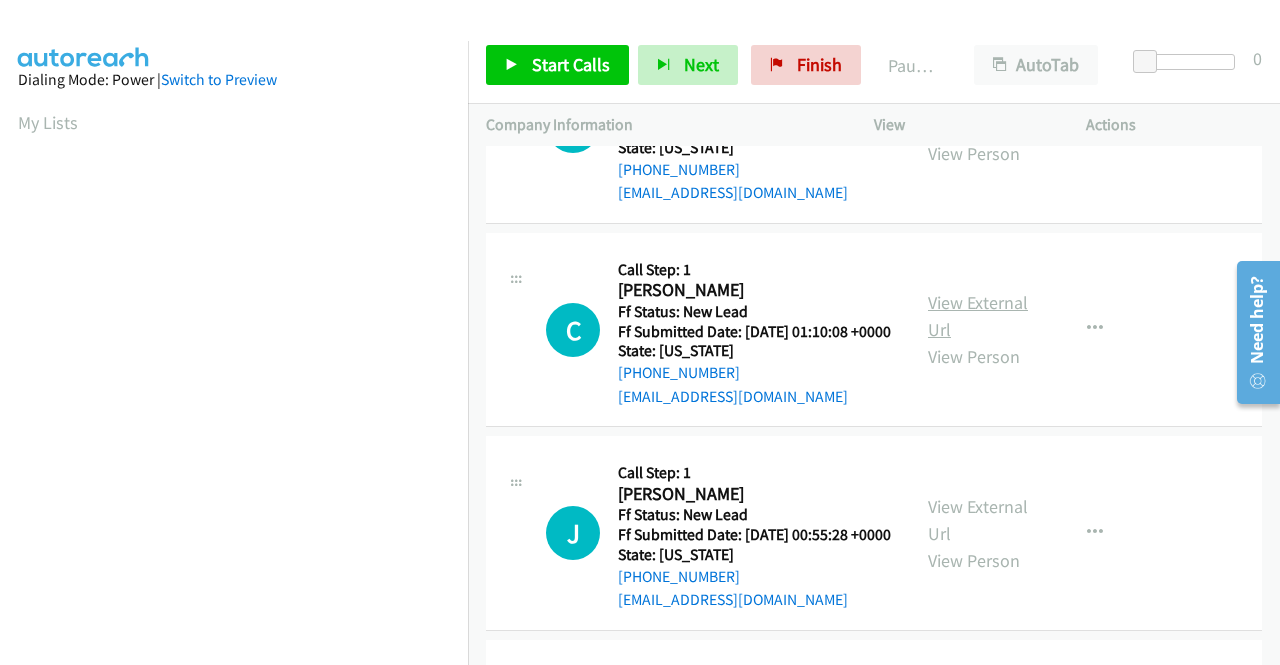 click on "View External Url" at bounding box center (978, 316) 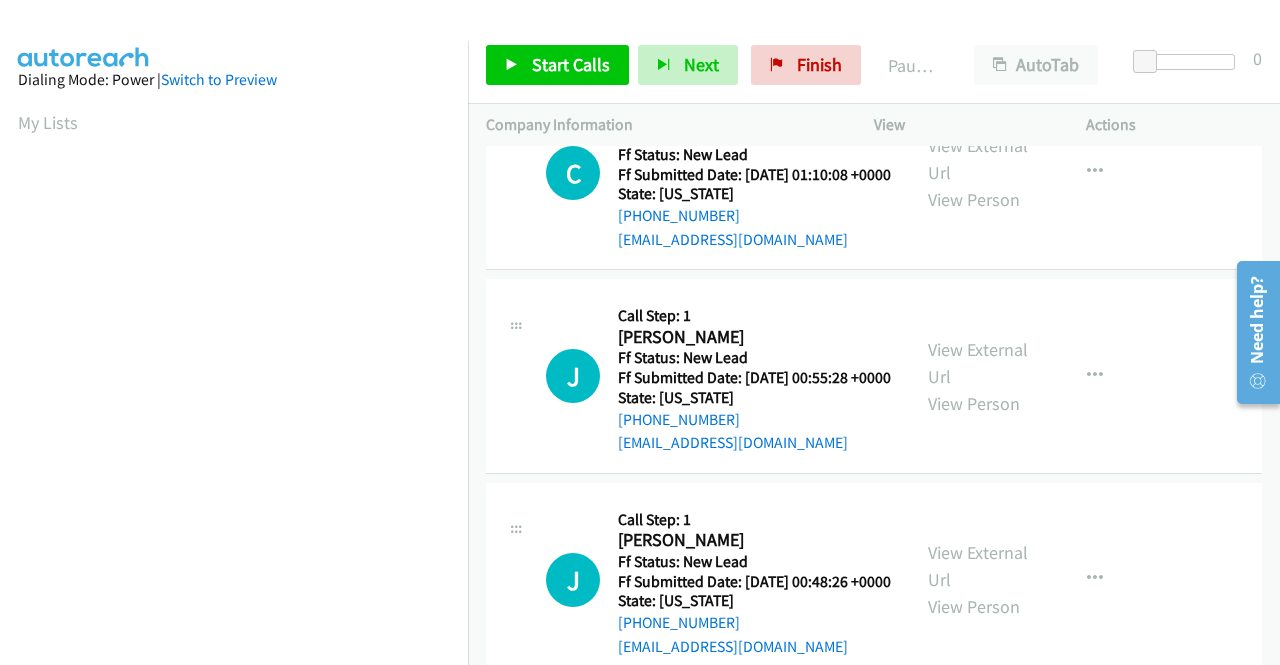 scroll, scrollTop: 2200, scrollLeft: 0, axis: vertical 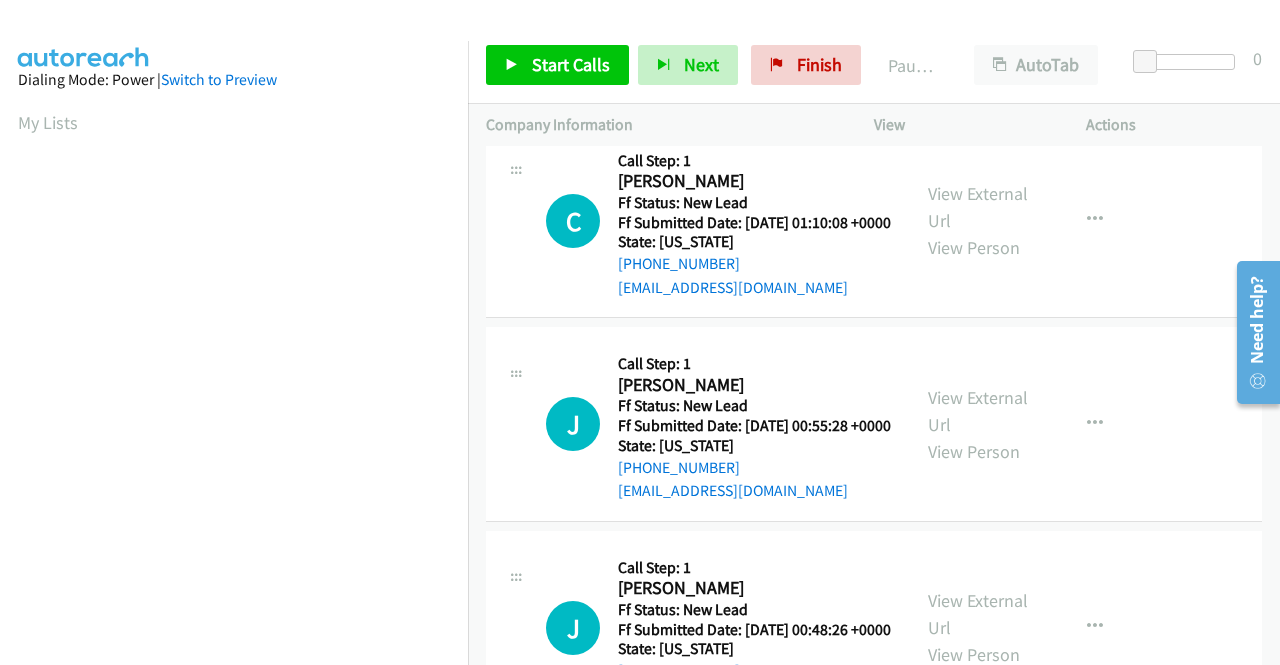 click on "J
Callback Scheduled
Call Step: 1
Jonathan Ewert
America/New_York
Ff Status: New Lead
Ff Submitted Date: 2025-07-15 00:55:28 +0000
State: District of Columbia
+1 203-513-9378
jonathanewert@gmail.com
Call was successful?
View External Url
View Person
View External Url
Email
Schedule/Manage Callback
Skip Call
Add to do not call list" at bounding box center [874, 425] 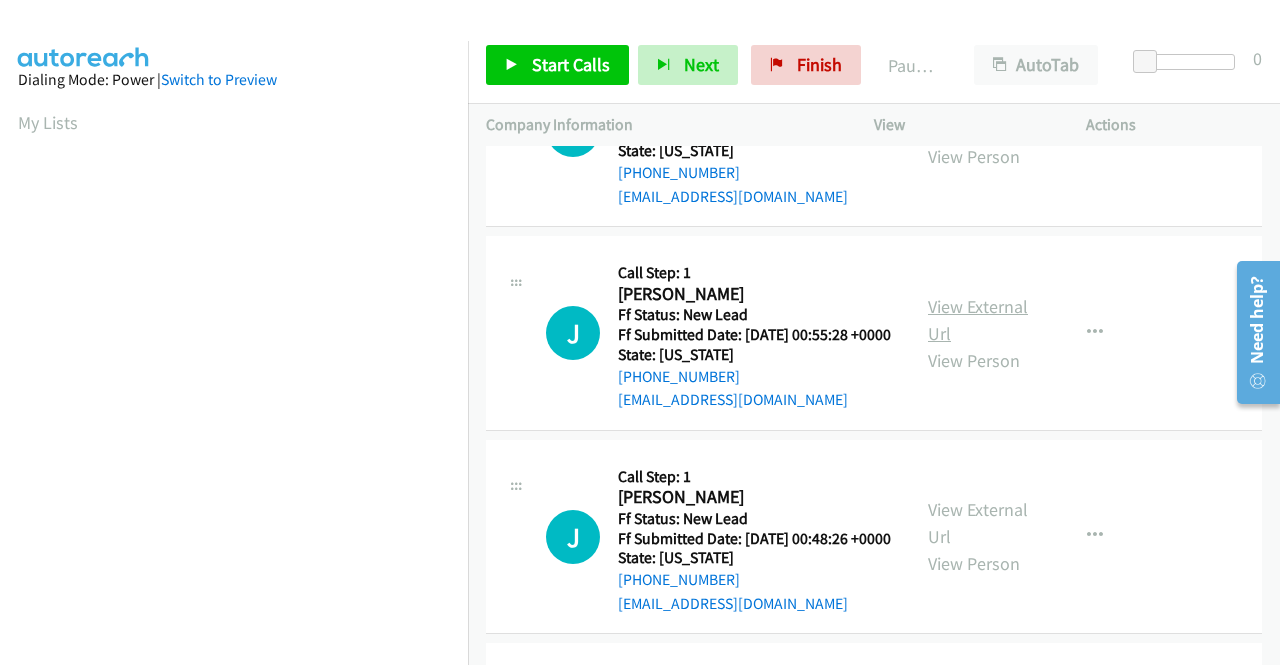 click on "View External Url" at bounding box center [978, 320] 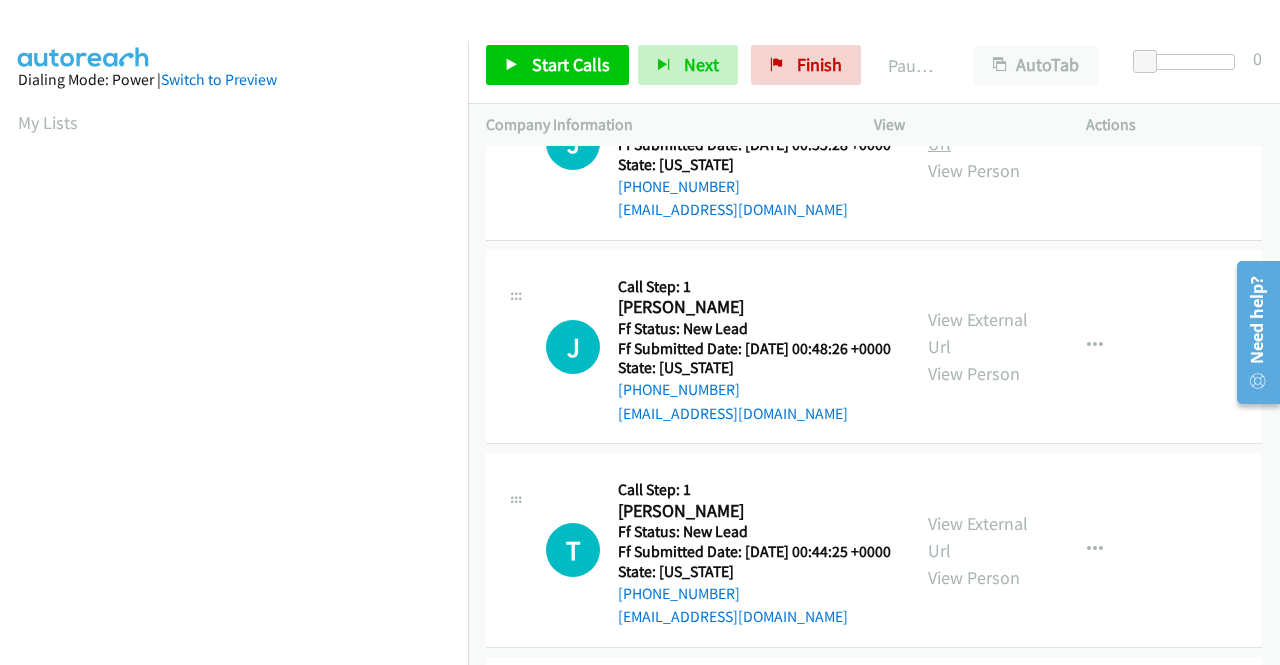 scroll, scrollTop: 2400, scrollLeft: 0, axis: vertical 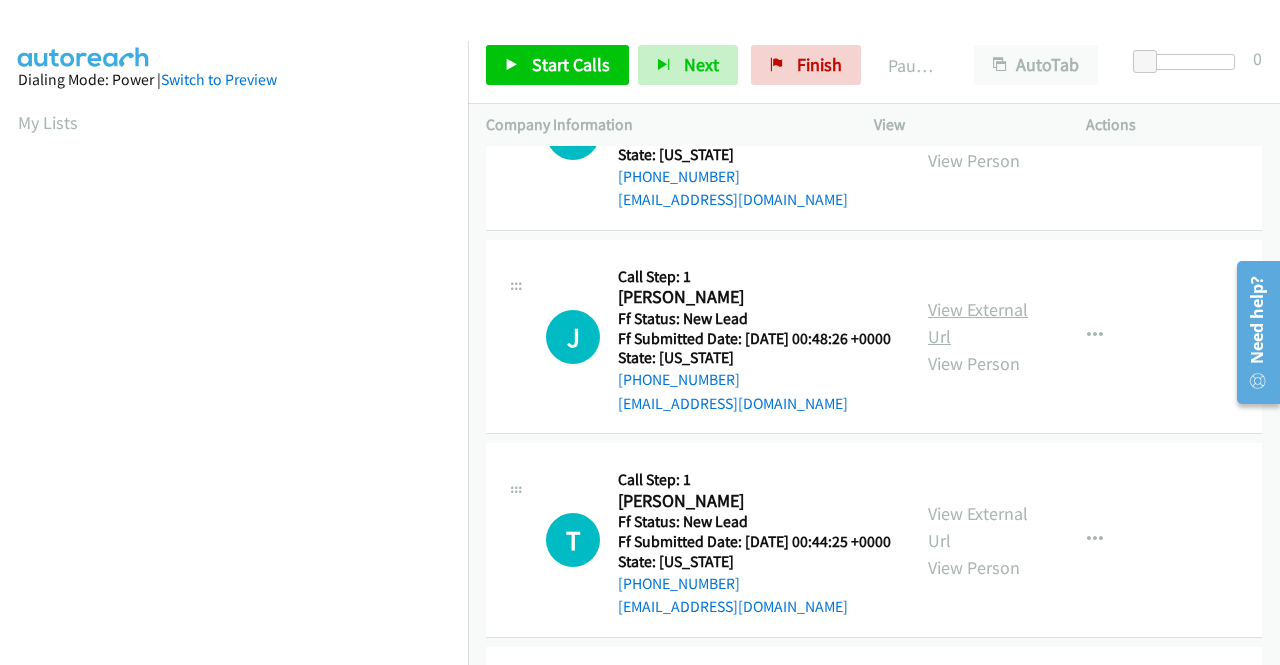 click on "View External Url" at bounding box center [978, 323] 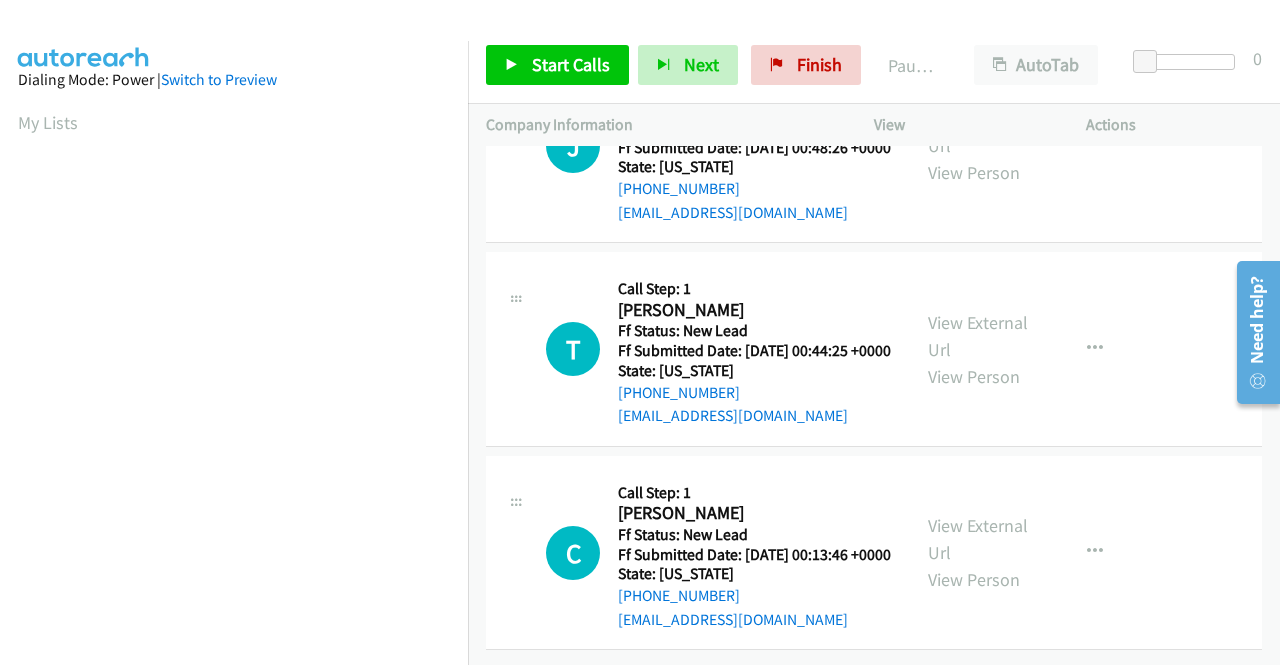 scroll, scrollTop: 2700, scrollLeft: 0, axis: vertical 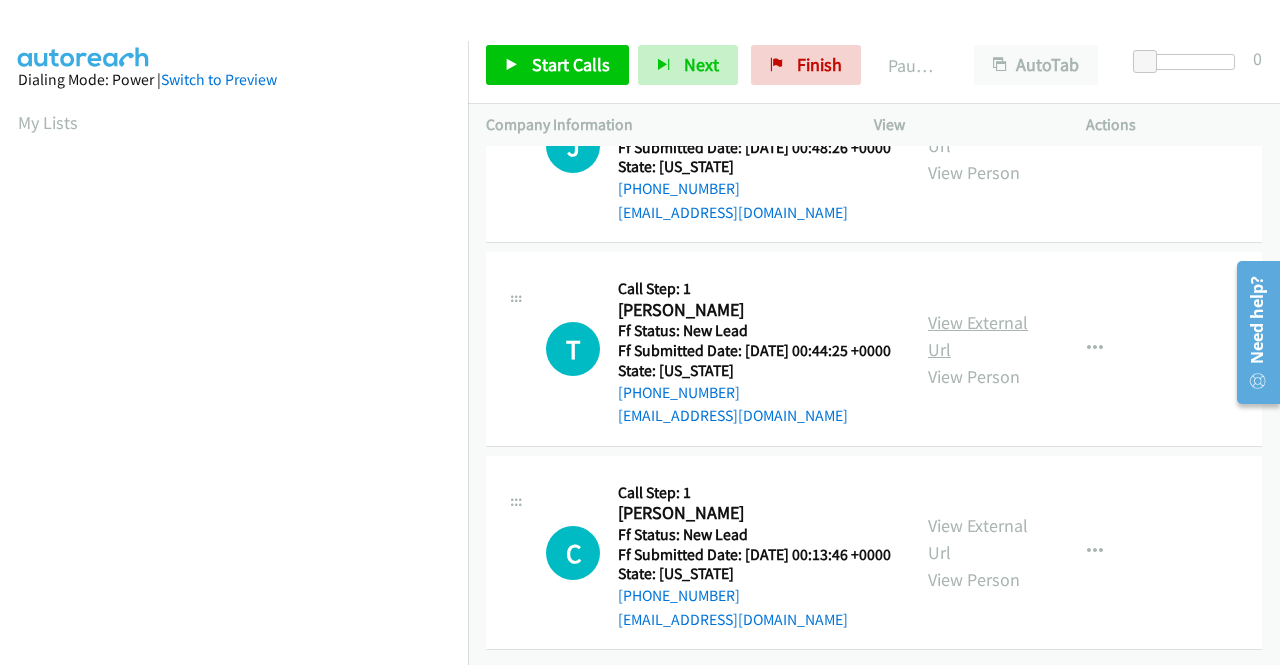 click on "View External Url" at bounding box center (978, 336) 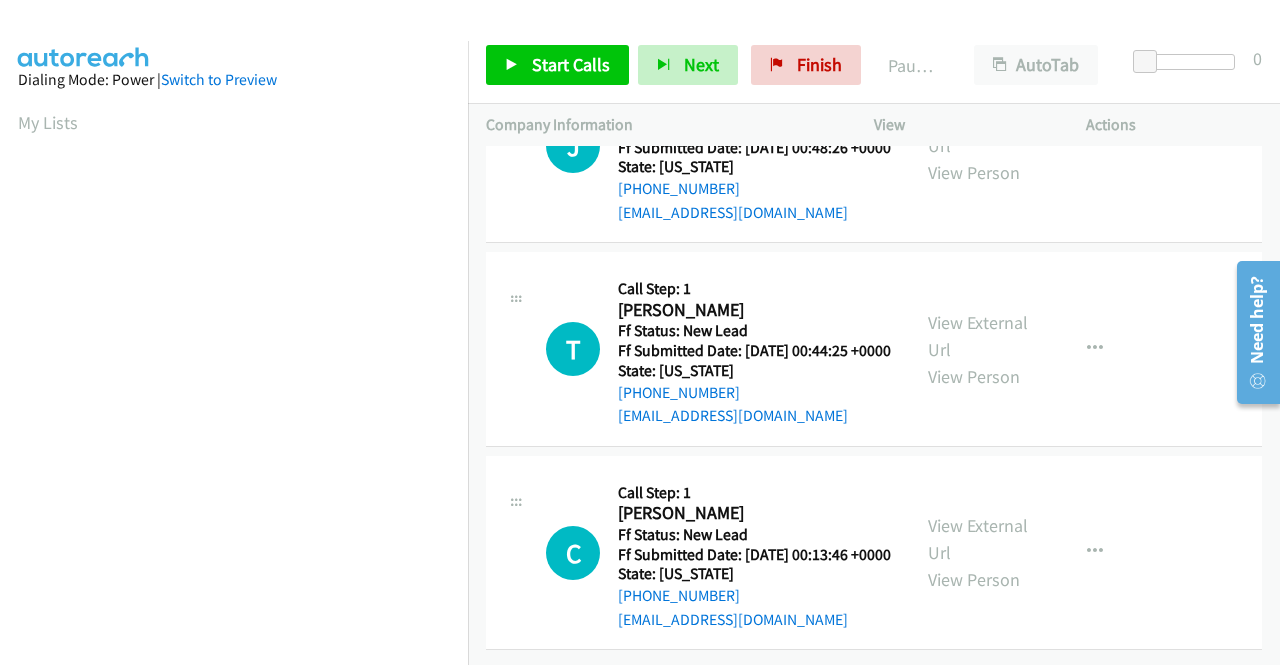 scroll, scrollTop: 2848, scrollLeft: 0, axis: vertical 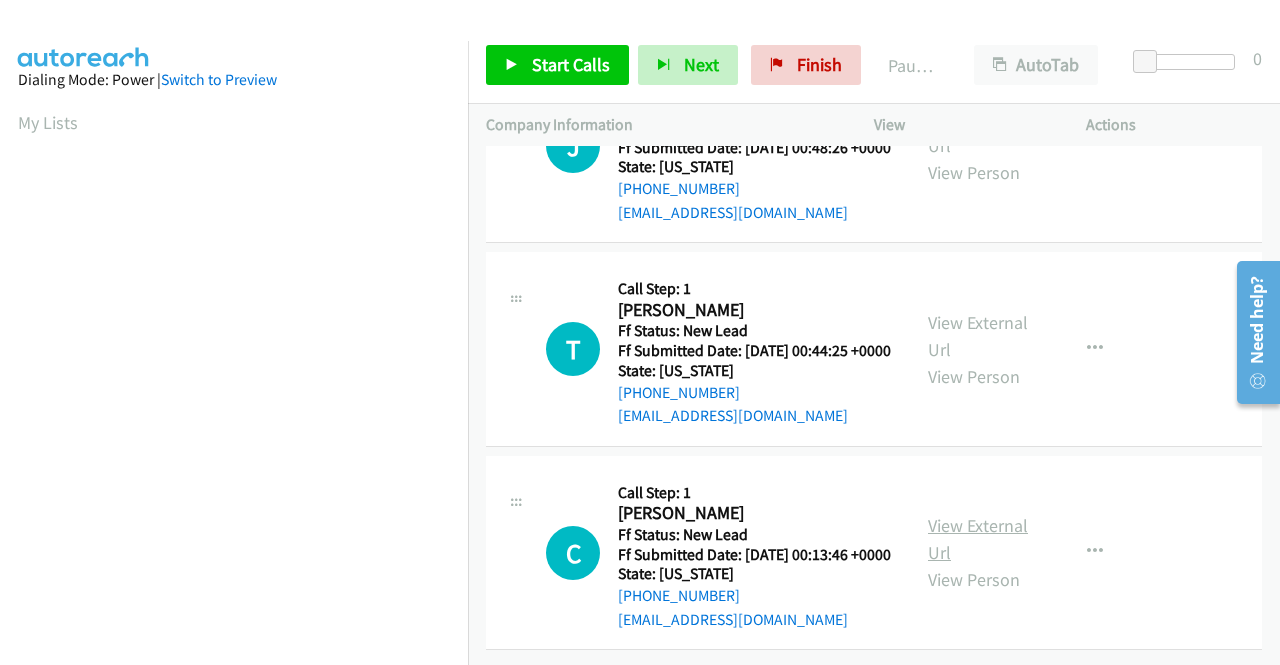click on "View External Url" at bounding box center [978, 539] 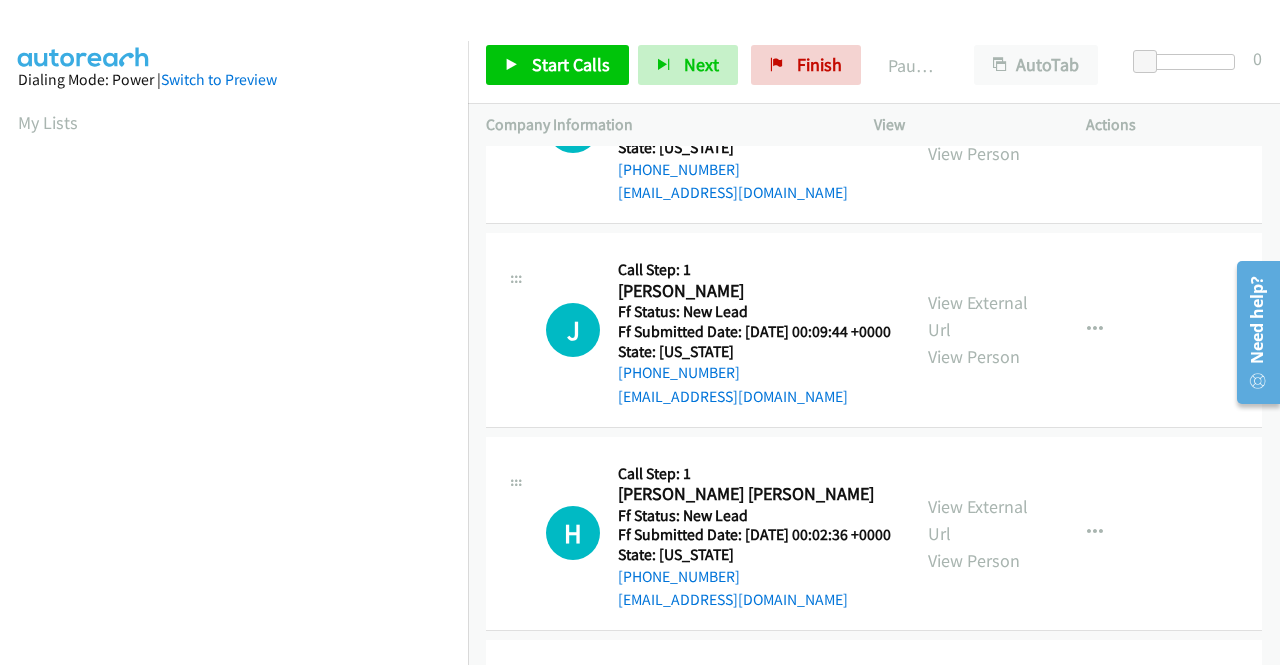 scroll, scrollTop: 0, scrollLeft: 0, axis: both 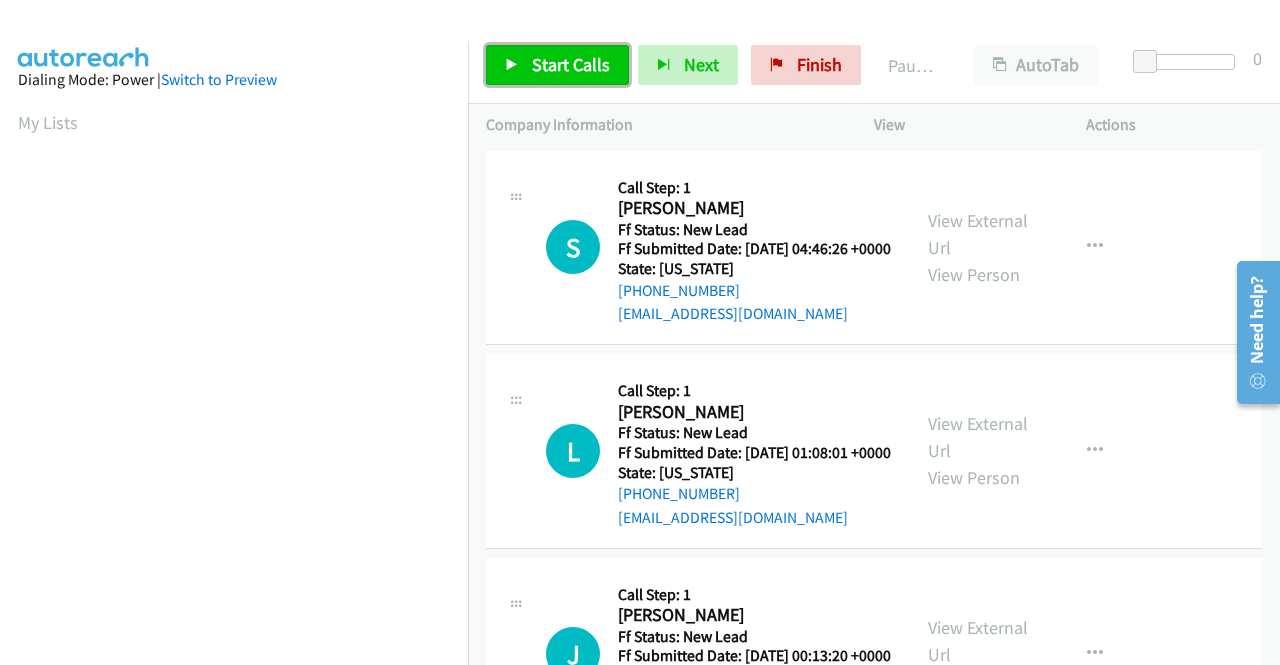 click on "Start Calls" at bounding box center (557, 65) 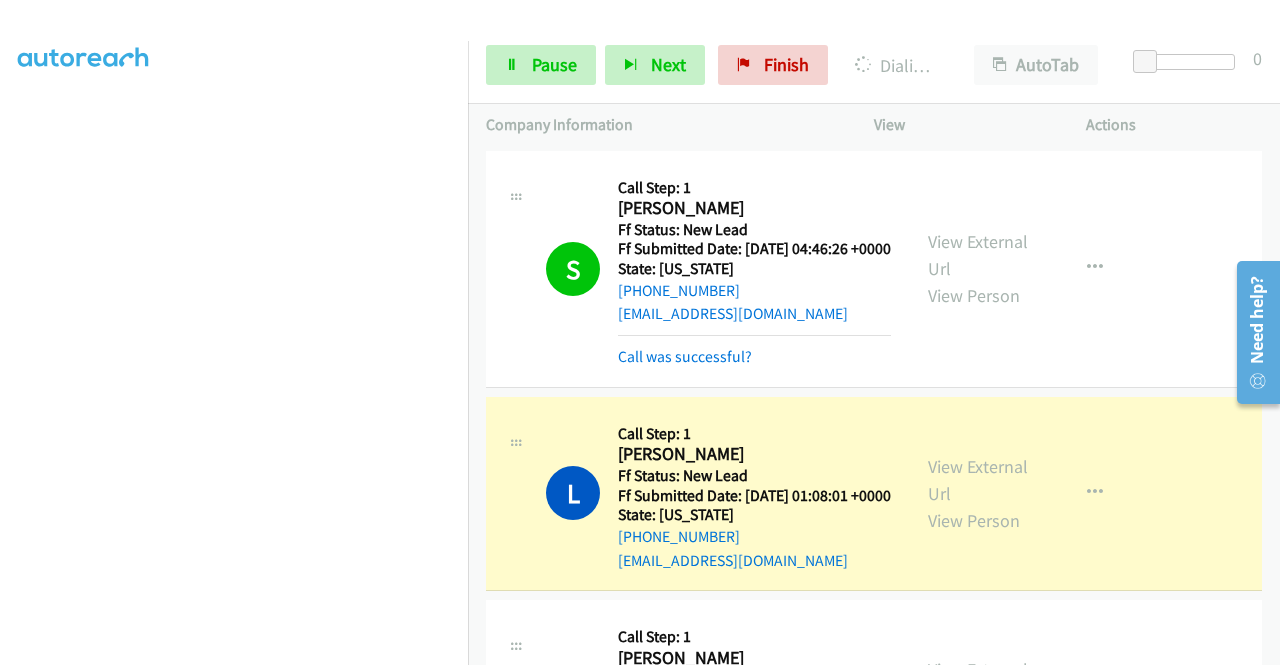 scroll, scrollTop: 0, scrollLeft: 0, axis: both 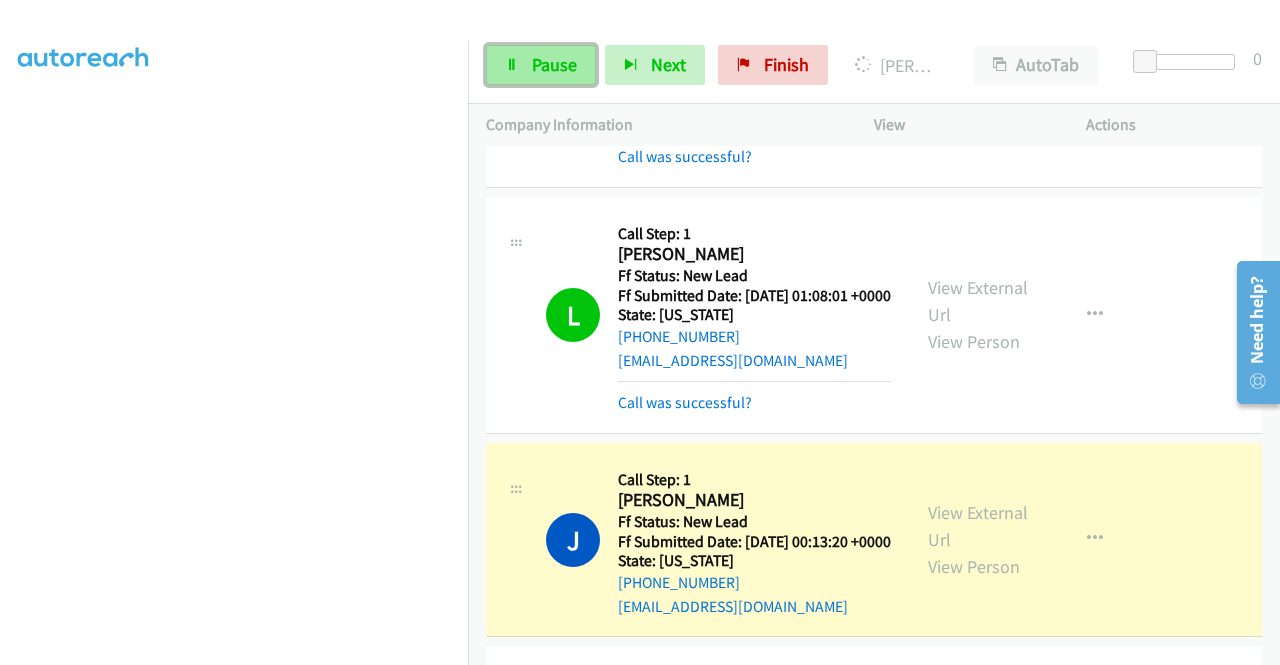 click on "Pause" at bounding box center (554, 64) 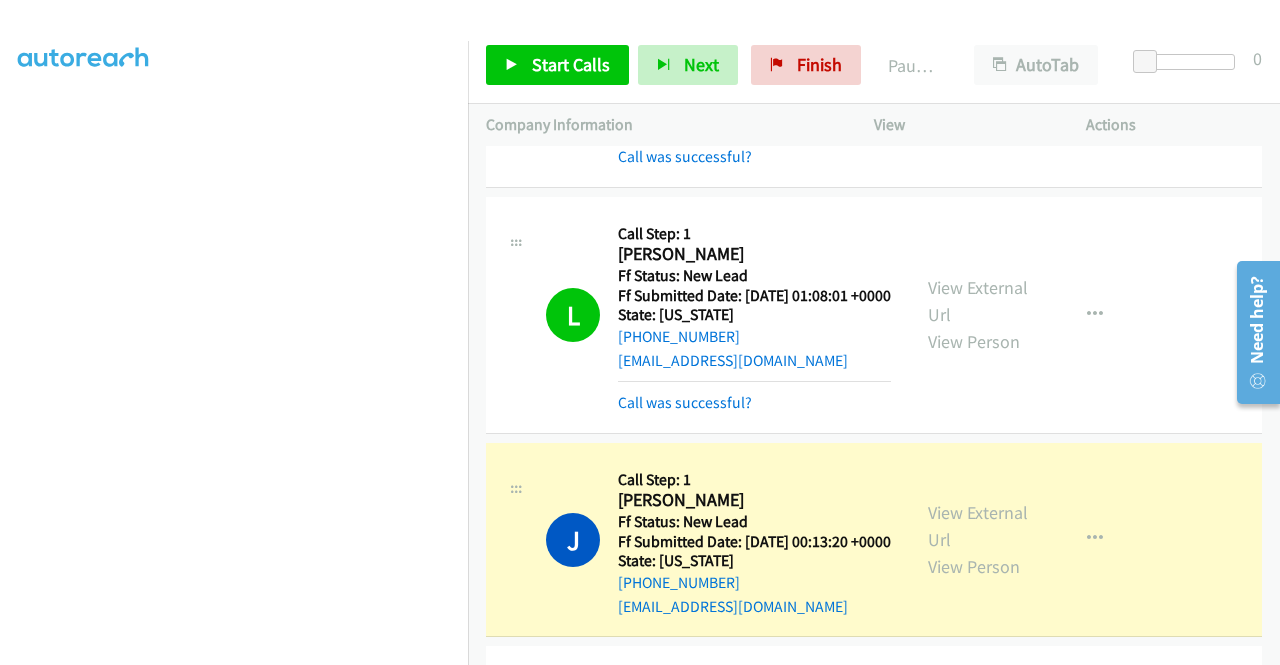 scroll, scrollTop: 0, scrollLeft: 0, axis: both 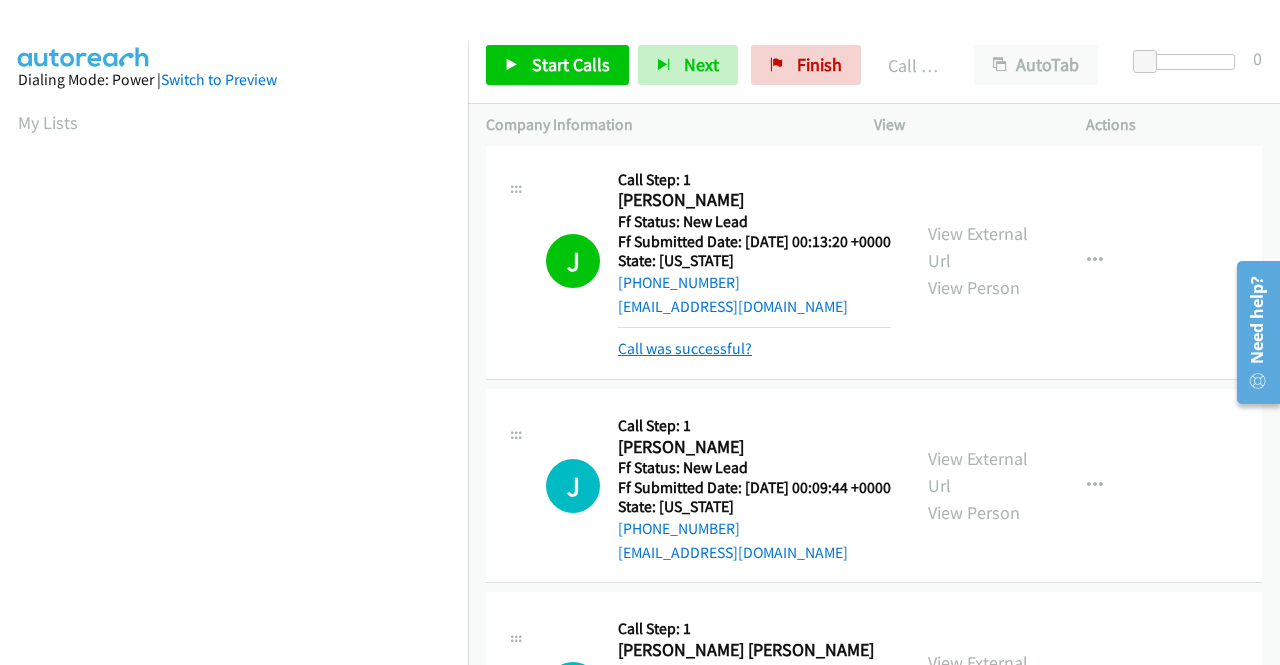 click on "Call was successful?" at bounding box center [685, 348] 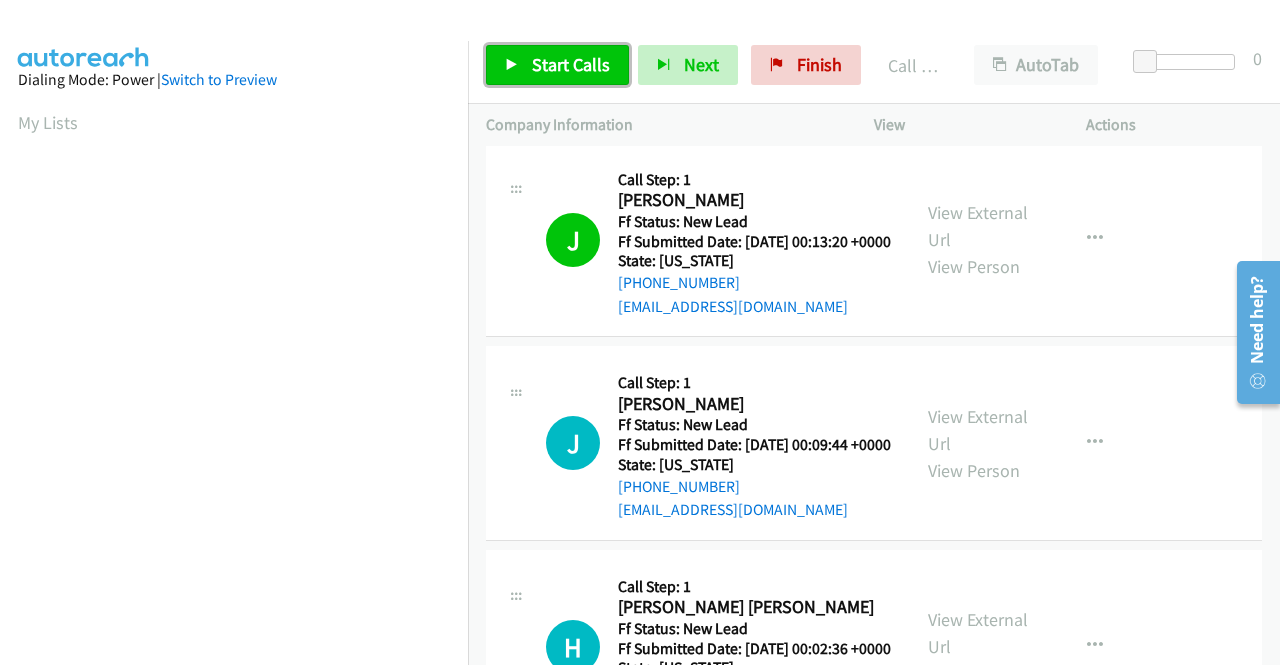 click on "Start Calls" at bounding box center [571, 64] 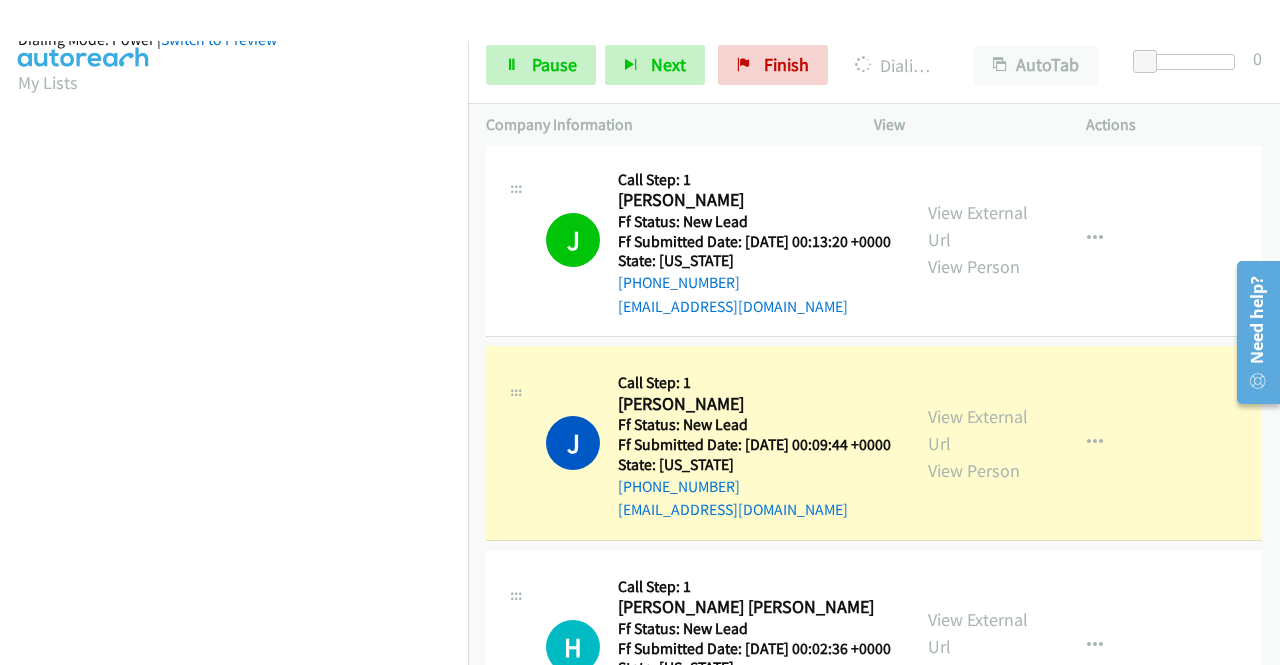 scroll, scrollTop: 456, scrollLeft: 0, axis: vertical 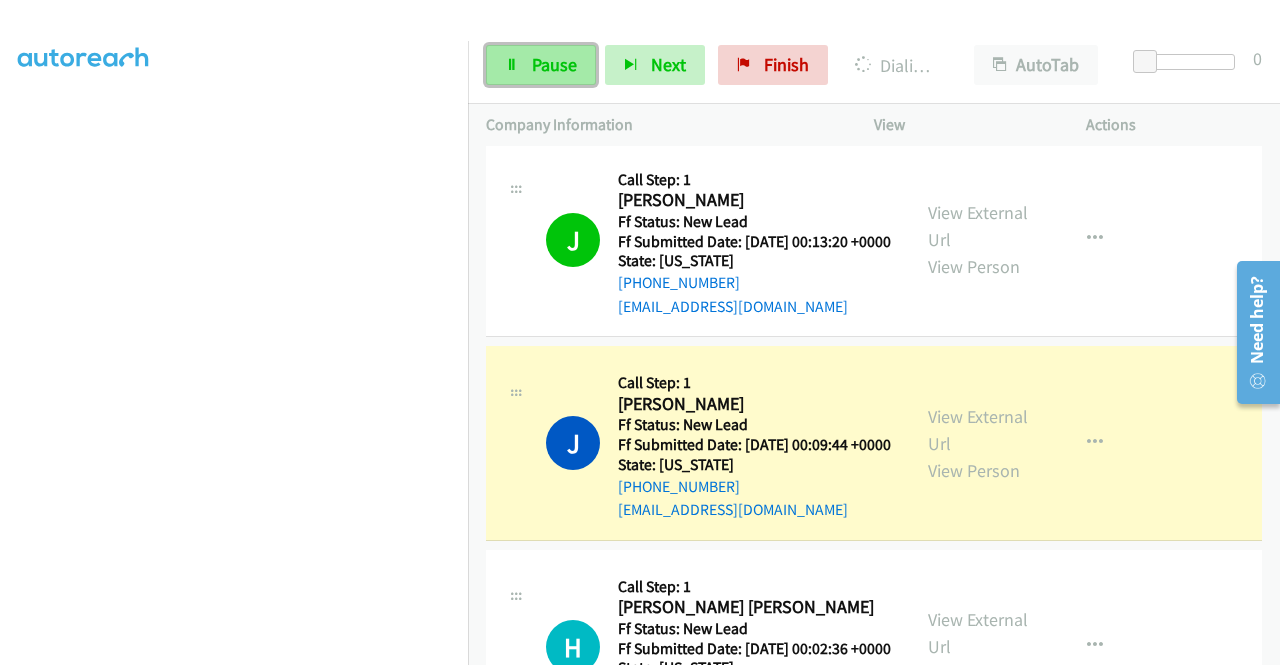 click on "Pause" at bounding box center [554, 64] 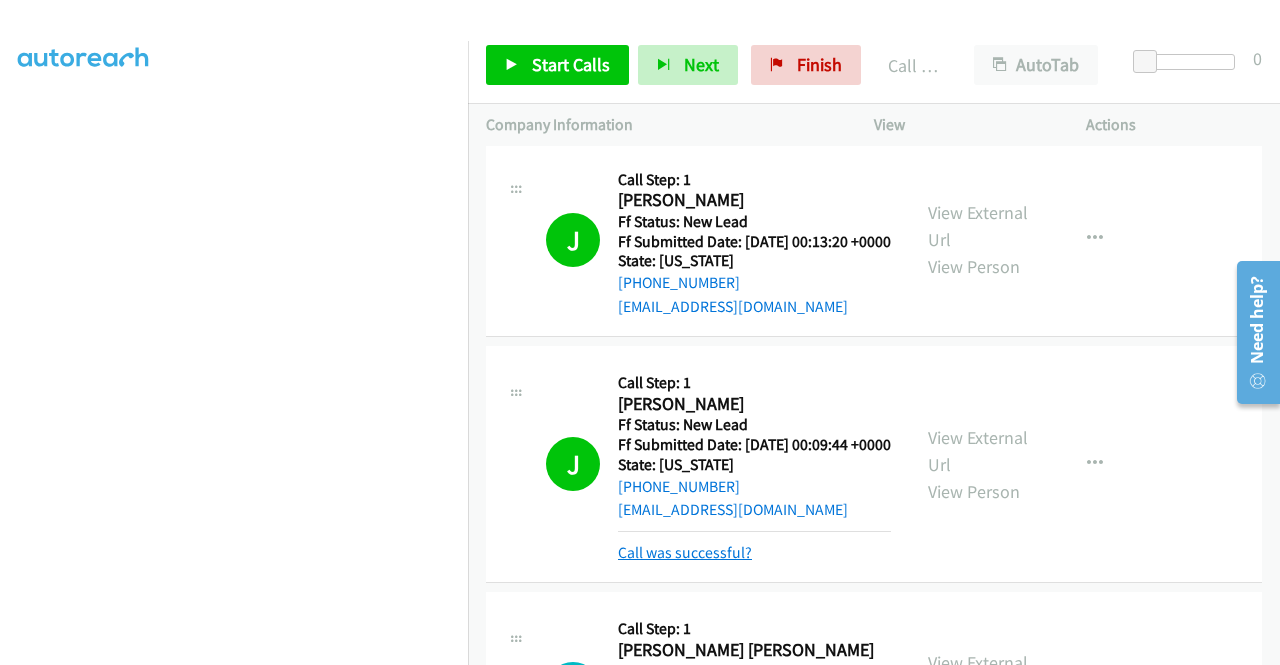 click on "Call was successful?" at bounding box center [685, 552] 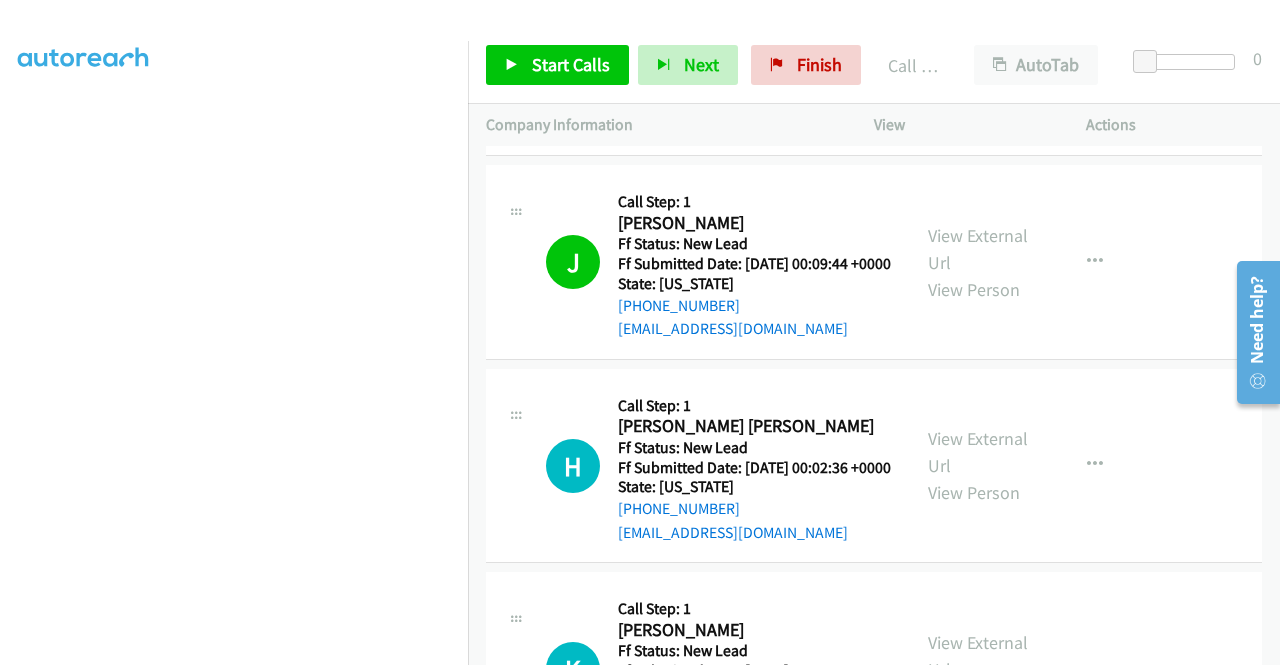 scroll, scrollTop: 700, scrollLeft: 0, axis: vertical 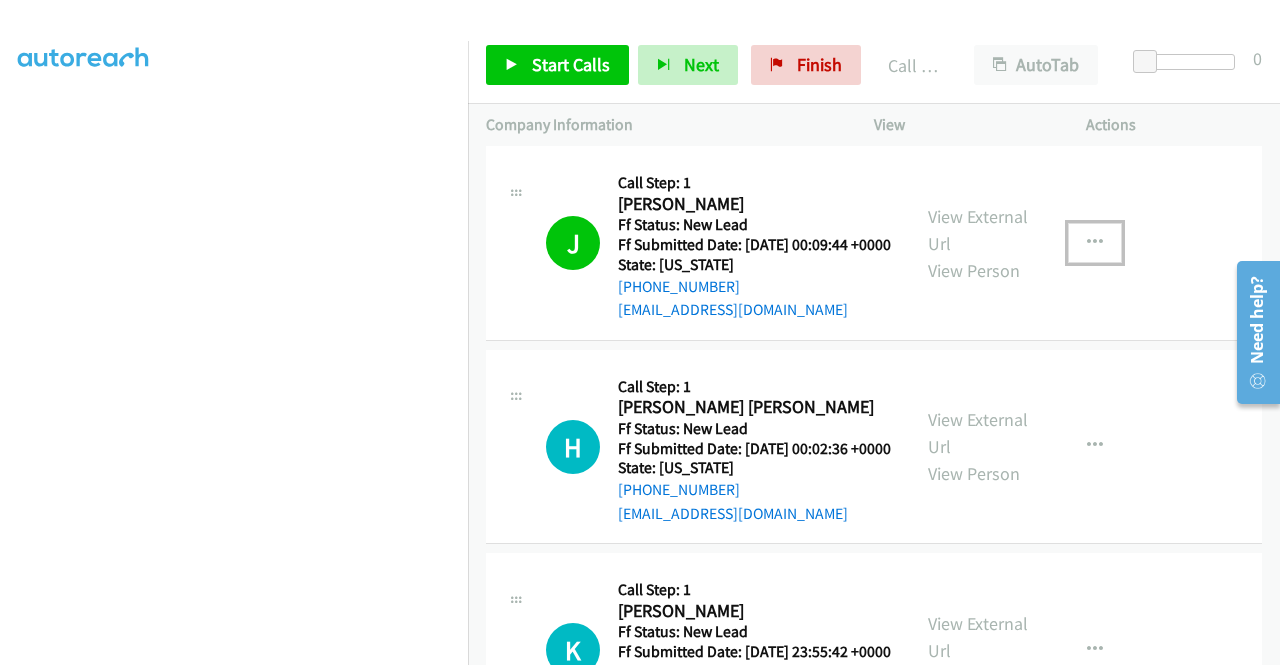 click at bounding box center [1095, 243] 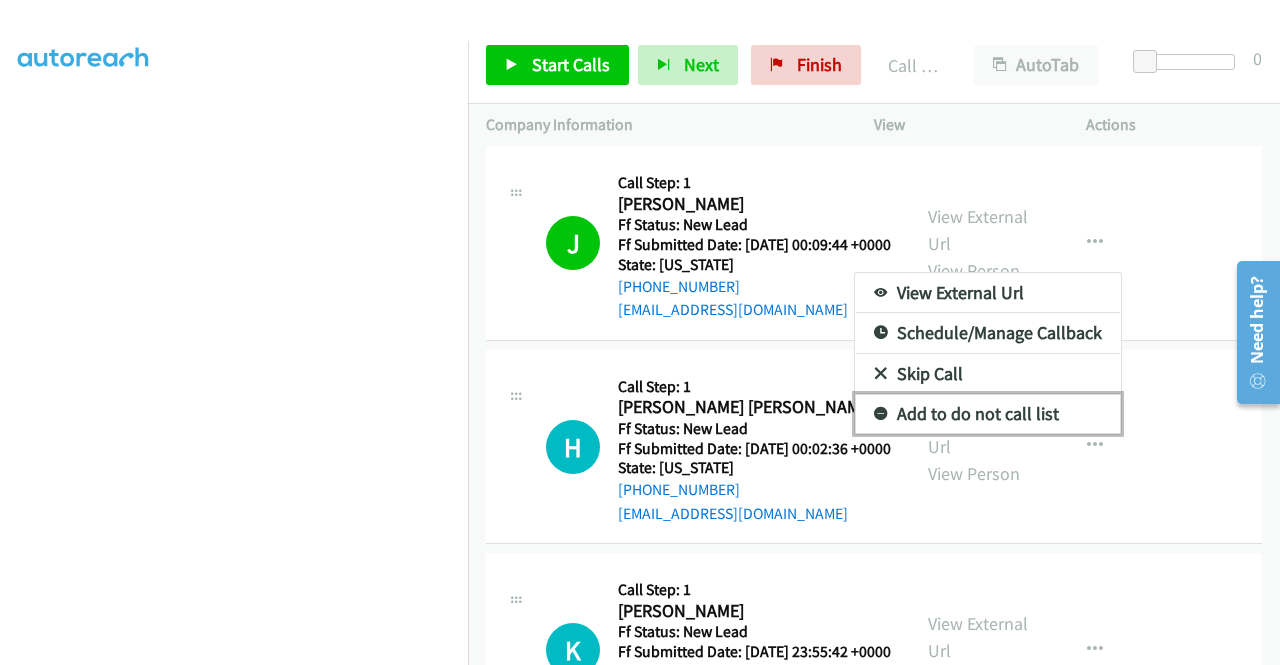 click on "Add to do not call list" at bounding box center (988, 414) 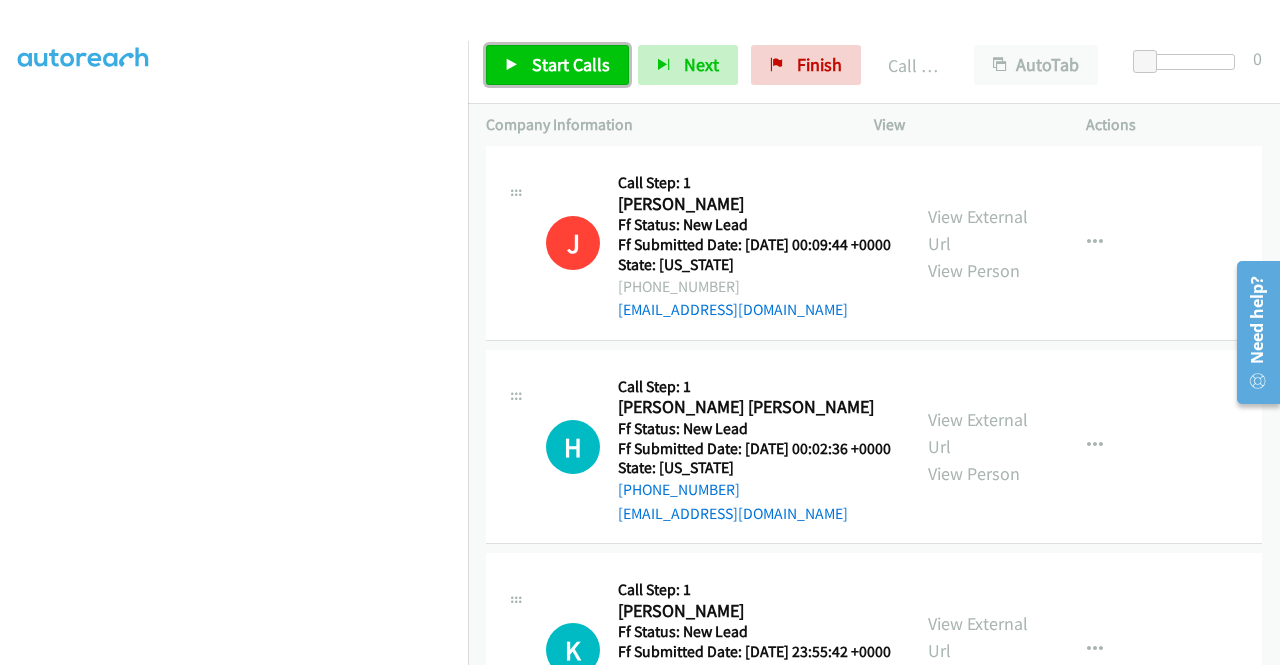 click on "Start Calls" at bounding box center (557, 65) 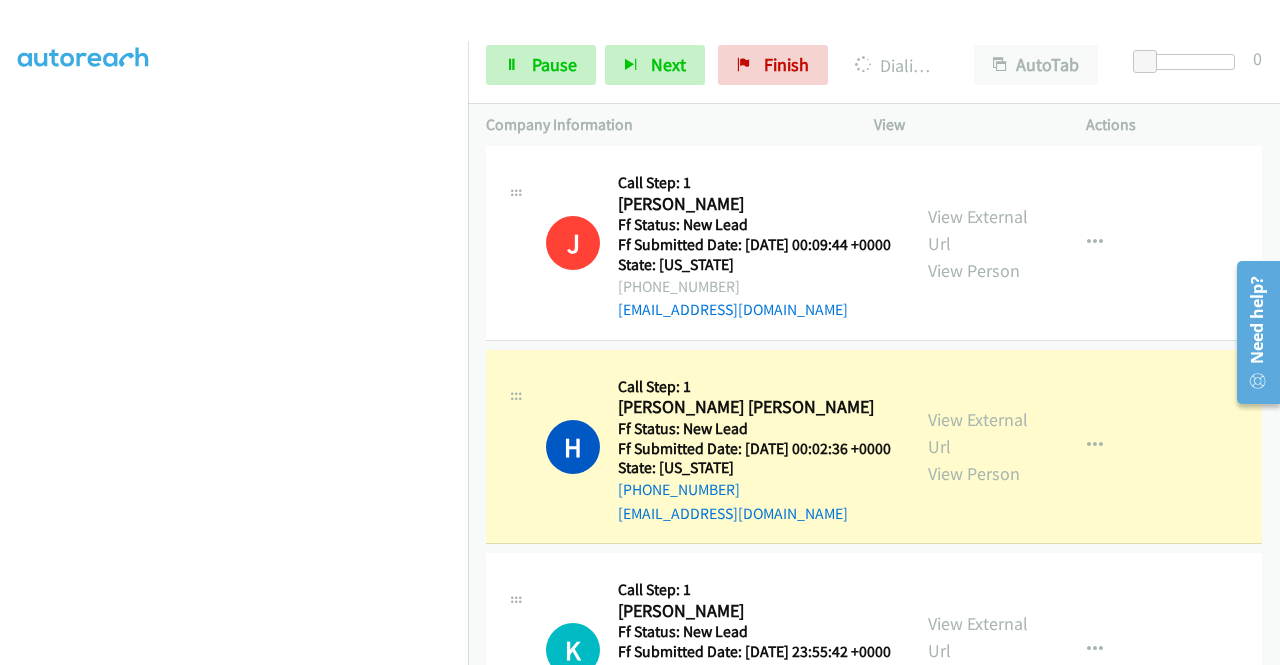 scroll, scrollTop: 900, scrollLeft: 0, axis: vertical 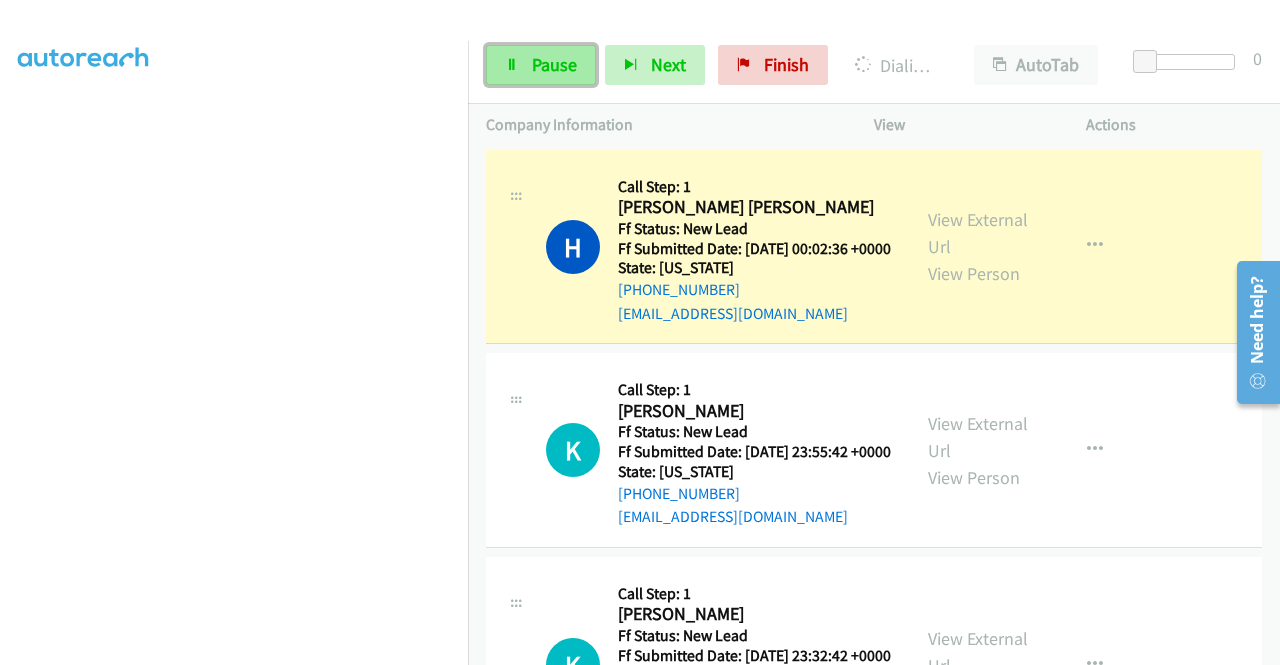 click on "Pause" at bounding box center [541, 65] 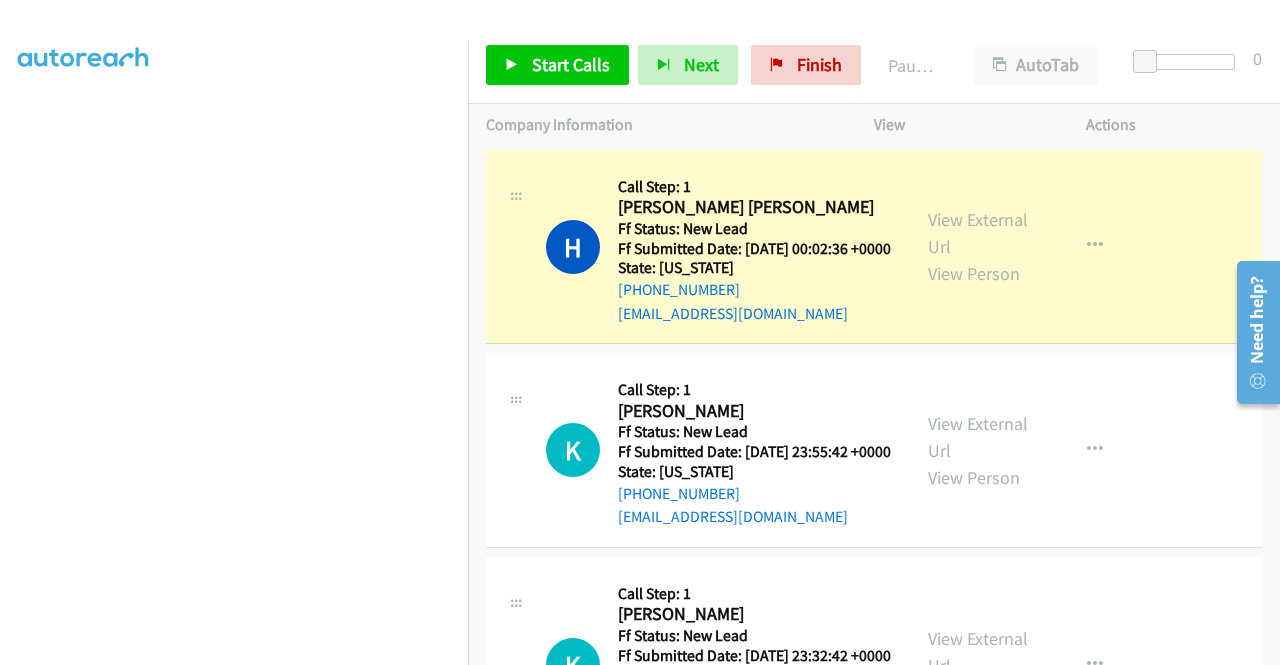 scroll, scrollTop: 156, scrollLeft: 0, axis: vertical 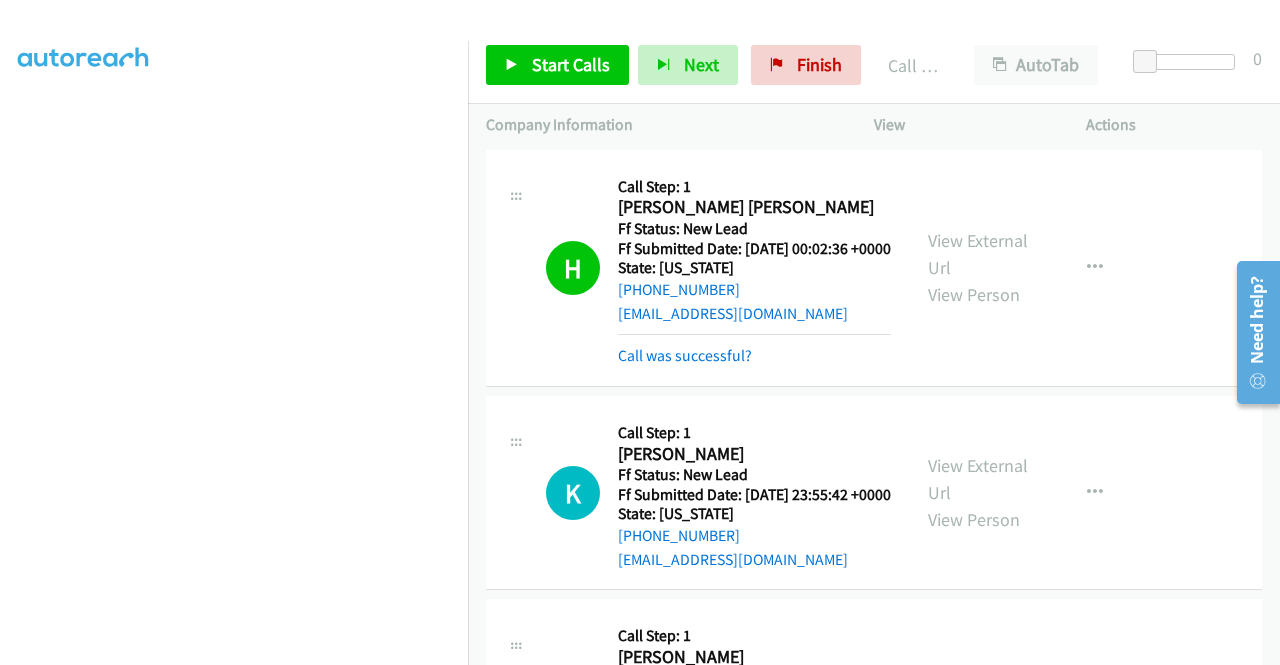 click on "H
Callback Scheduled
Call Step: 1
Hemu Sorali Magar
America/New_York
Ff Status: New Lead
Ff Submitted Date: 2025-07-15 00:02:36 +0000
State: New York
+1 347-609-8959
hemumagar71@gmail.com
Call was successful?
View External Url
View Person
View External Url
Email
Schedule/Manage Callback
Skip Call
Add to do not call list" at bounding box center (874, 268) 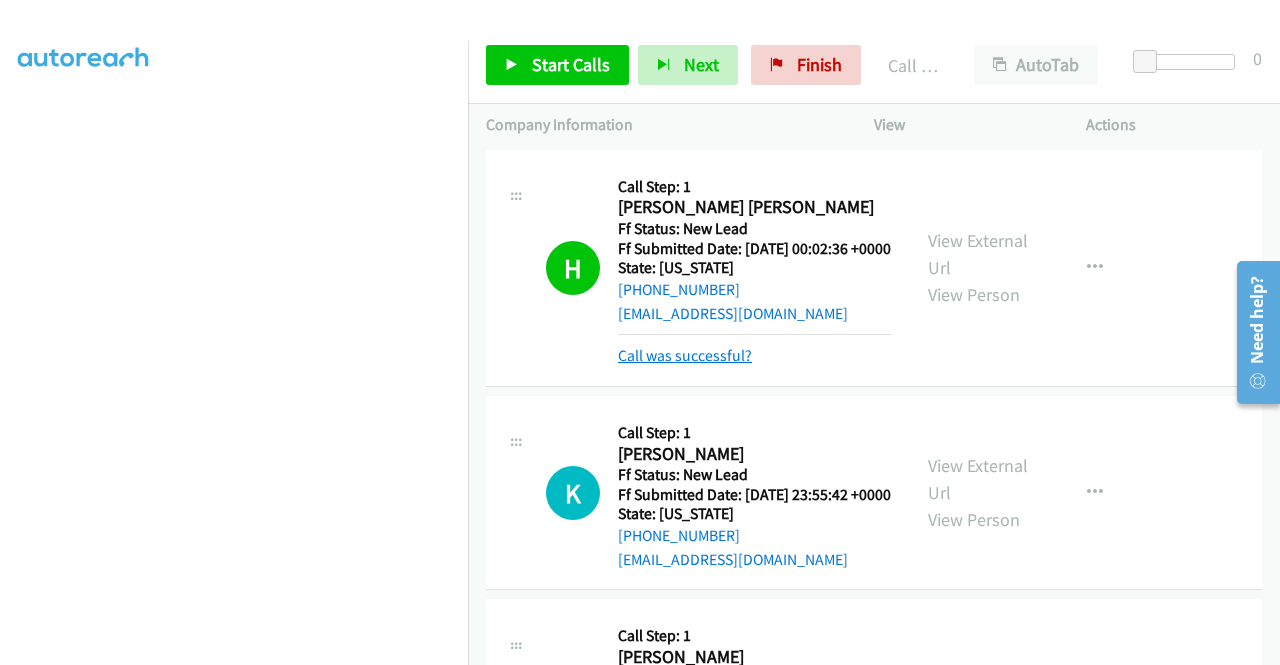 click on "Call was successful?" at bounding box center (685, 355) 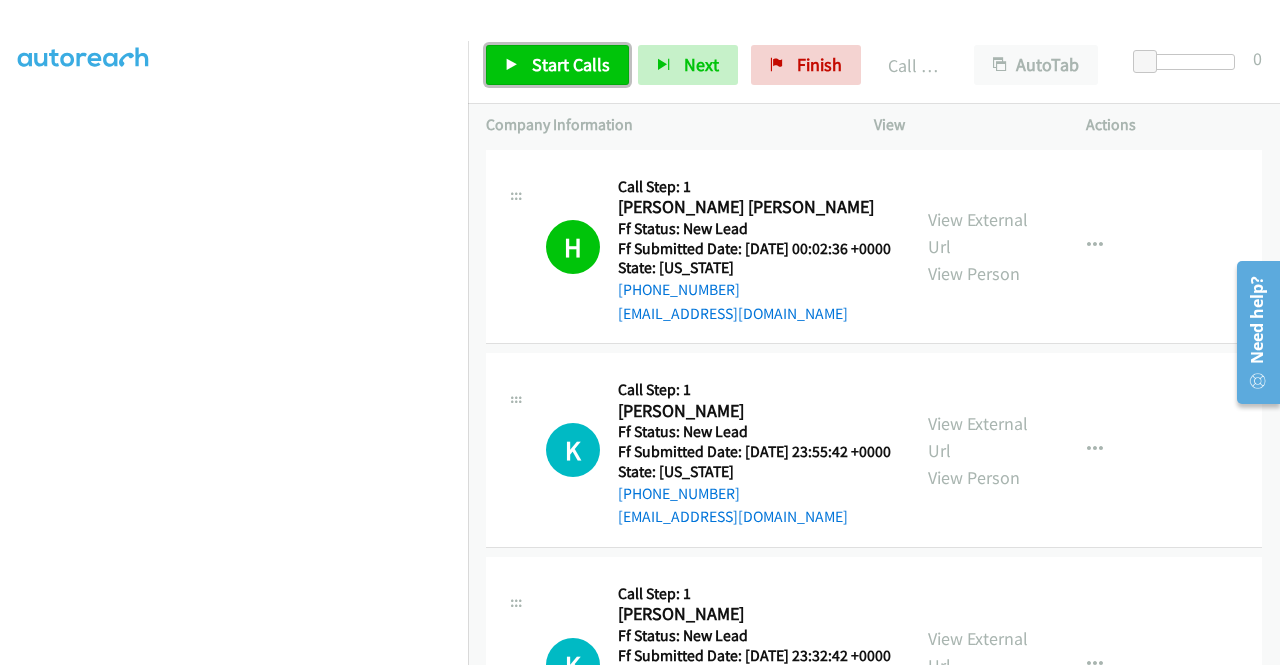 click on "Start Calls" at bounding box center (557, 65) 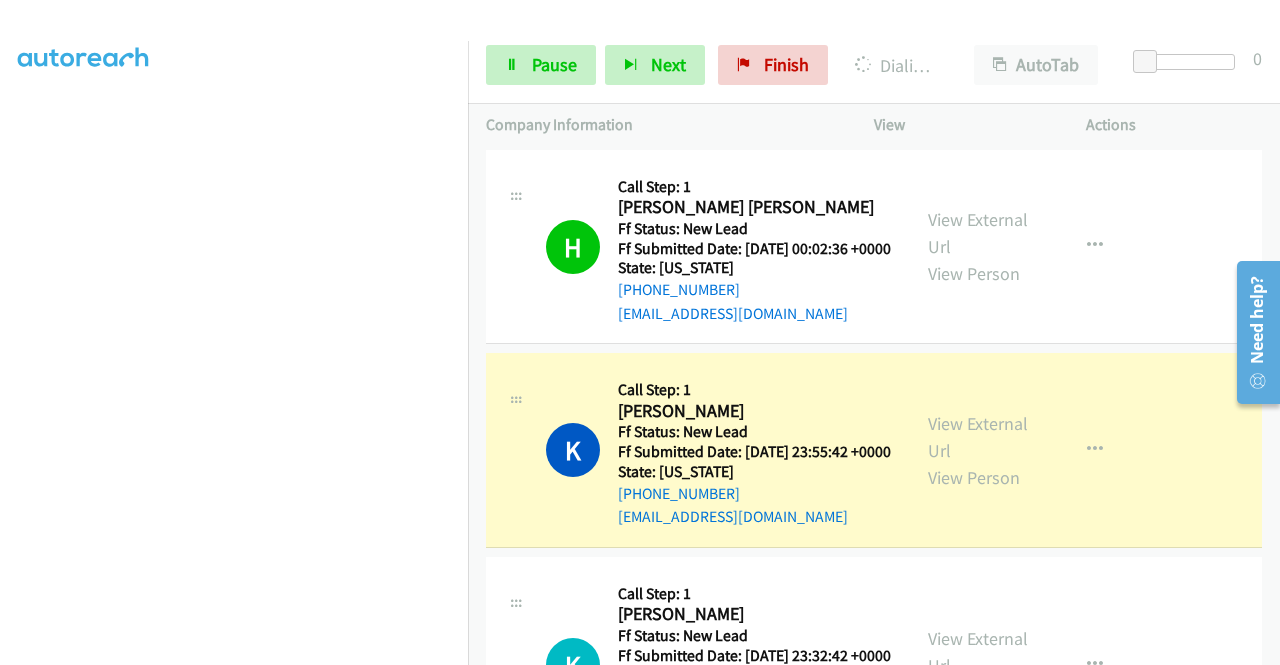 scroll, scrollTop: 0, scrollLeft: 0, axis: both 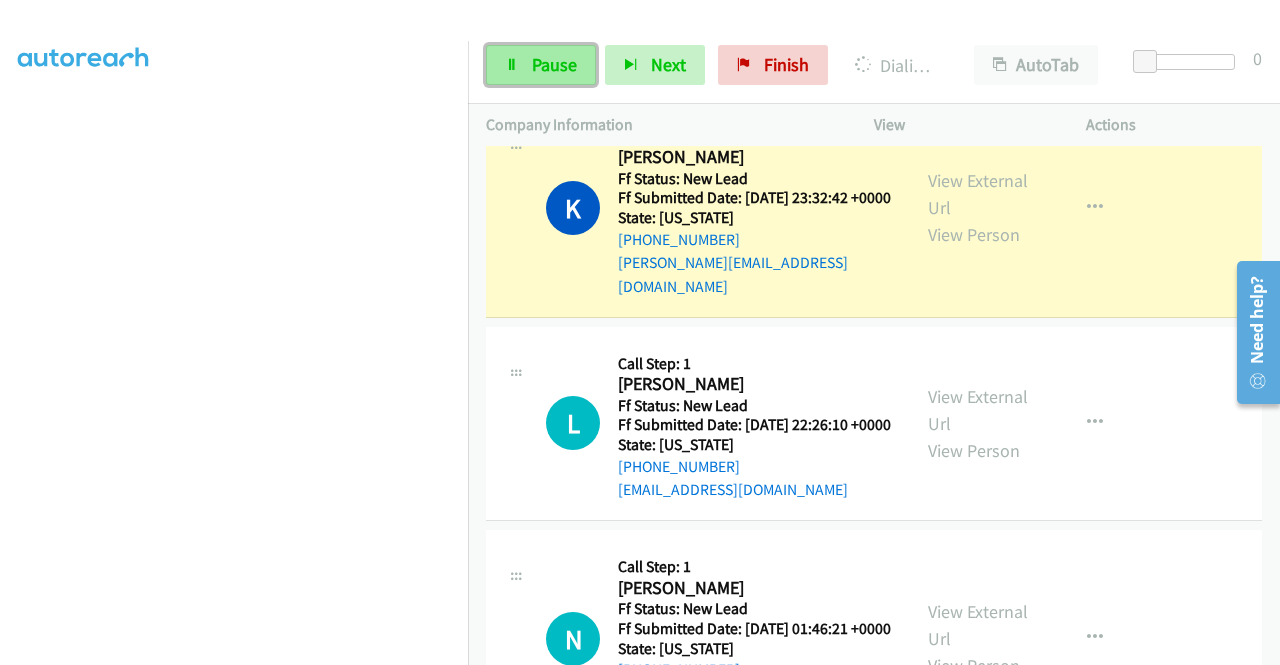 click on "Pause" at bounding box center (554, 64) 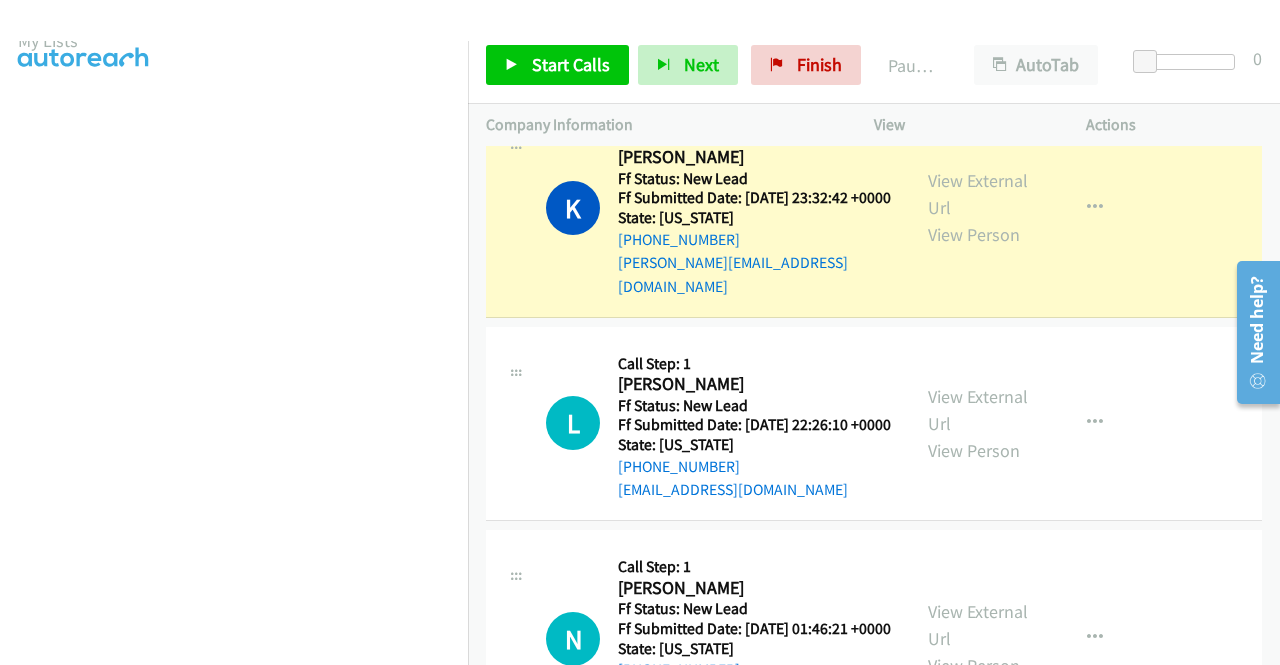 scroll, scrollTop: 56, scrollLeft: 0, axis: vertical 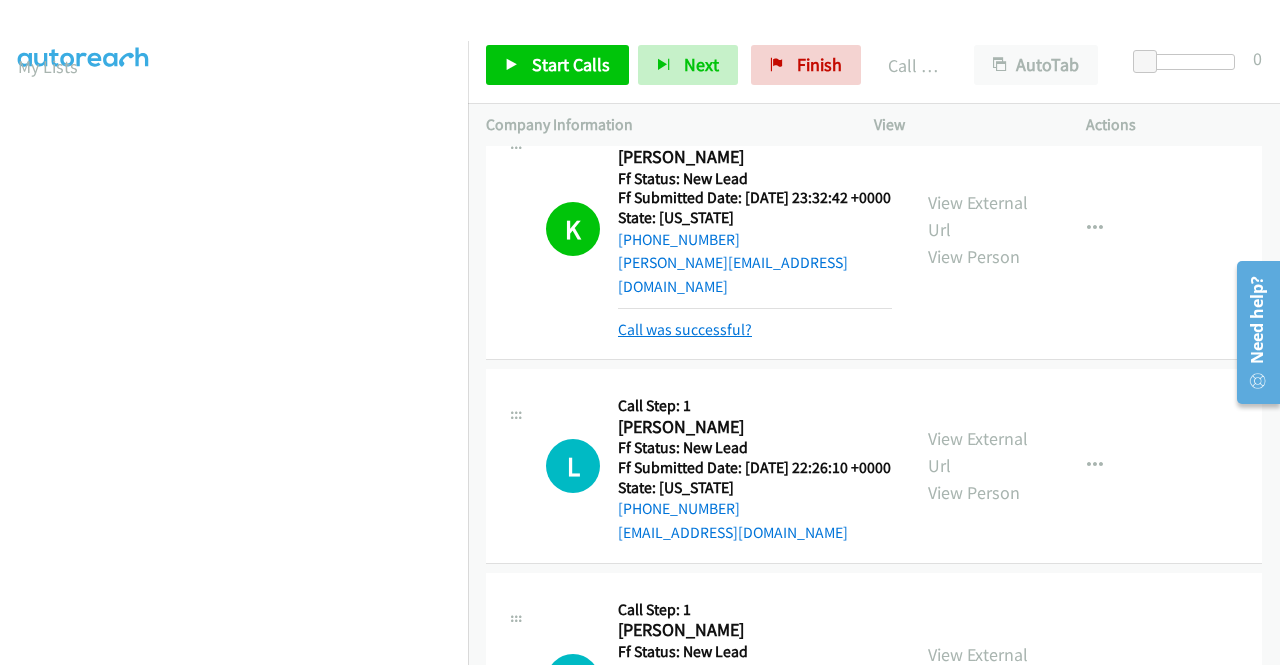 click on "Call was successful?" at bounding box center (685, 329) 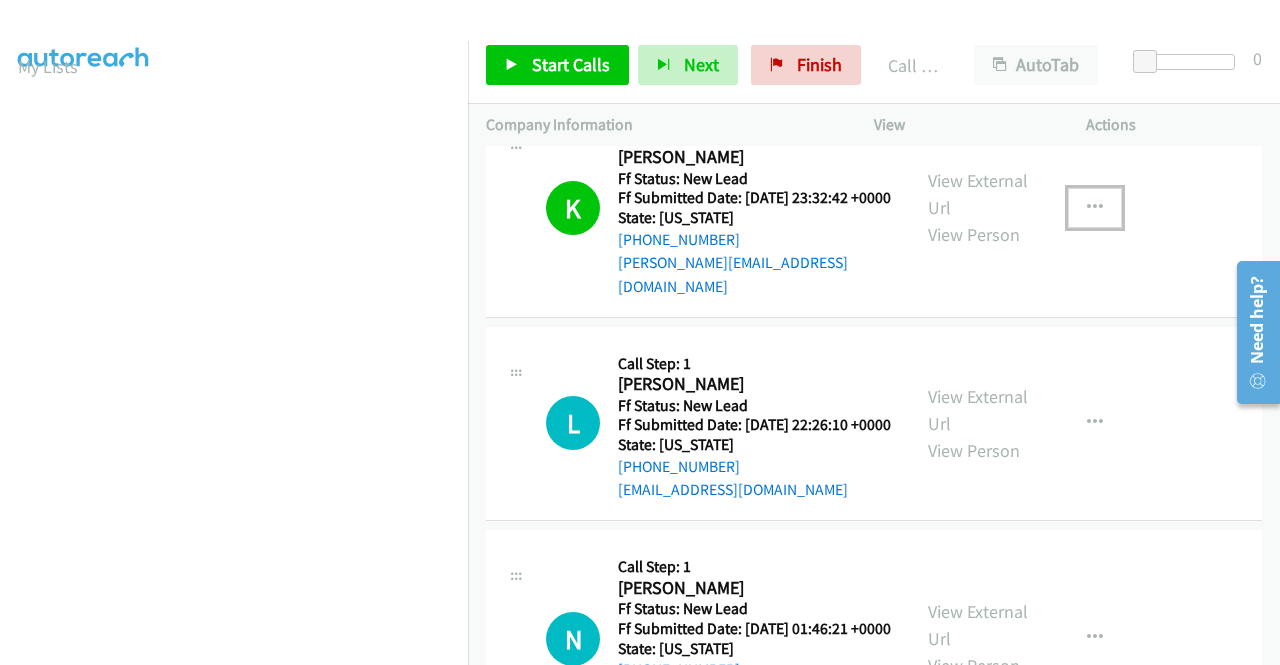click at bounding box center (1095, 208) 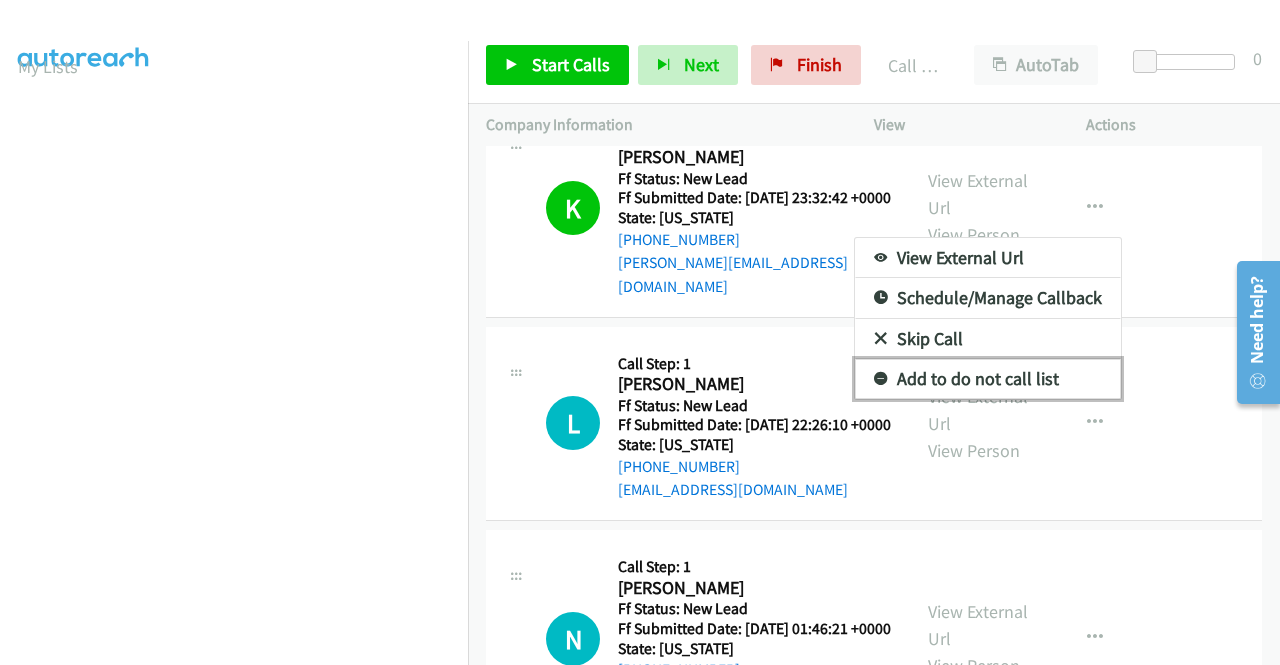 click on "Add to do not call list" at bounding box center (988, 379) 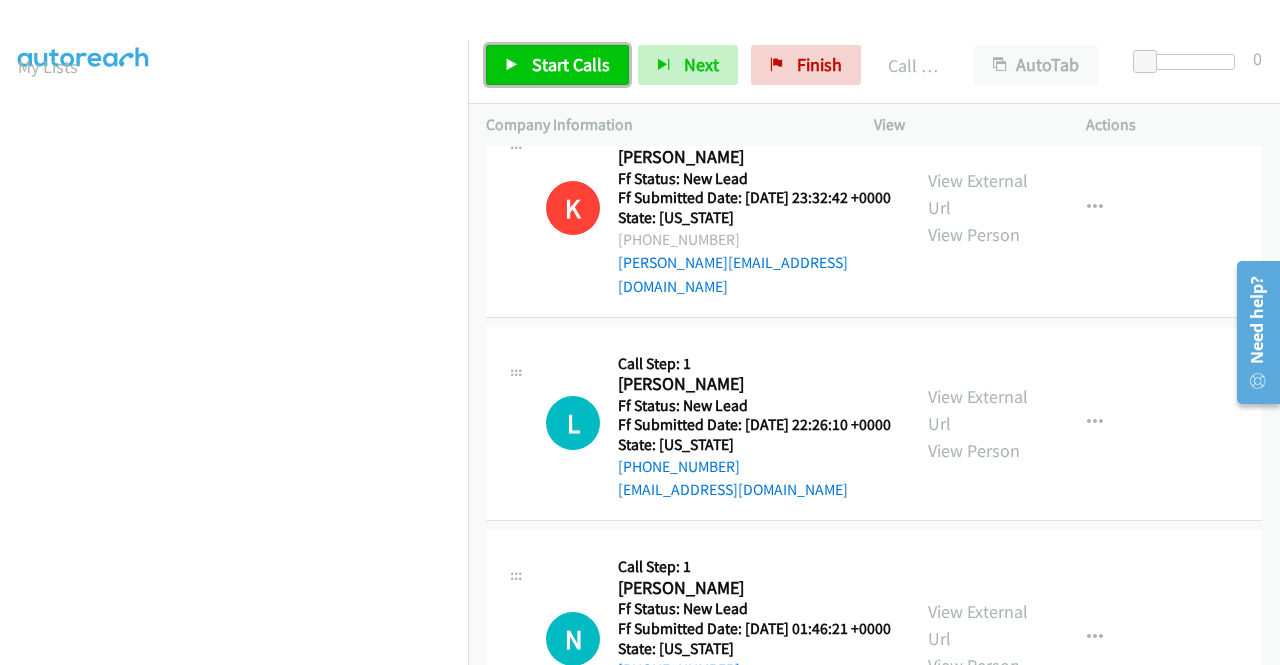 click on "Start Calls" at bounding box center (571, 64) 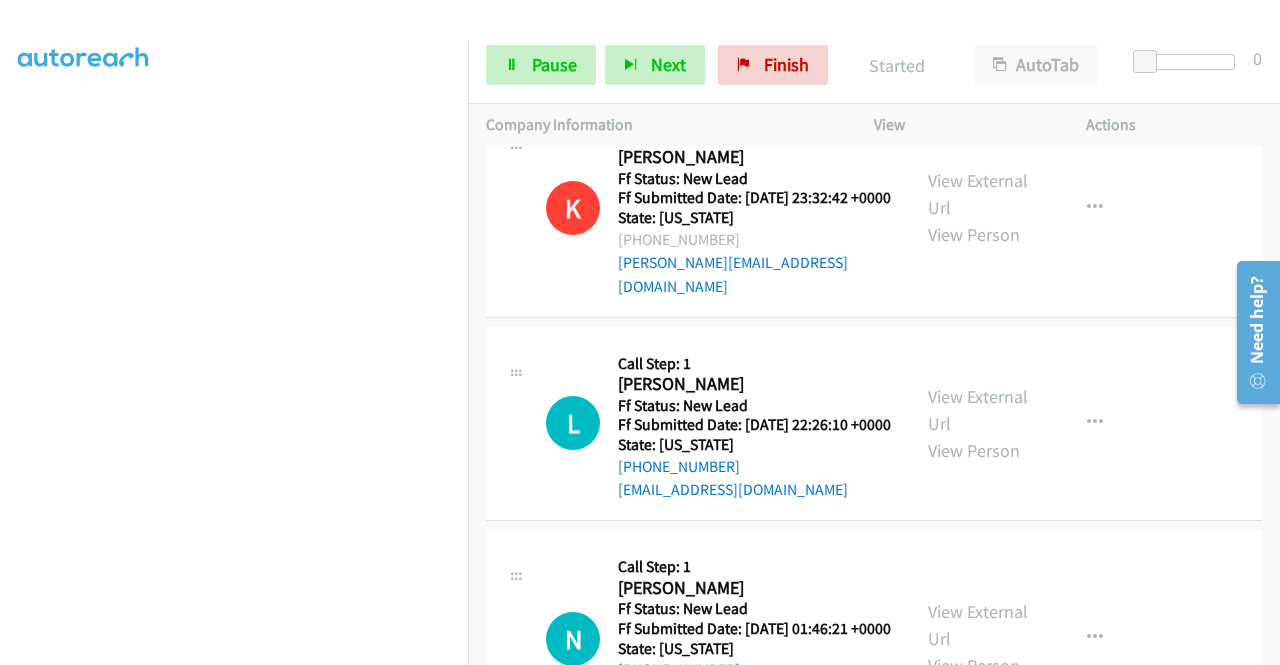 scroll, scrollTop: 332, scrollLeft: 0, axis: vertical 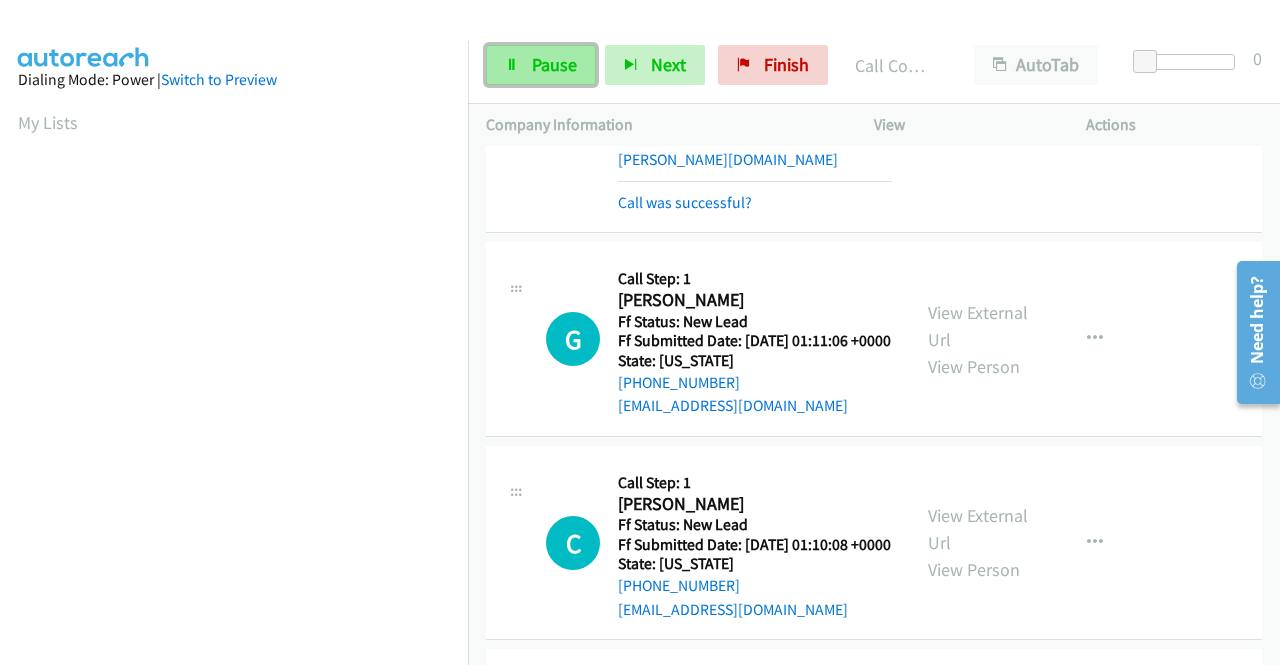 click on "Pause" at bounding box center (541, 65) 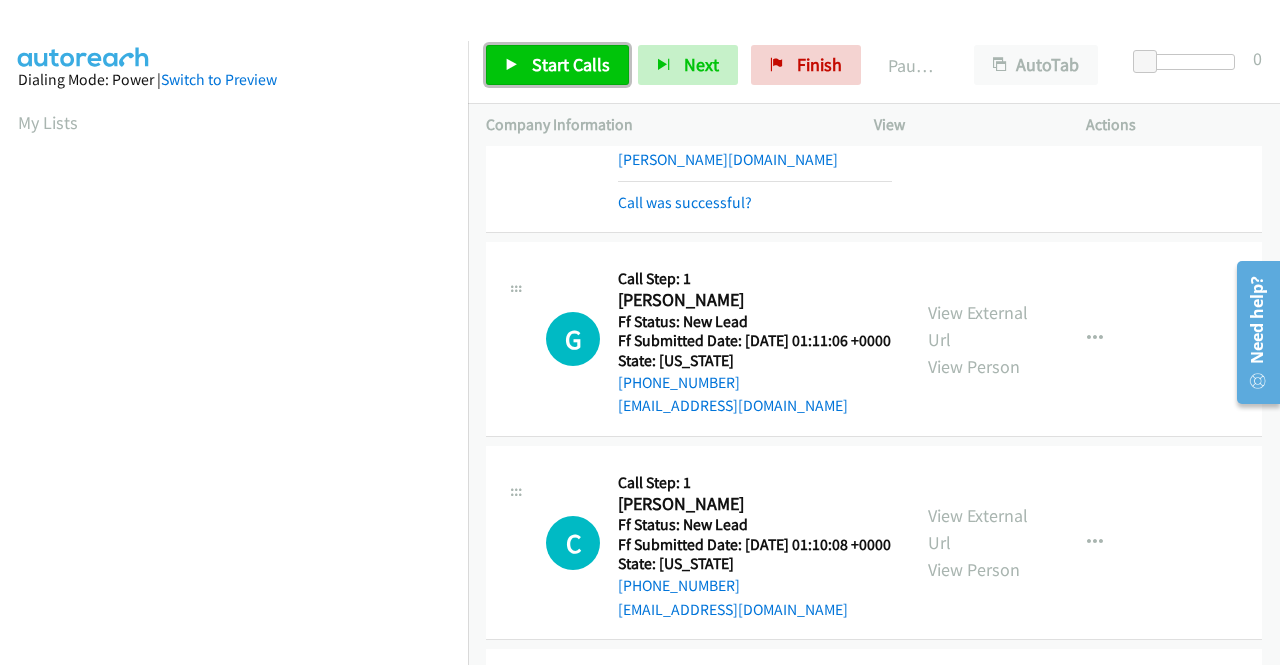 click on "Start Calls" at bounding box center [557, 65] 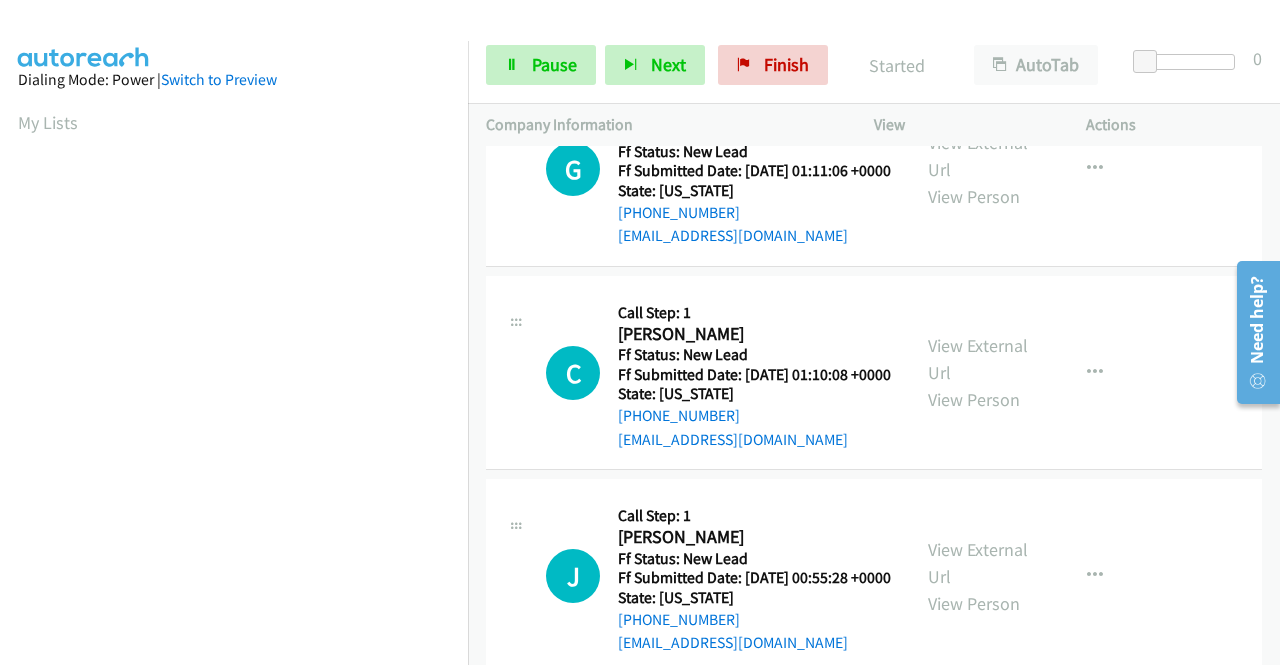 scroll, scrollTop: 2300, scrollLeft: 0, axis: vertical 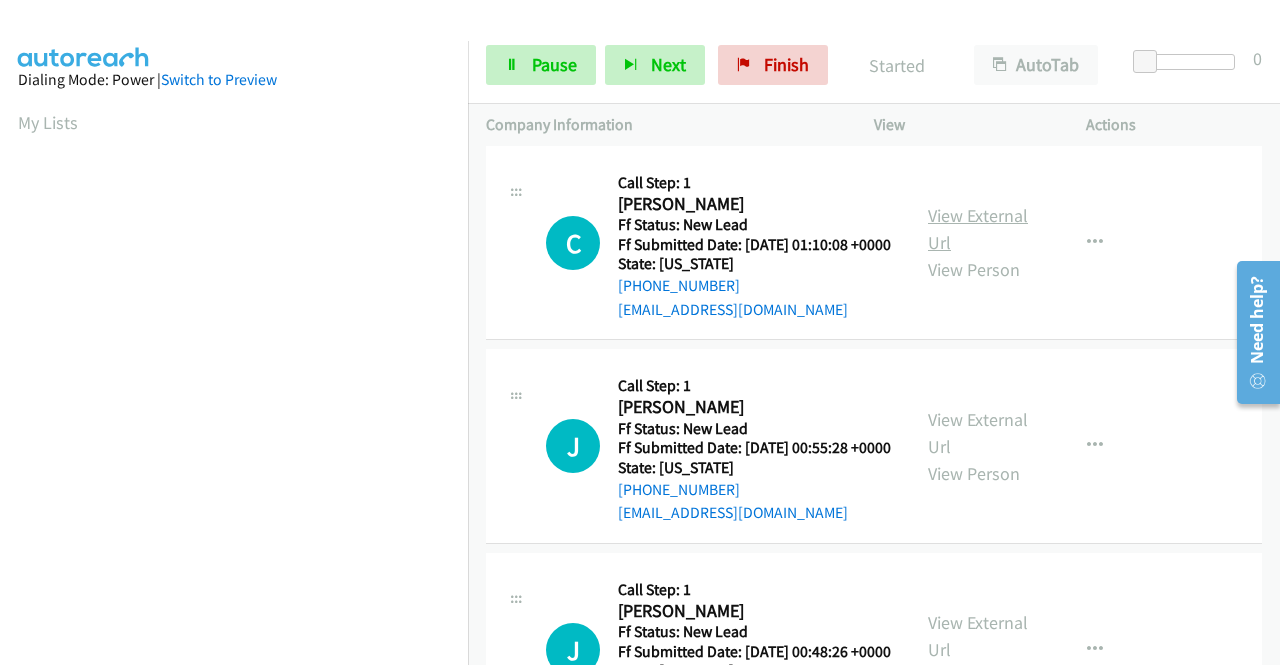 click on "View External Url" at bounding box center [978, 229] 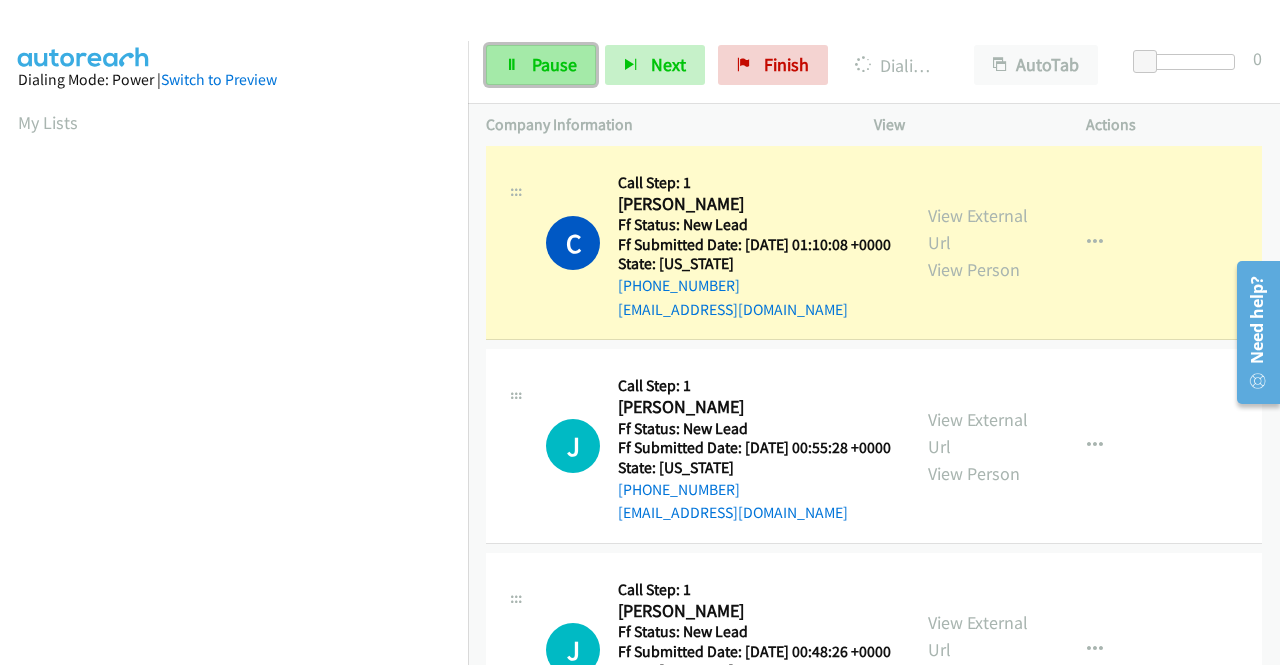 click on "Pause" at bounding box center [541, 65] 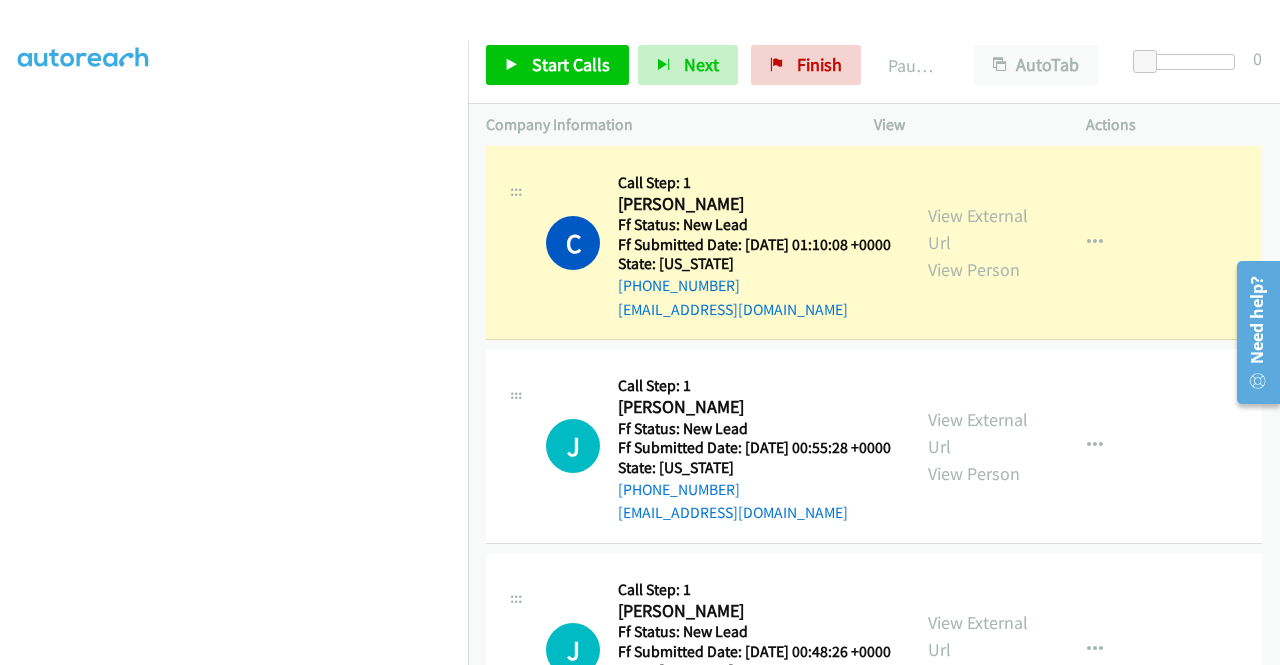 scroll, scrollTop: 0, scrollLeft: 0, axis: both 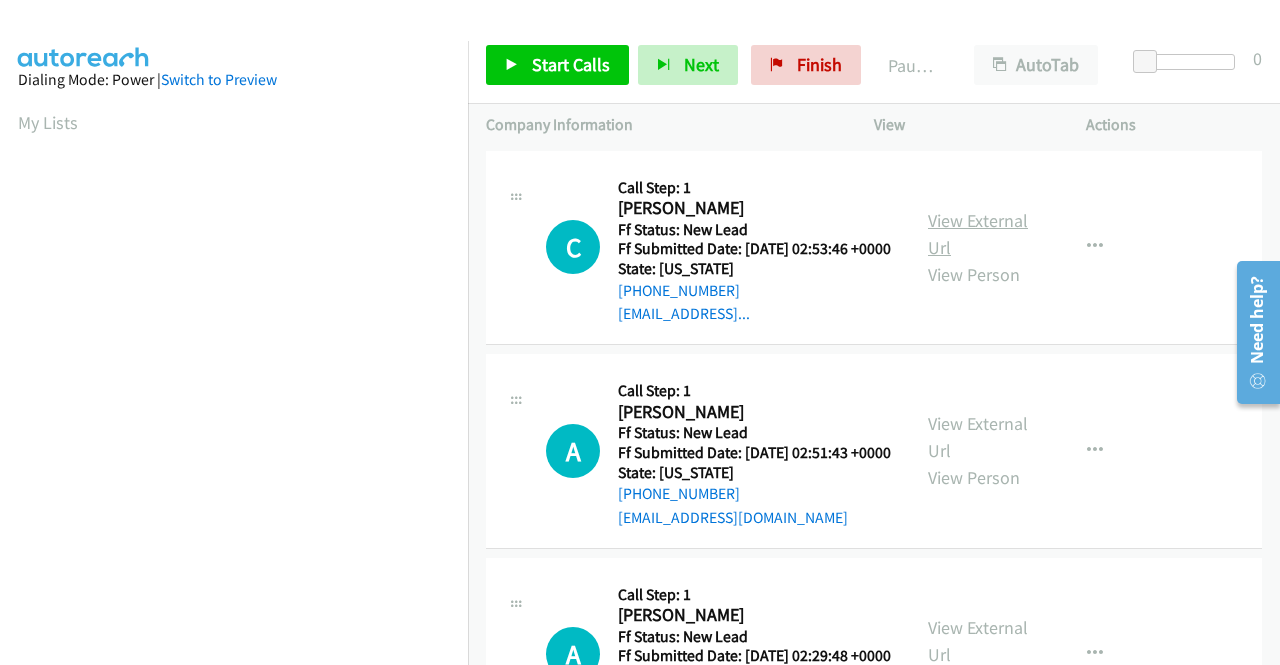 click on "View External Url" at bounding box center [978, 234] 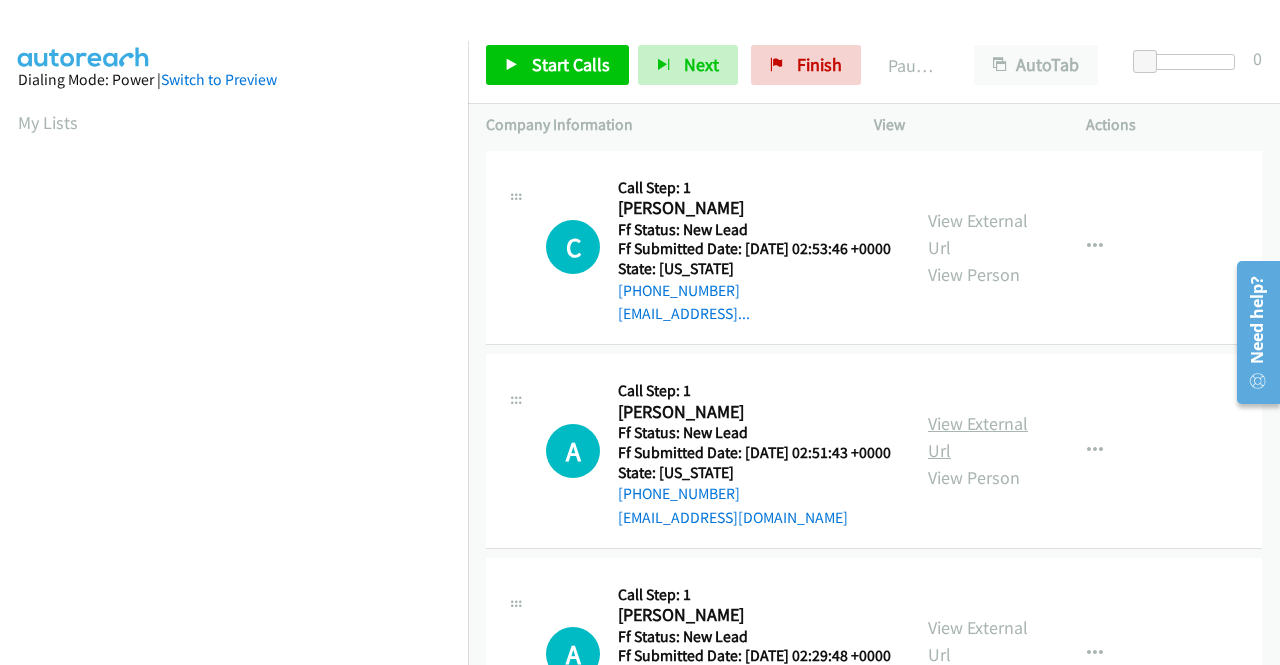 click on "View External Url" at bounding box center [978, 437] 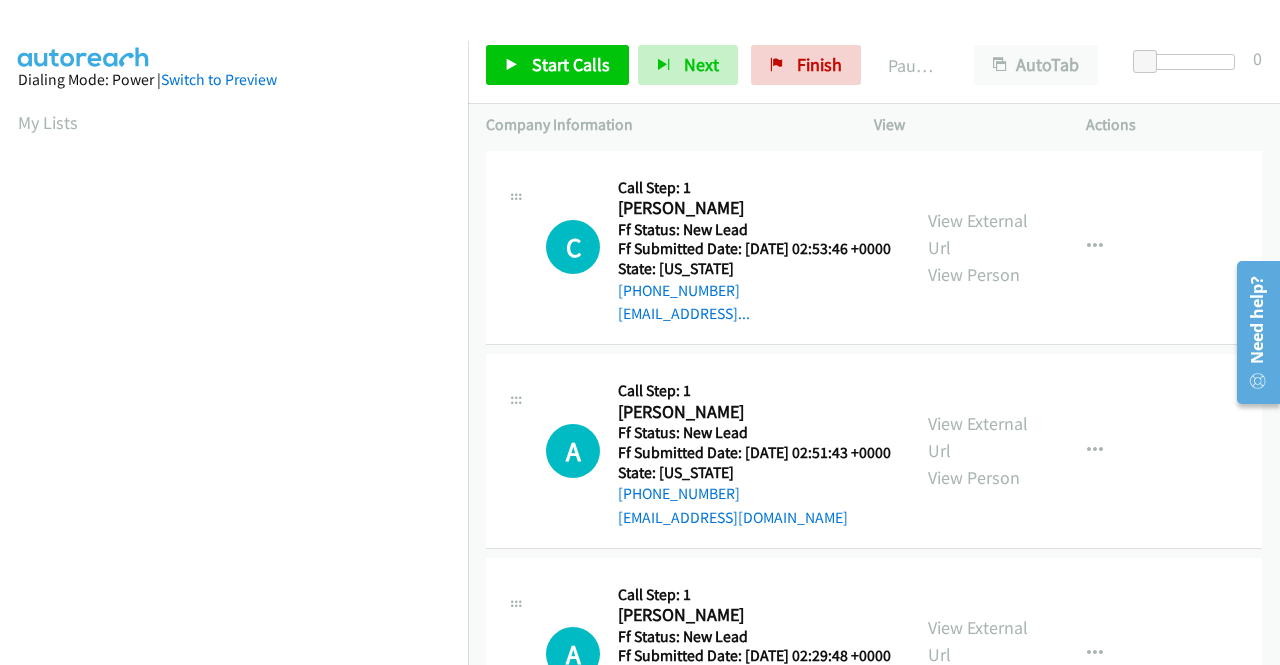 scroll, scrollTop: 100, scrollLeft: 0, axis: vertical 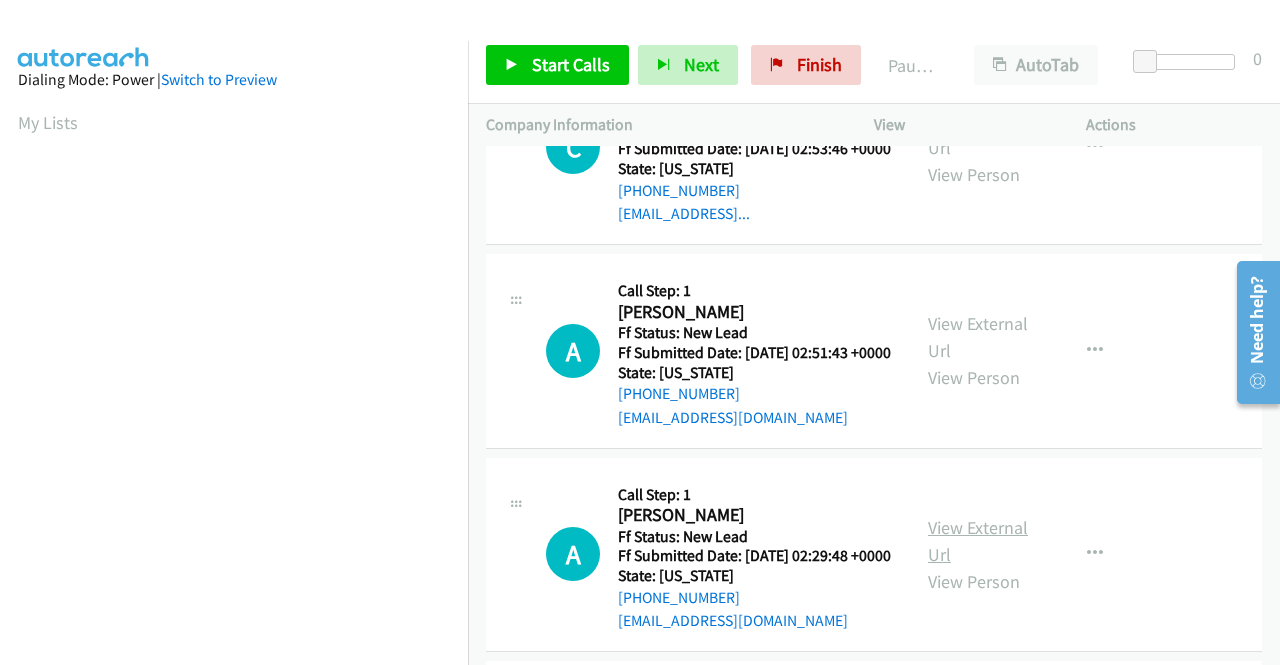 click on "View External Url" at bounding box center (978, 541) 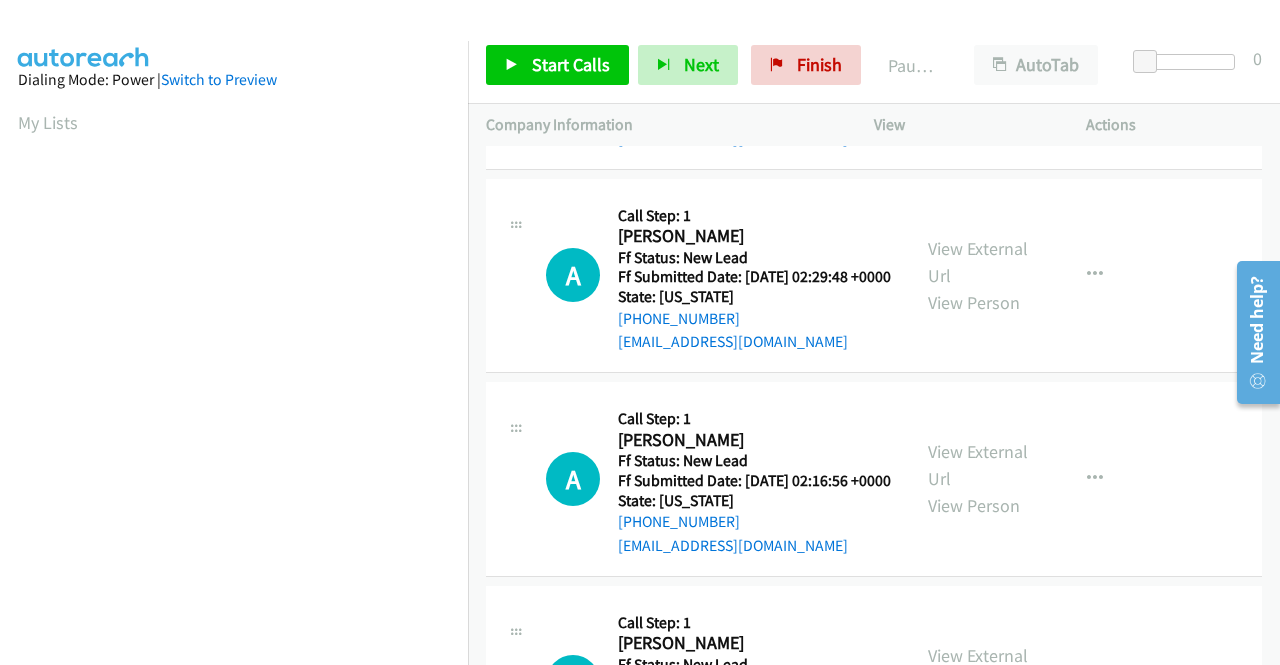 scroll, scrollTop: 400, scrollLeft: 0, axis: vertical 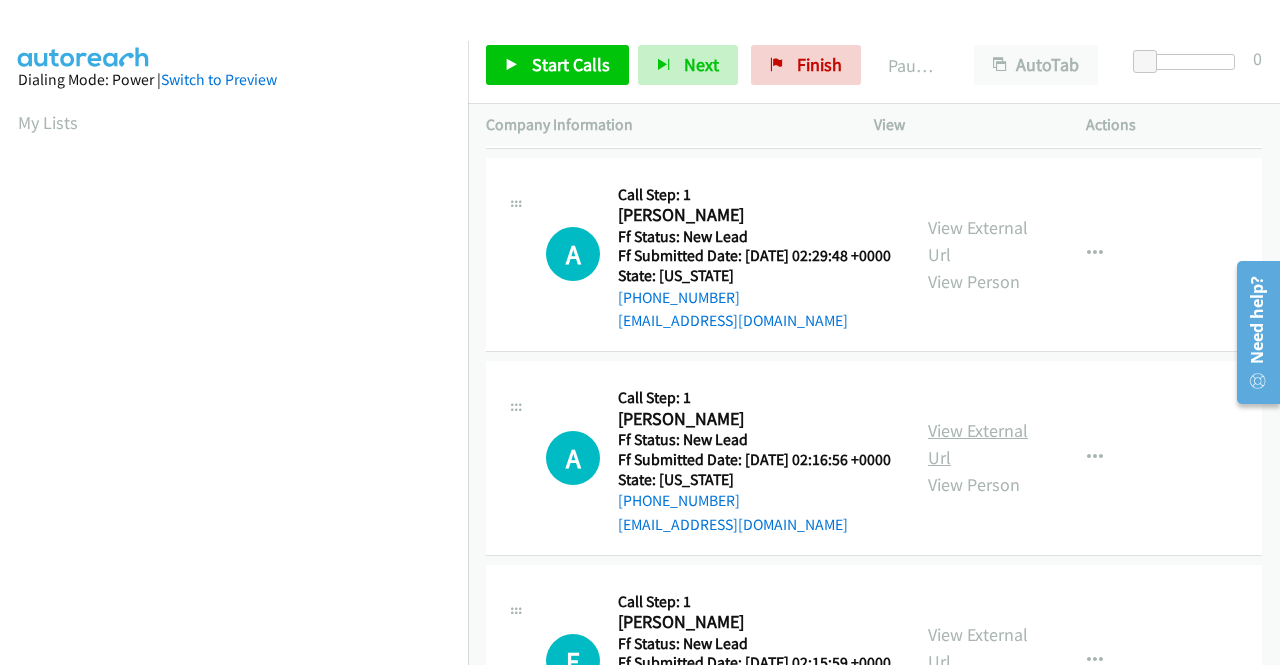 click on "View External Url" at bounding box center [978, 444] 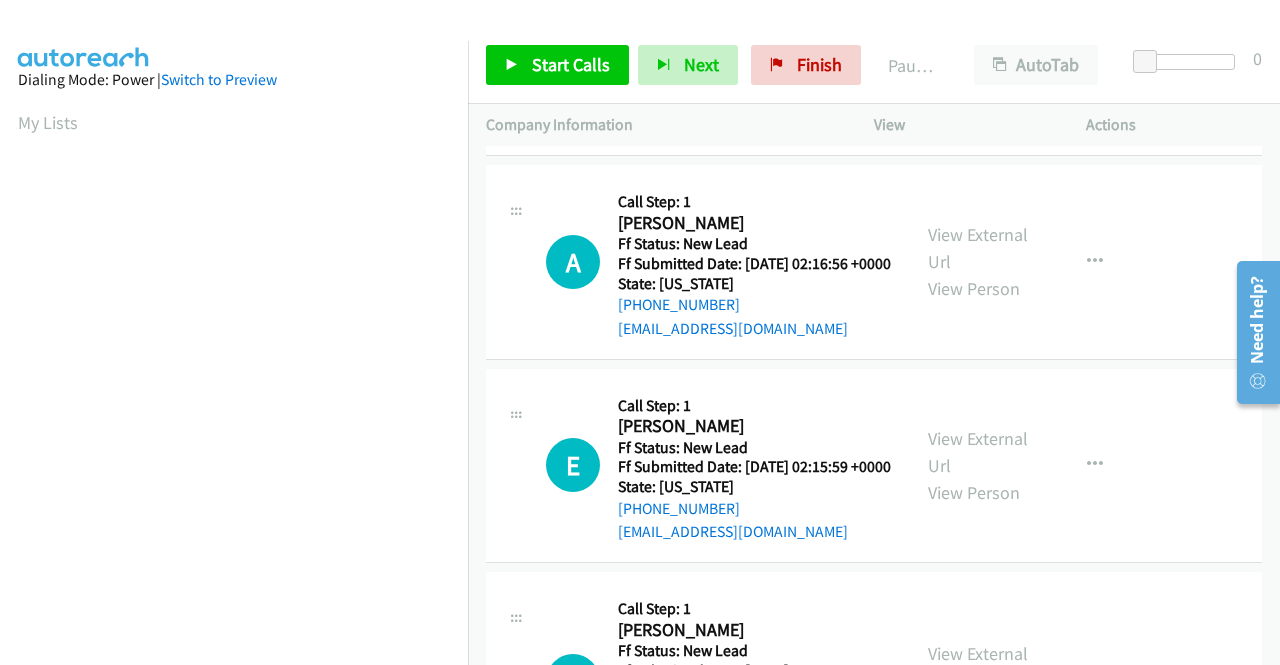 scroll, scrollTop: 600, scrollLeft: 0, axis: vertical 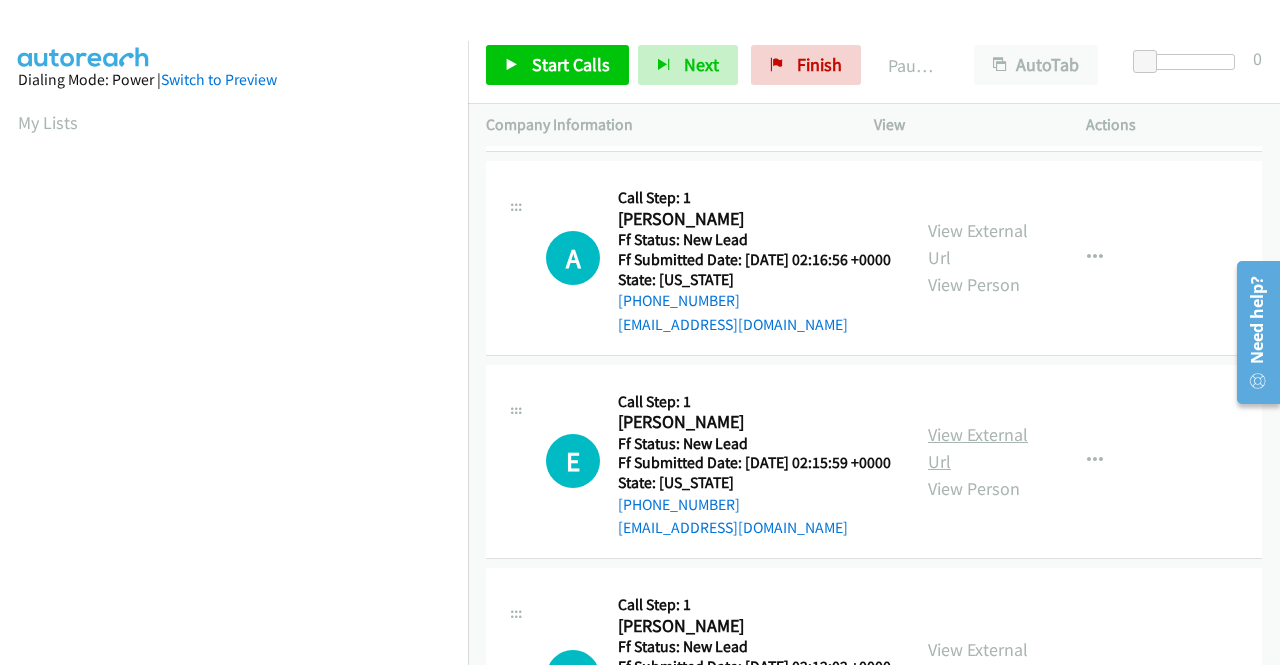 click on "View External Url" at bounding box center (978, 448) 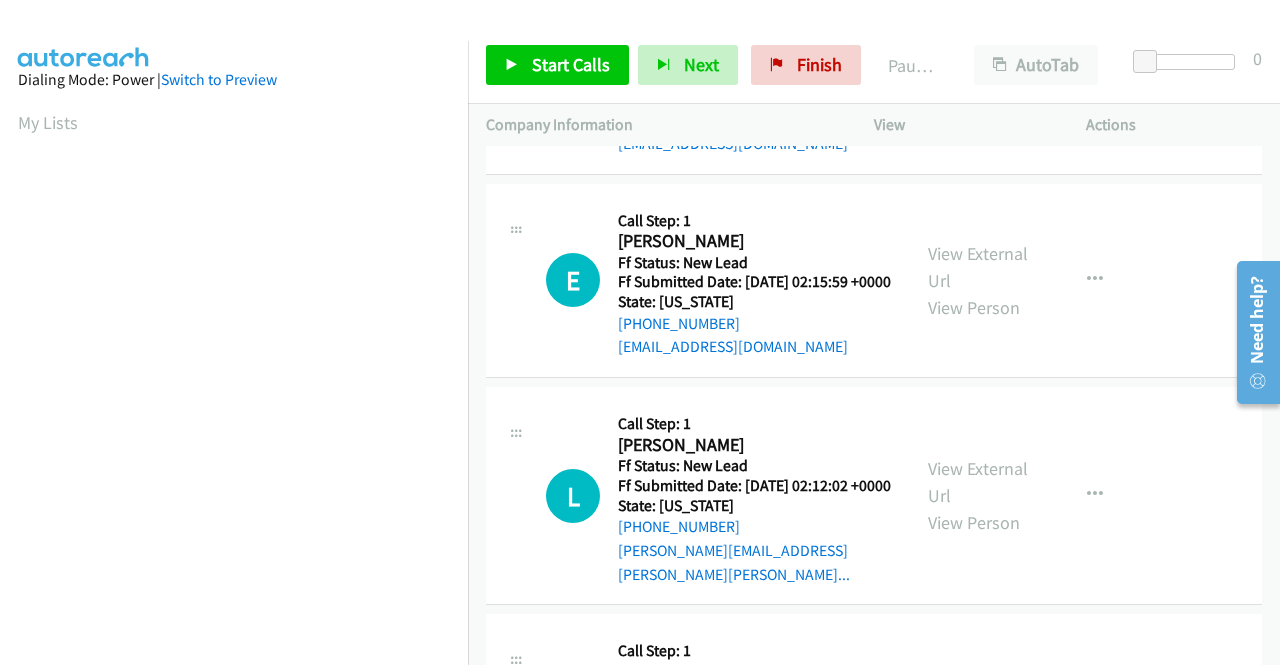 scroll, scrollTop: 800, scrollLeft: 0, axis: vertical 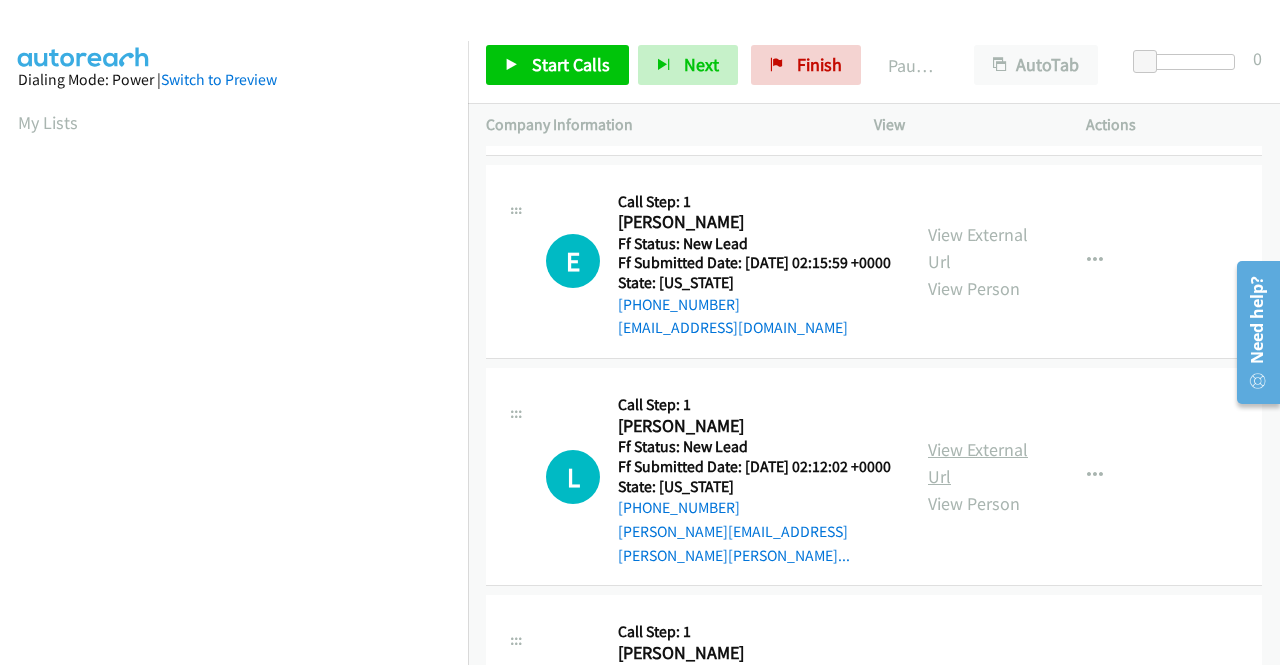 click on "View External Url" at bounding box center (978, 463) 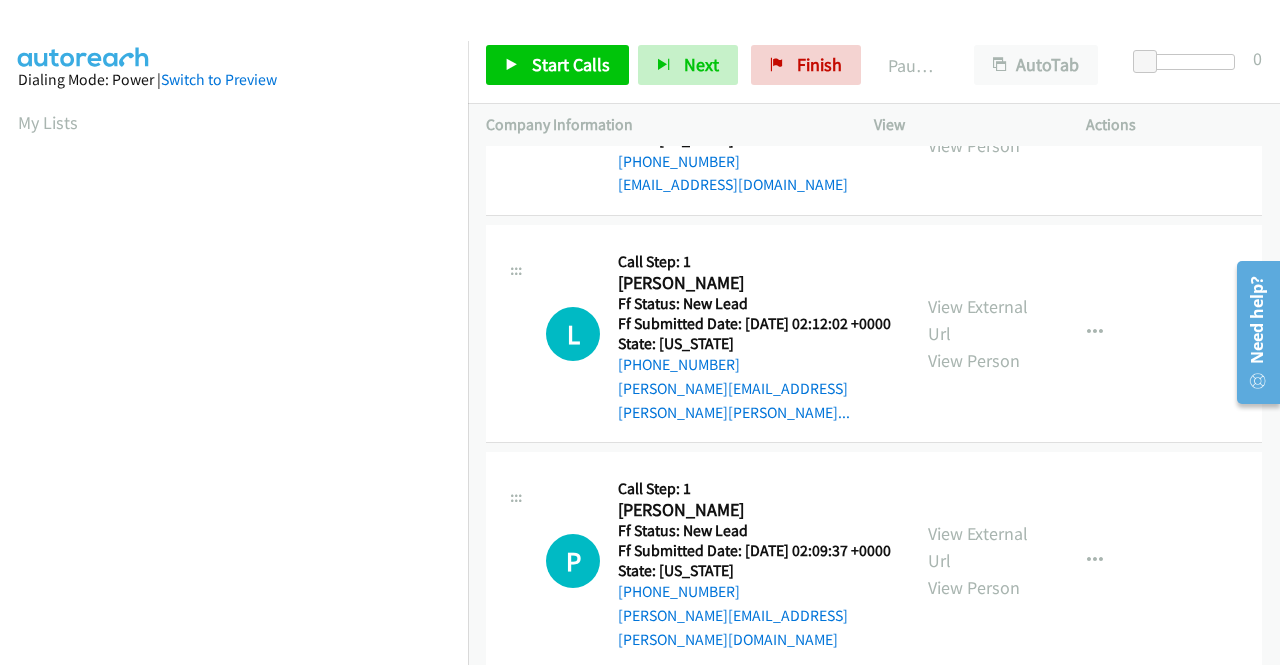 scroll, scrollTop: 1000, scrollLeft: 0, axis: vertical 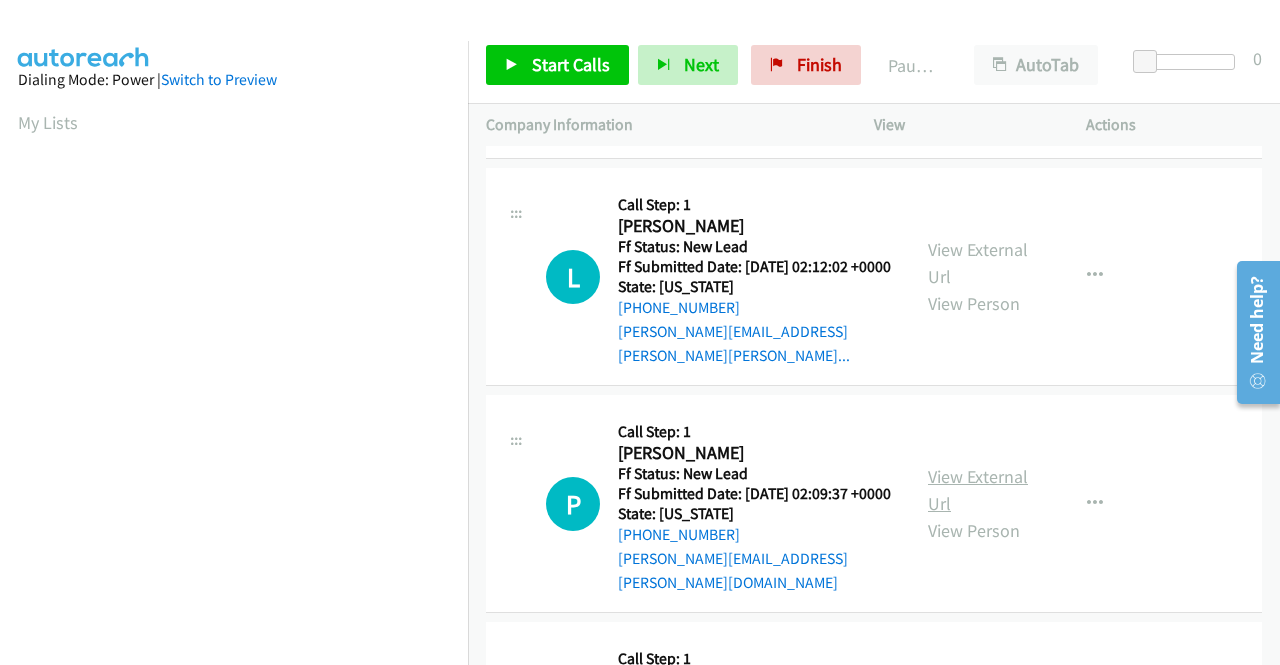 click on "View External Url" at bounding box center (978, 490) 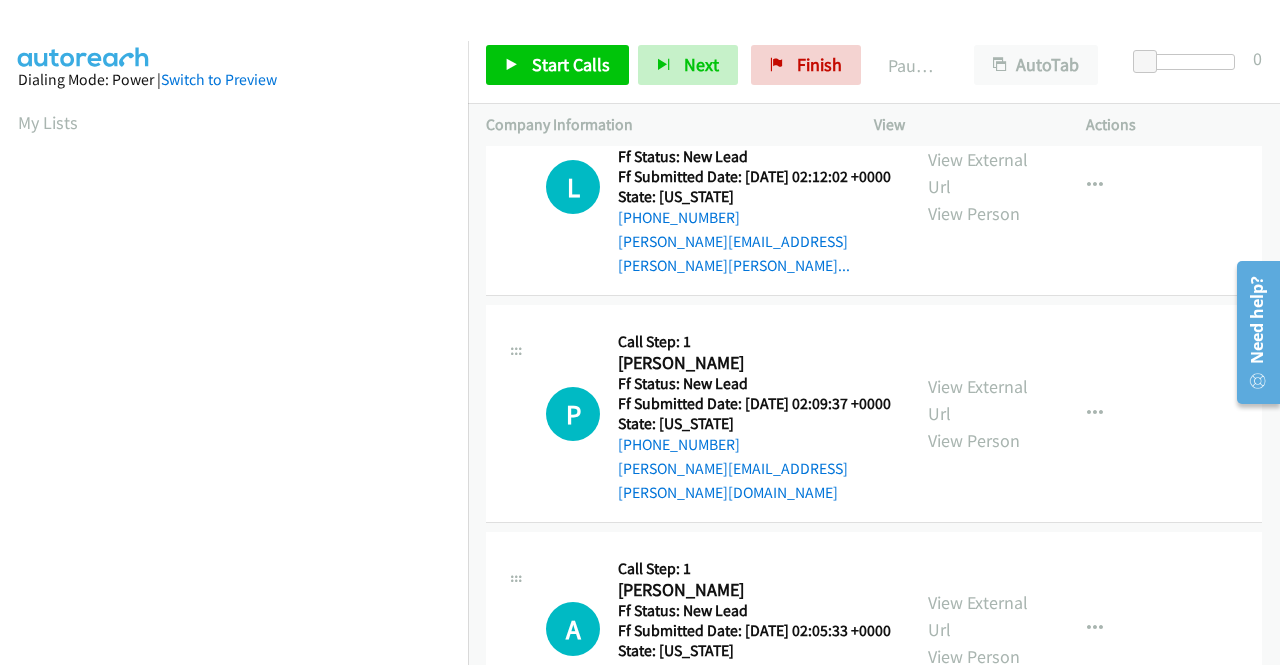 scroll, scrollTop: 1200, scrollLeft: 0, axis: vertical 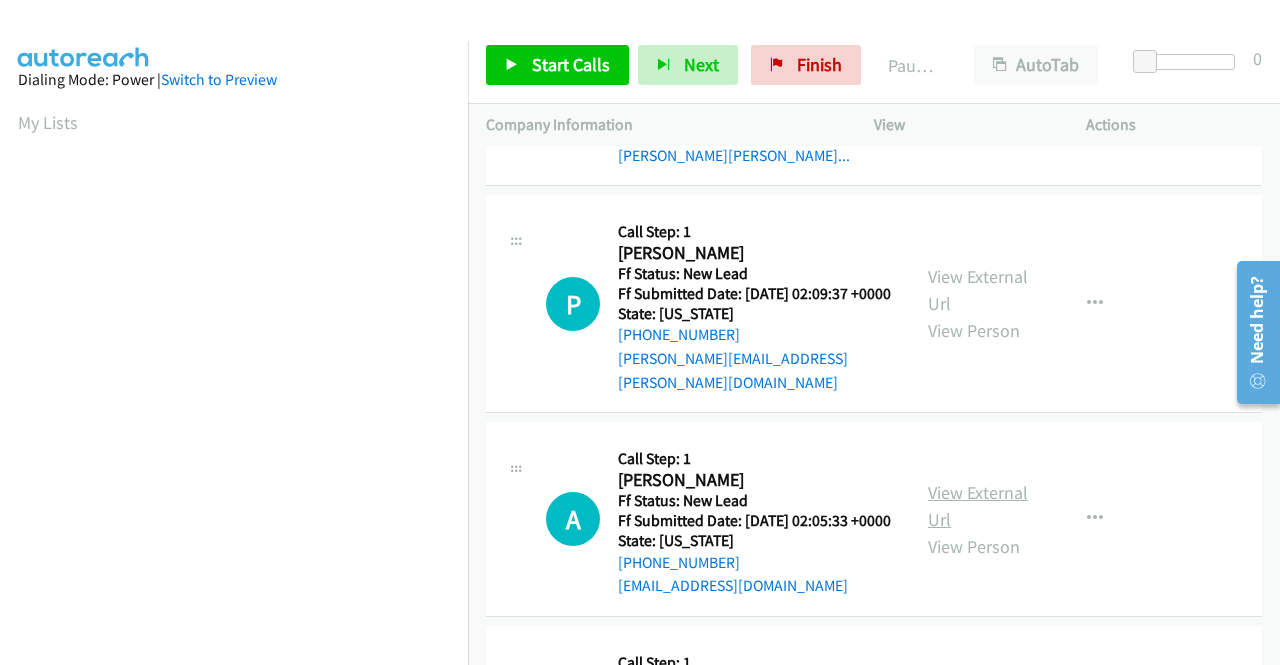 click on "View External Url" at bounding box center (978, 506) 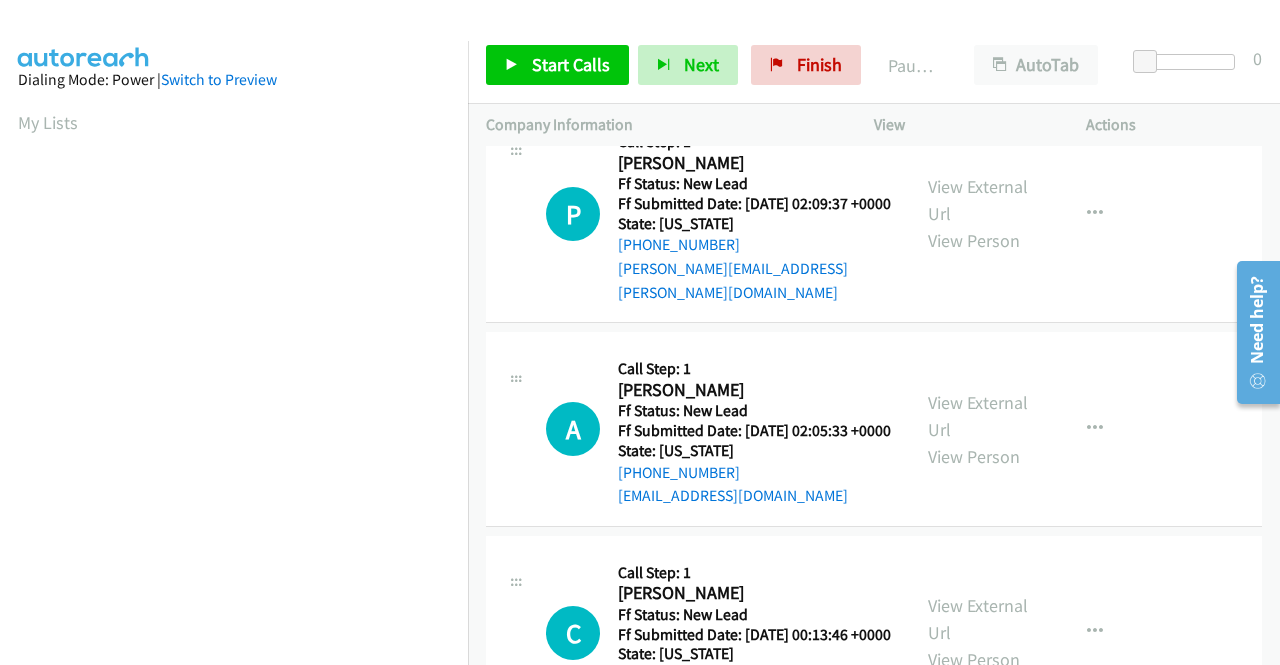 scroll, scrollTop: 1600, scrollLeft: 0, axis: vertical 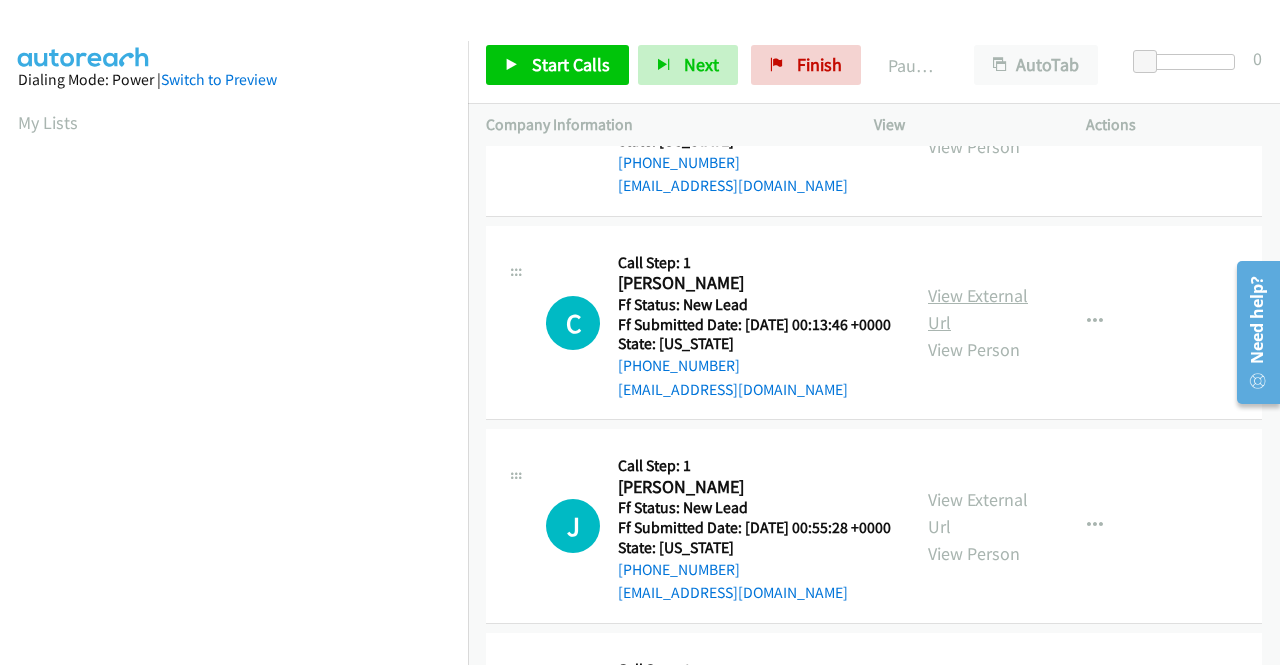 click on "View External Url" at bounding box center [978, 309] 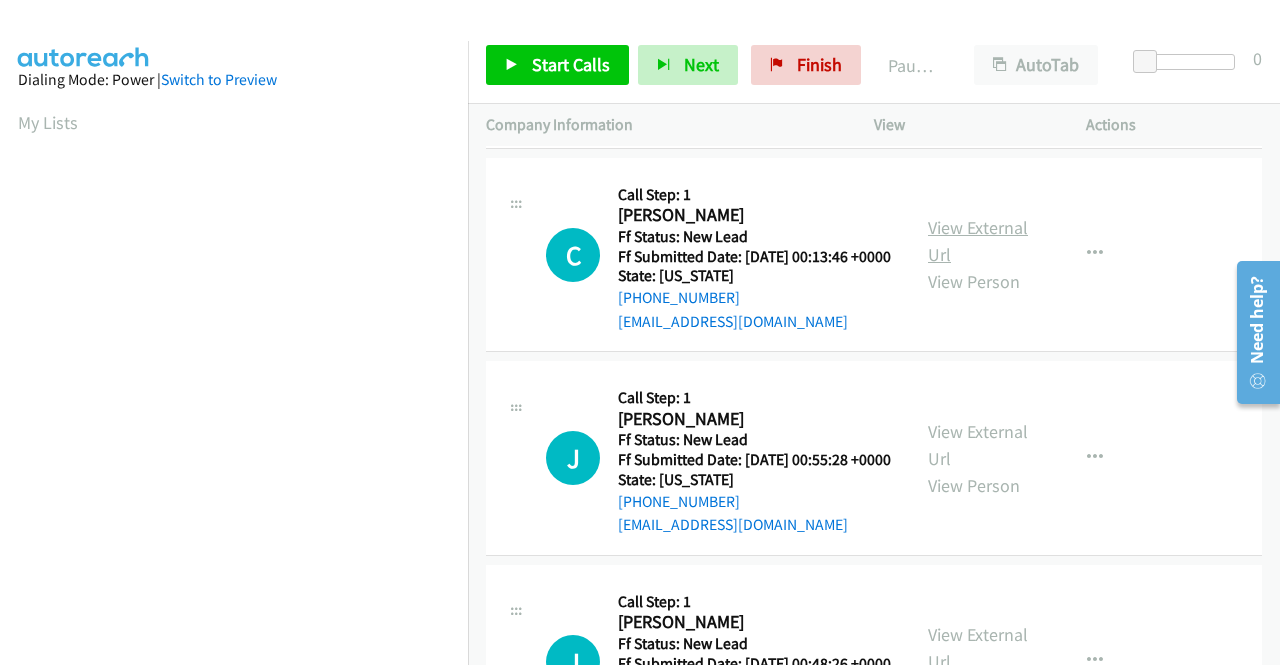scroll, scrollTop: 1700, scrollLeft: 0, axis: vertical 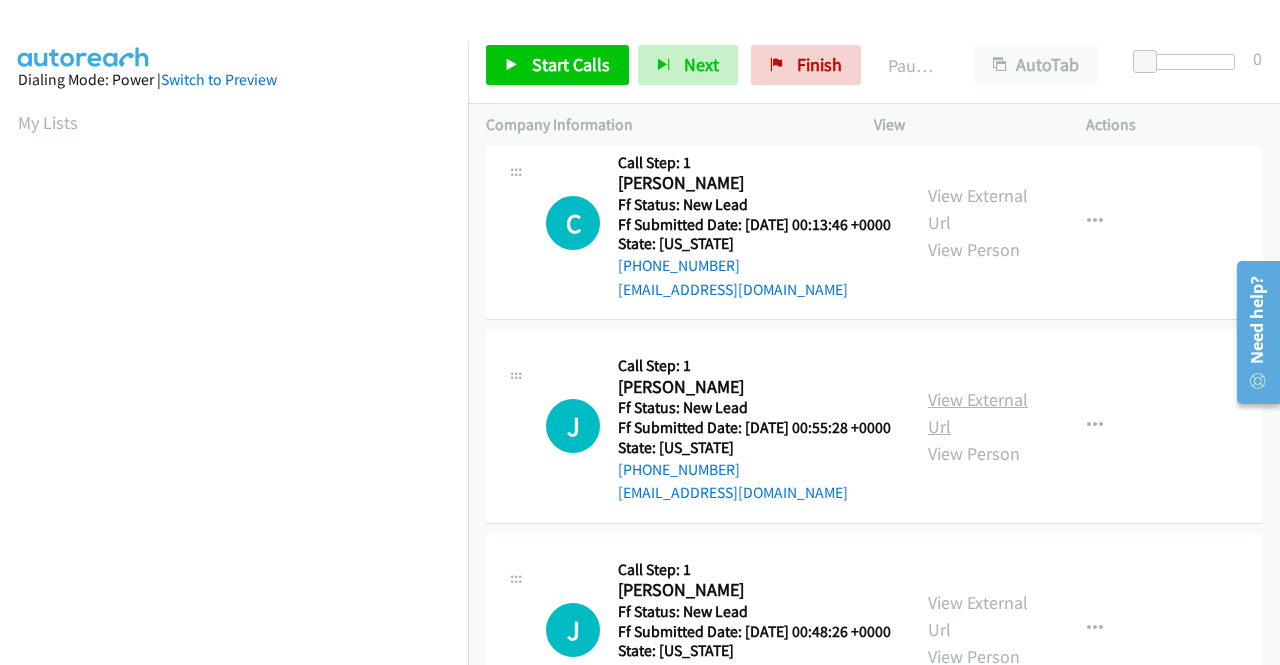 click on "View External Url" at bounding box center [978, 413] 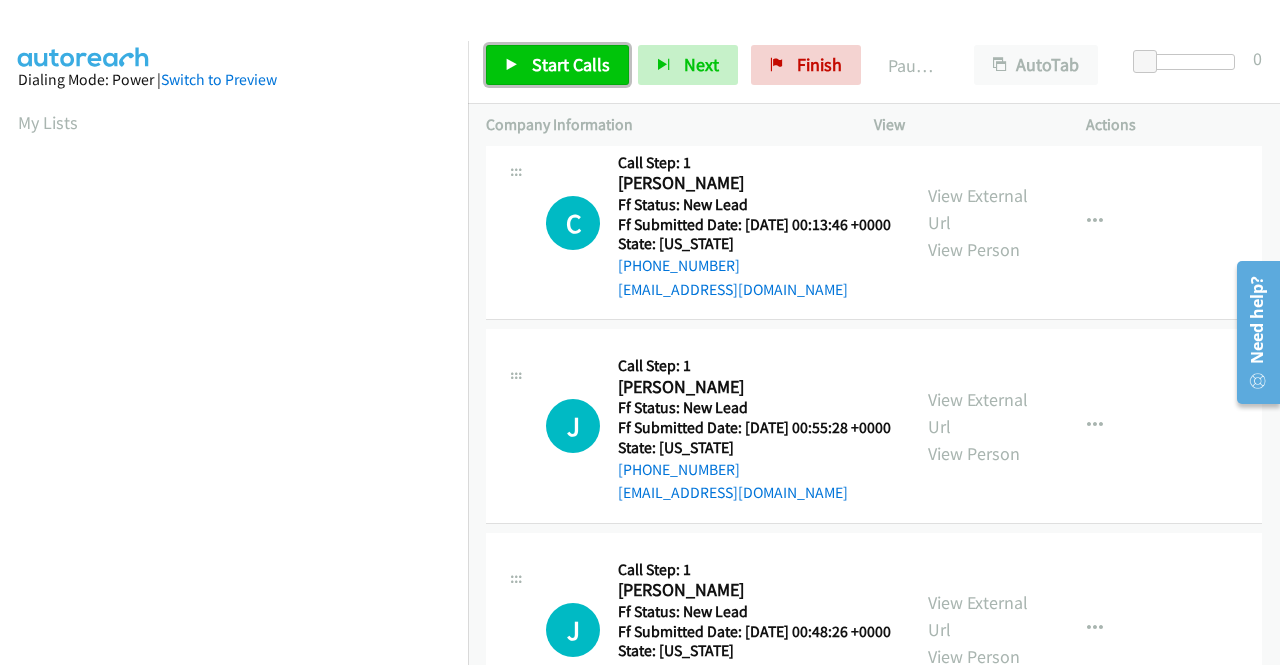 click on "Start Calls" at bounding box center [571, 64] 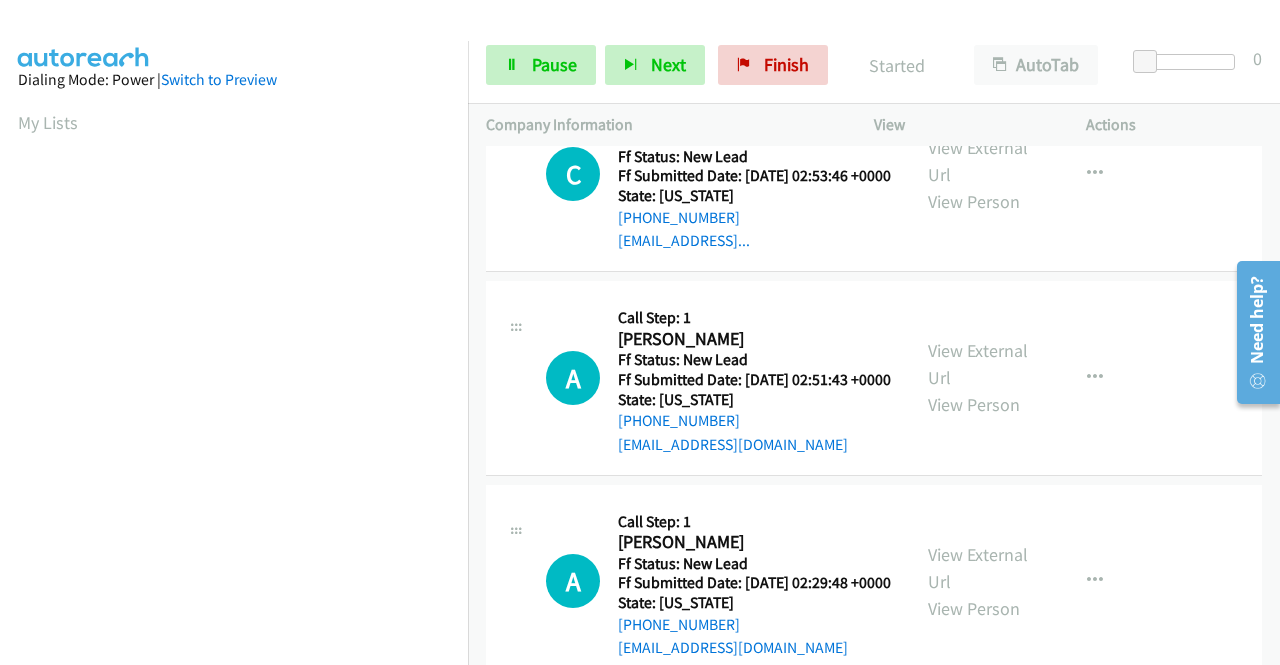 scroll, scrollTop: 0, scrollLeft: 0, axis: both 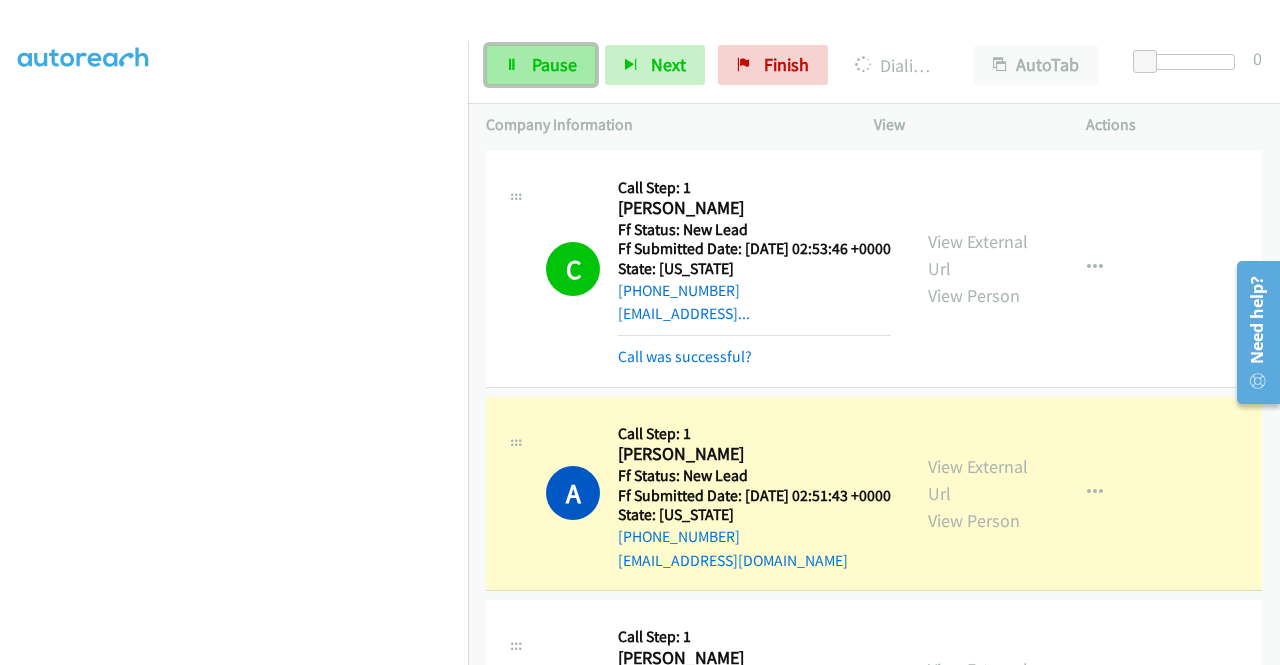 click on "Pause" at bounding box center (554, 64) 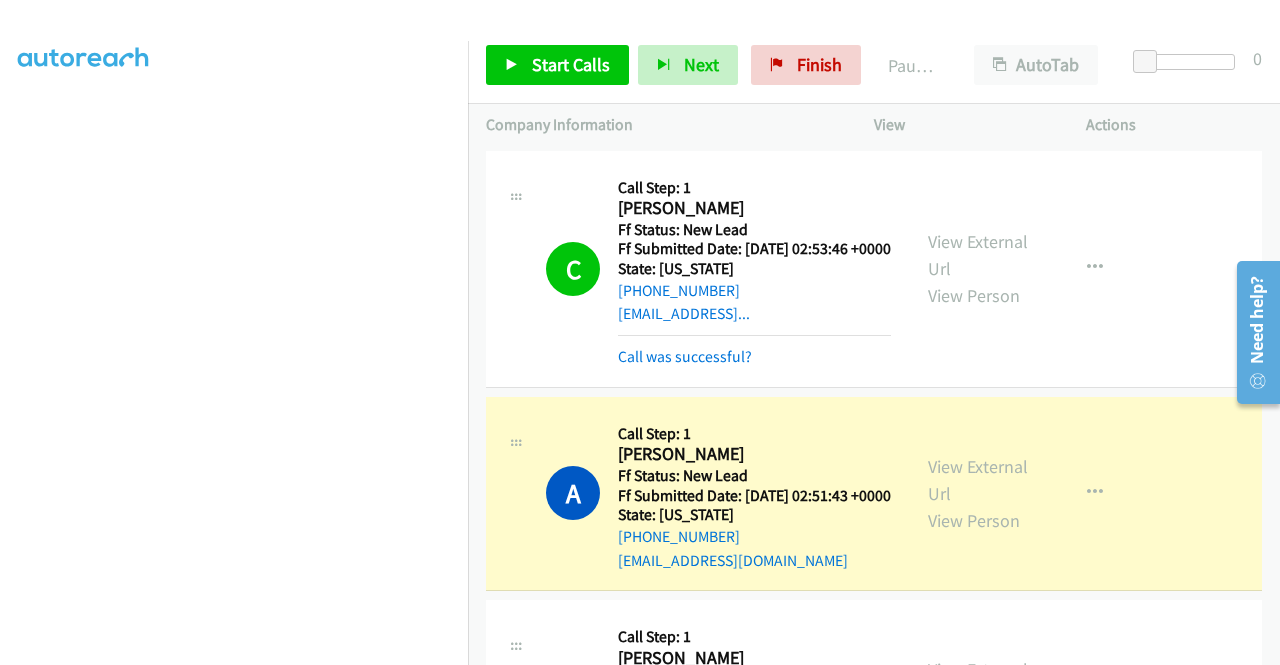 scroll, scrollTop: 56, scrollLeft: 0, axis: vertical 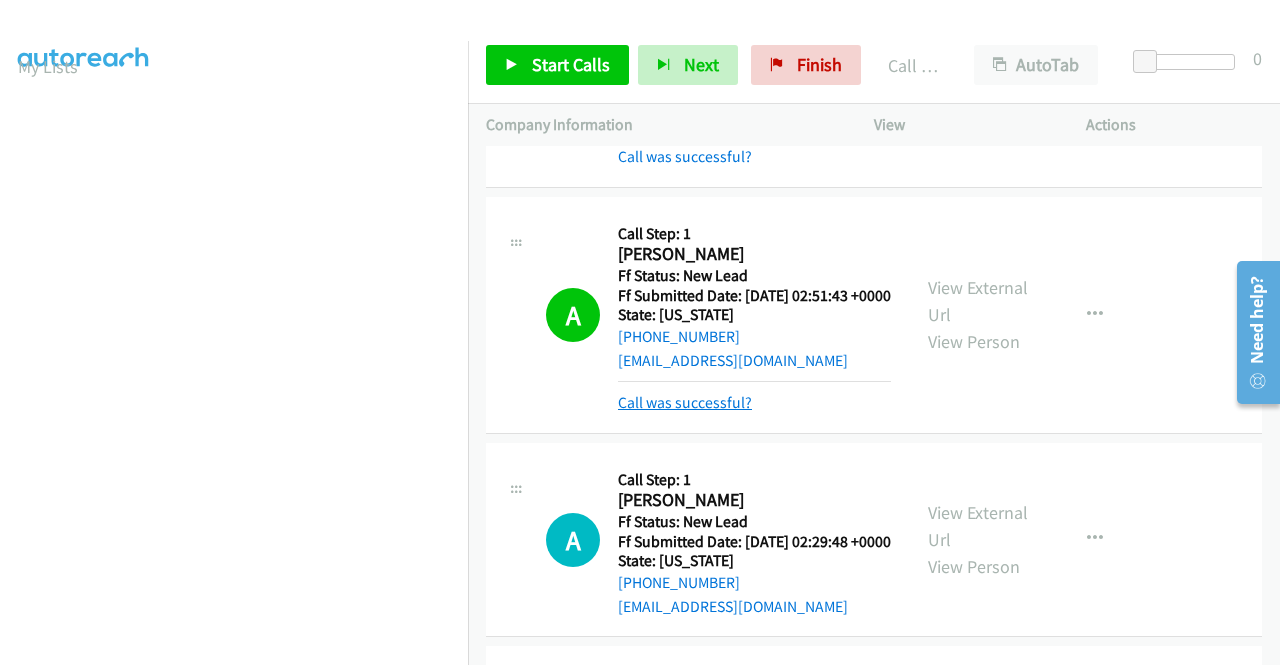 click on "Call was successful?" at bounding box center [685, 402] 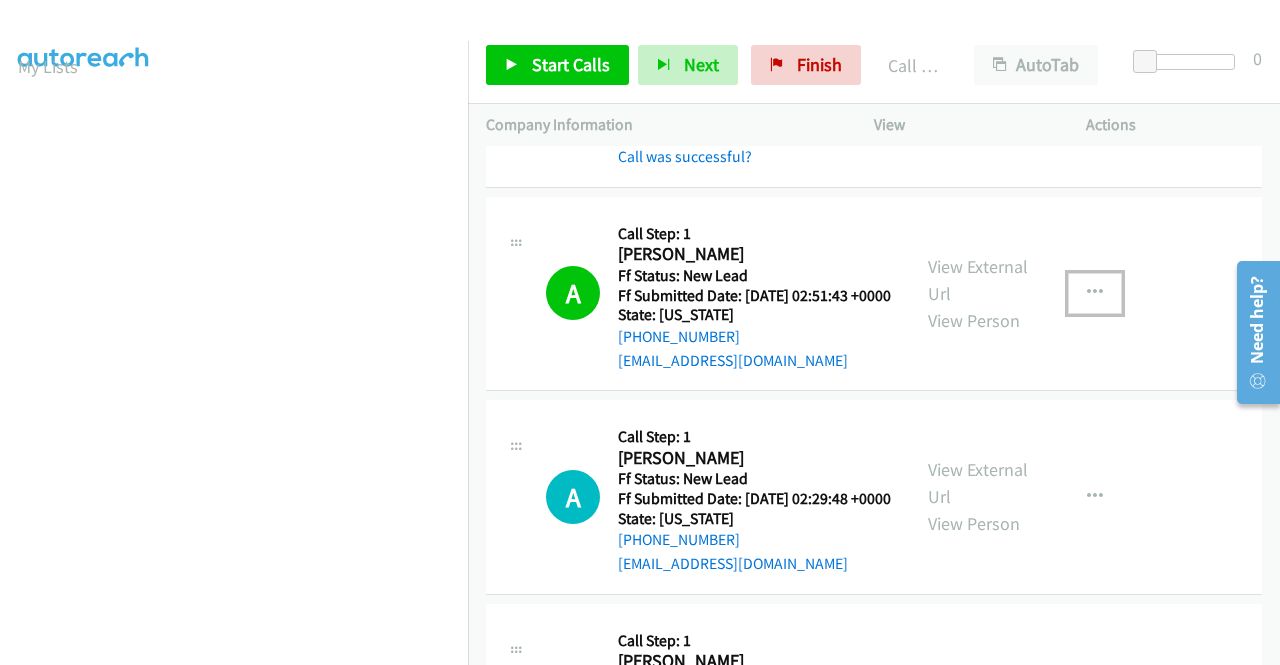 click at bounding box center [1095, 293] 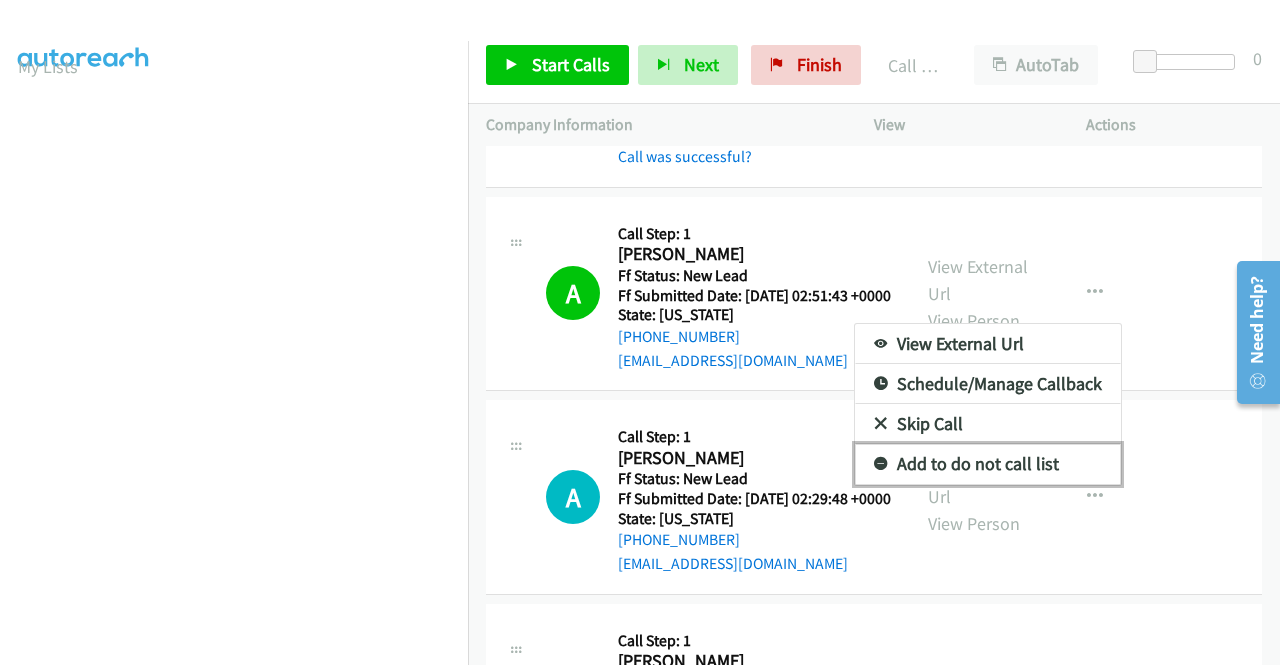 click on "Add to do not call list" at bounding box center (988, 464) 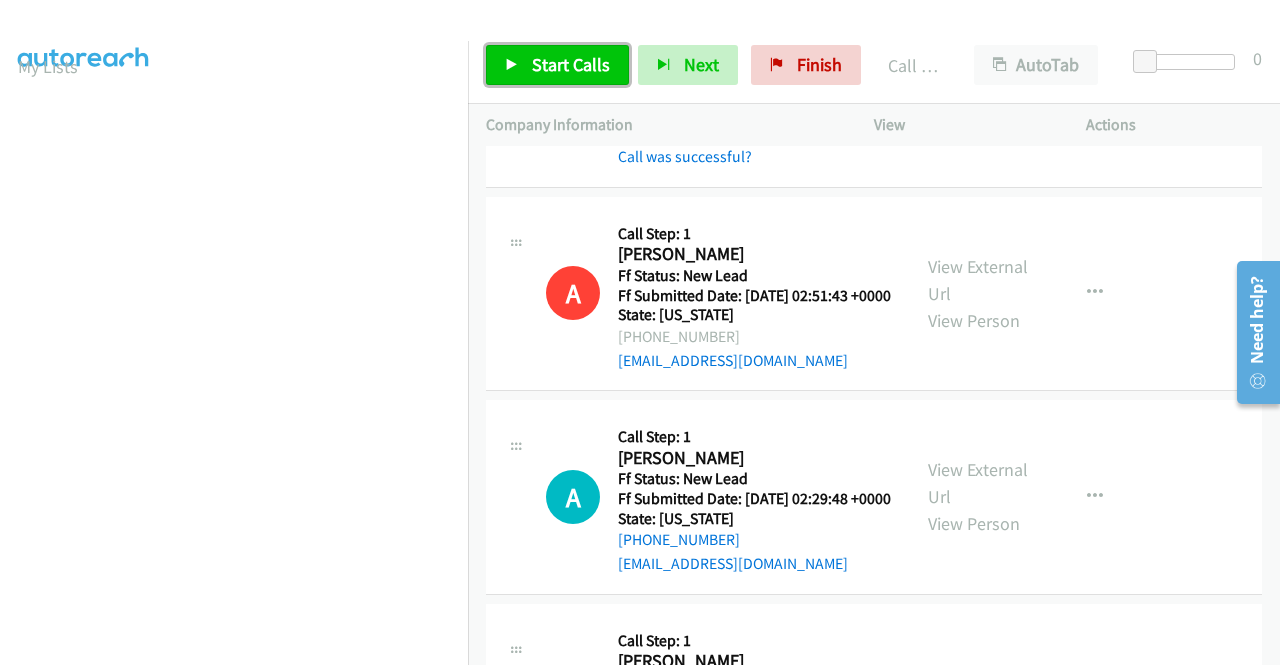 click on "Start Calls" at bounding box center (571, 64) 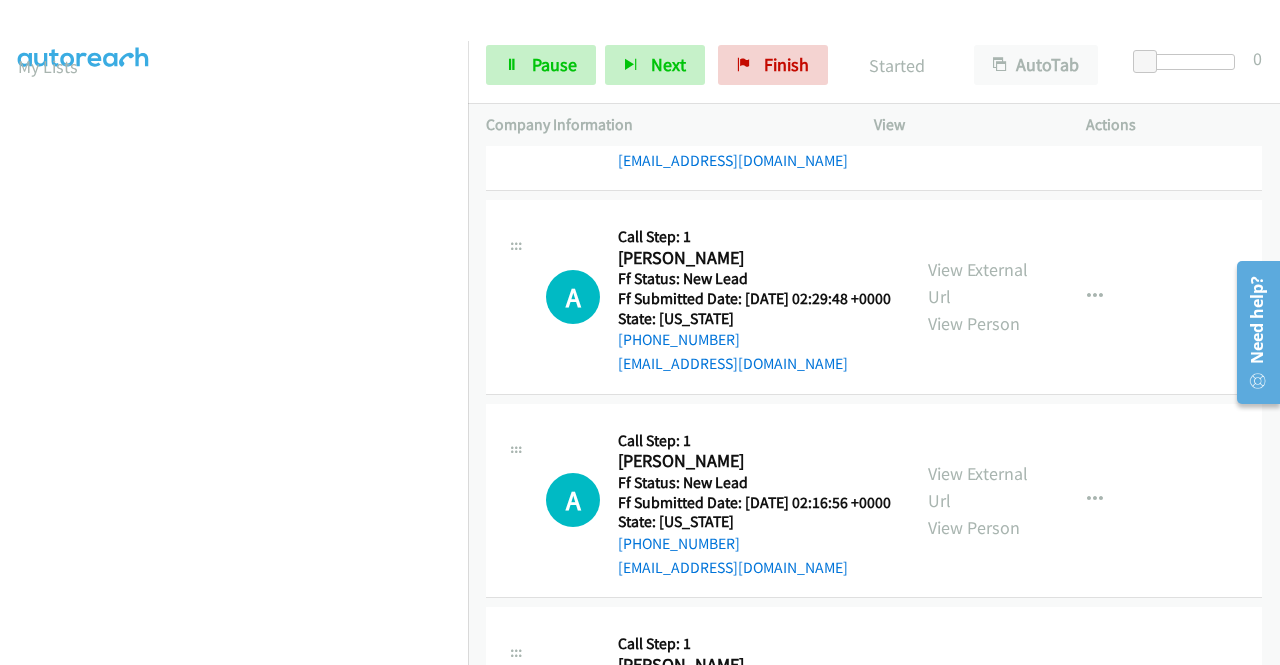 scroll, scrollTop: 500, scrollLeft: 0, axis: vertical 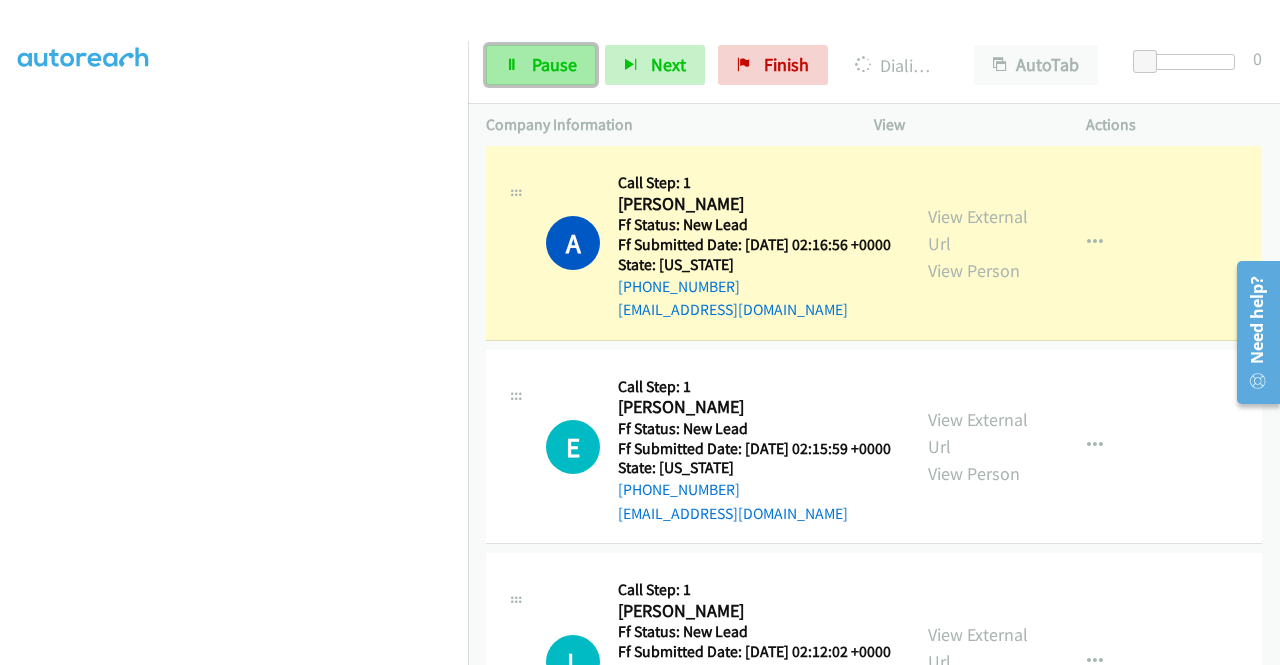 click on "Pause" at bounding box center [554, 64] 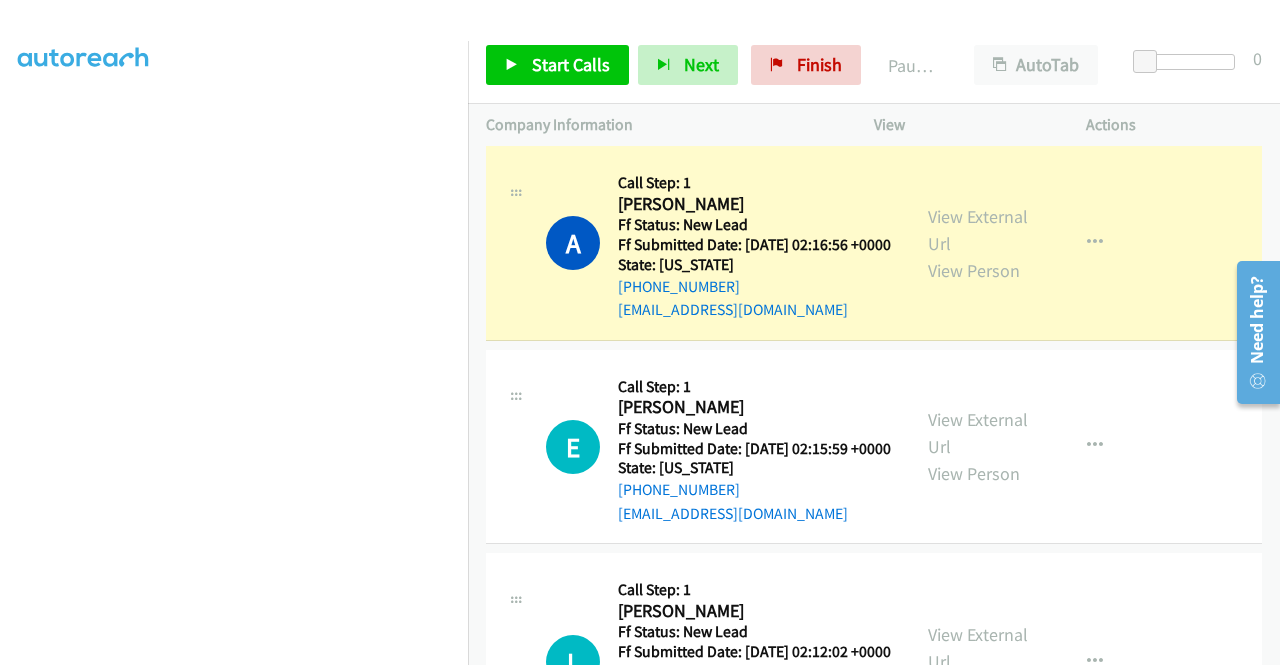 scroll, scrollTop: 156, scrollLeft: 0, axis: vertical 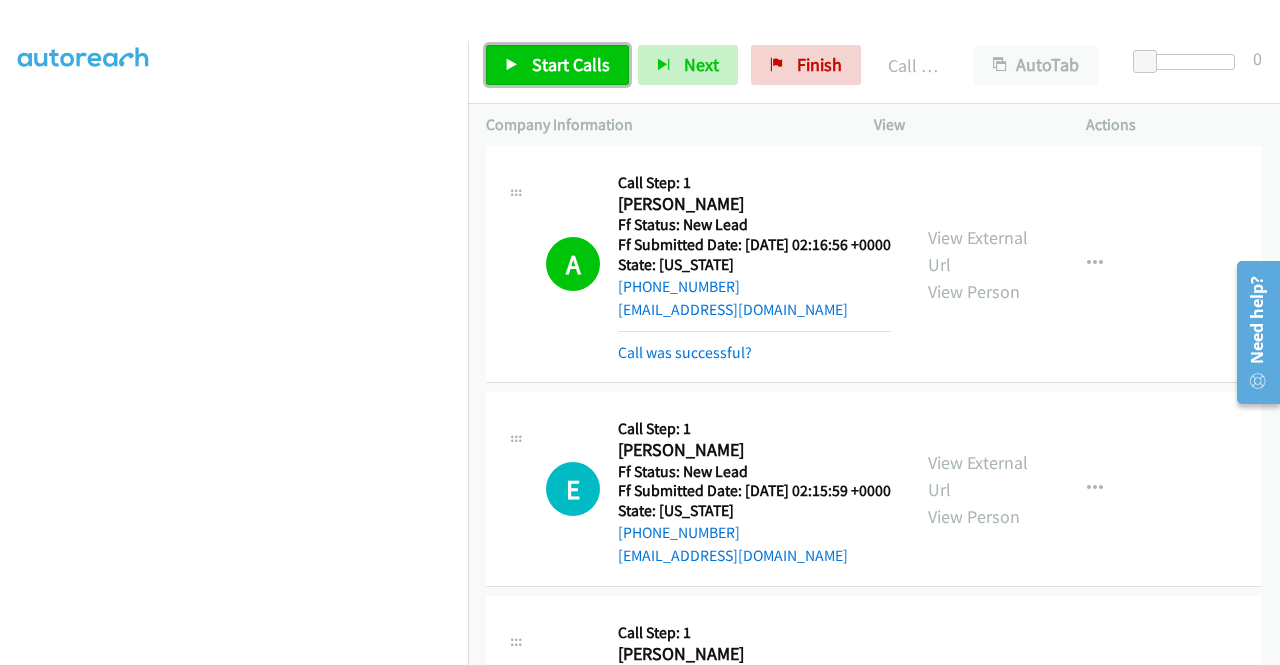 click on "Start Calls" at bounding box center (571, 64) 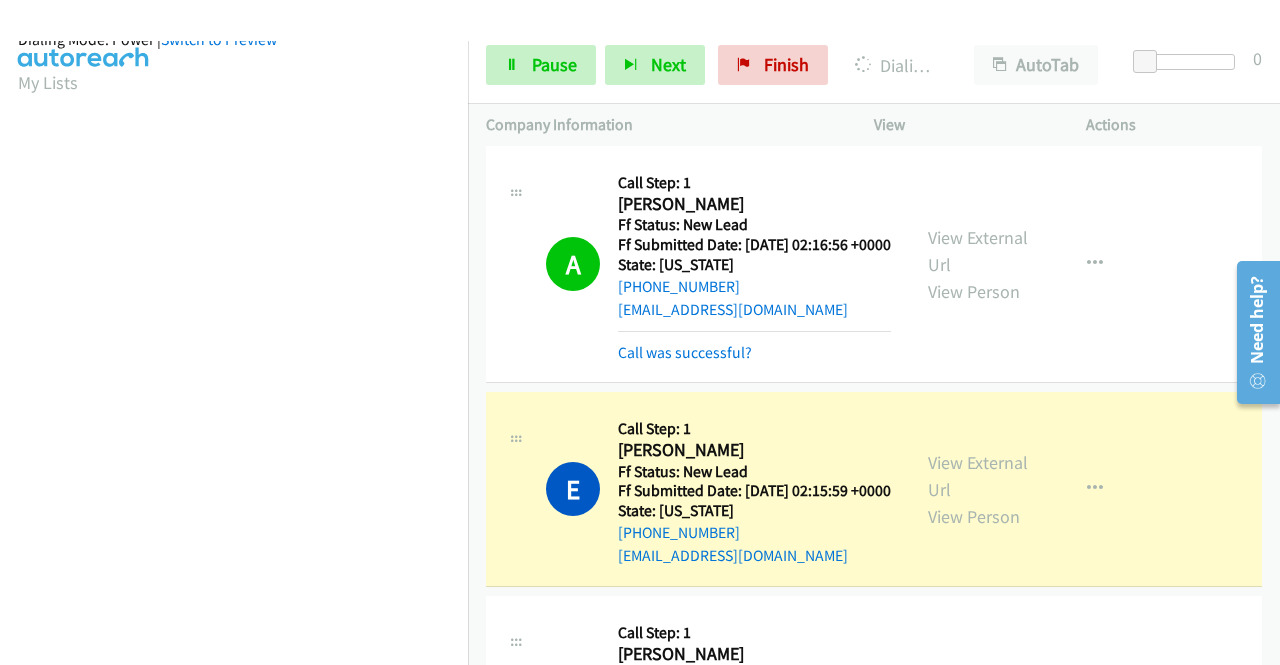 scroll, scrollTop: 456, scrollLeft: 0, axis: vertical 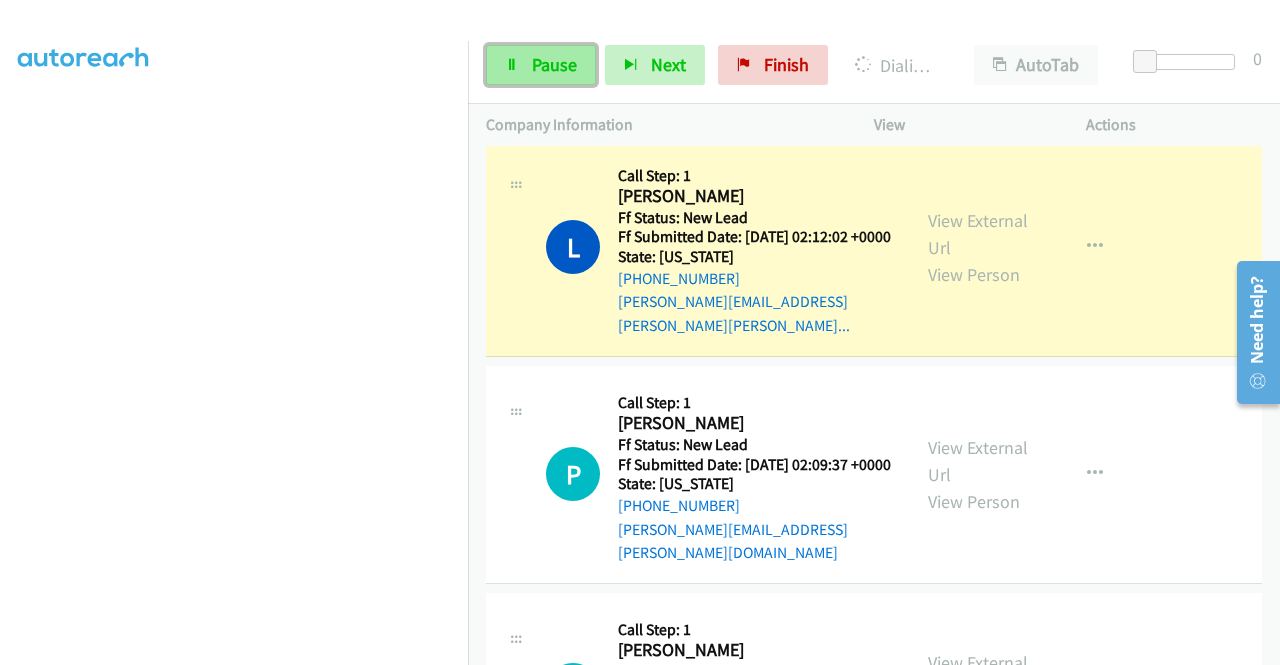 click on "Pause" at bounding box center (554, 64) 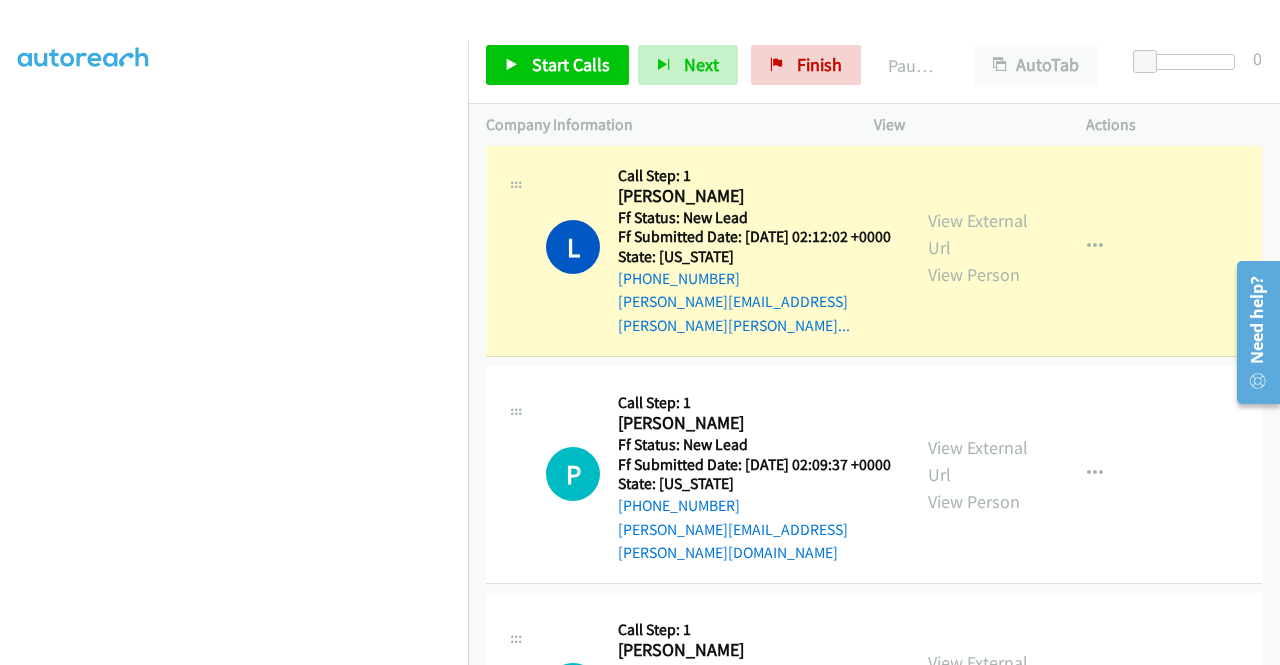 scroll, scrollTop: 140, scrollLeft: 0, axis: vertical 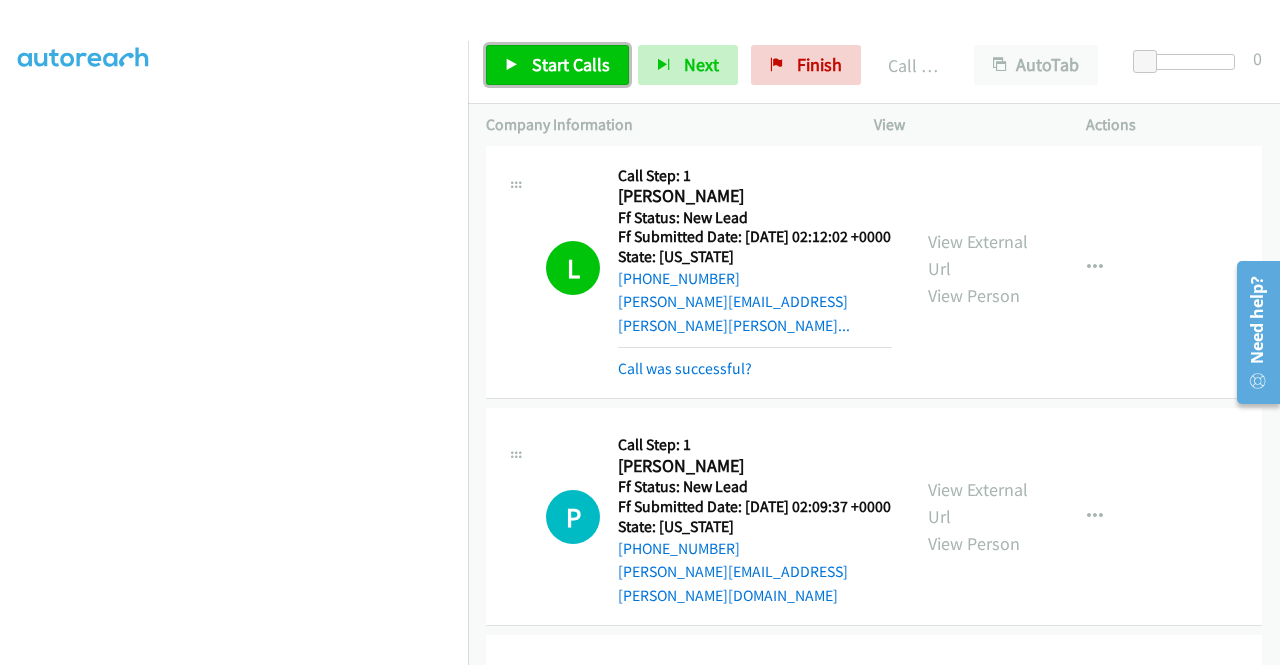 click on "Start Calls" at bounding box center [557, 65] 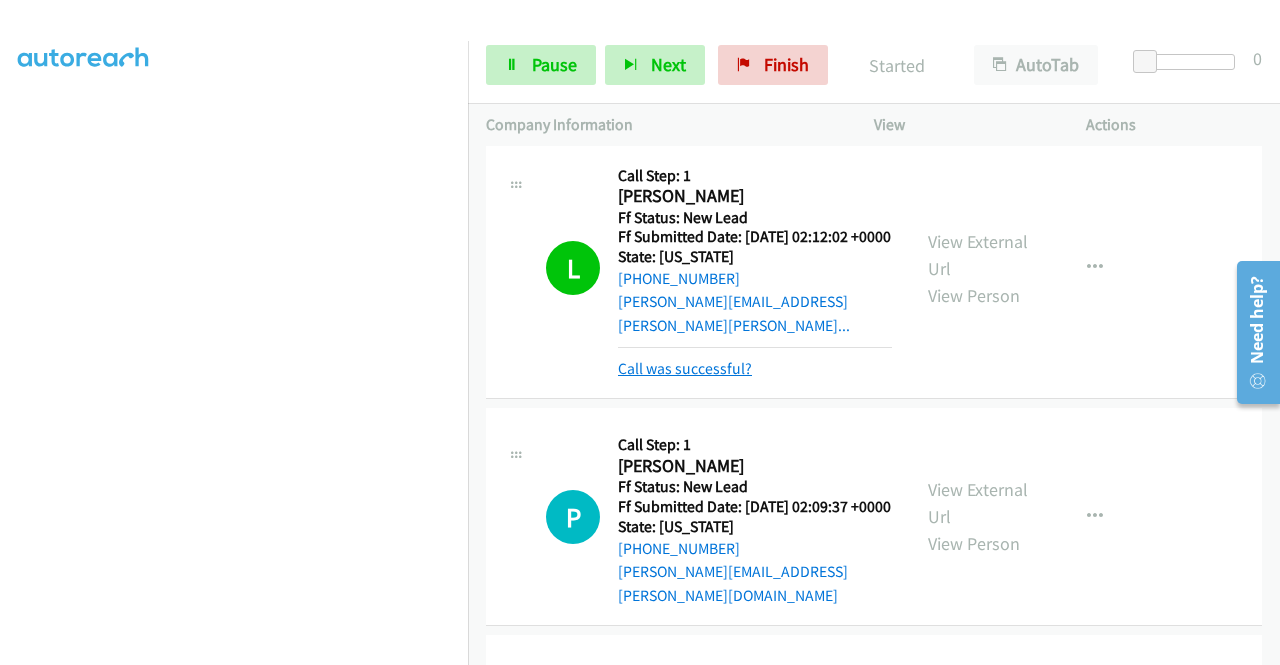 click on "Call was successful?" at bounding box center [685, 368] 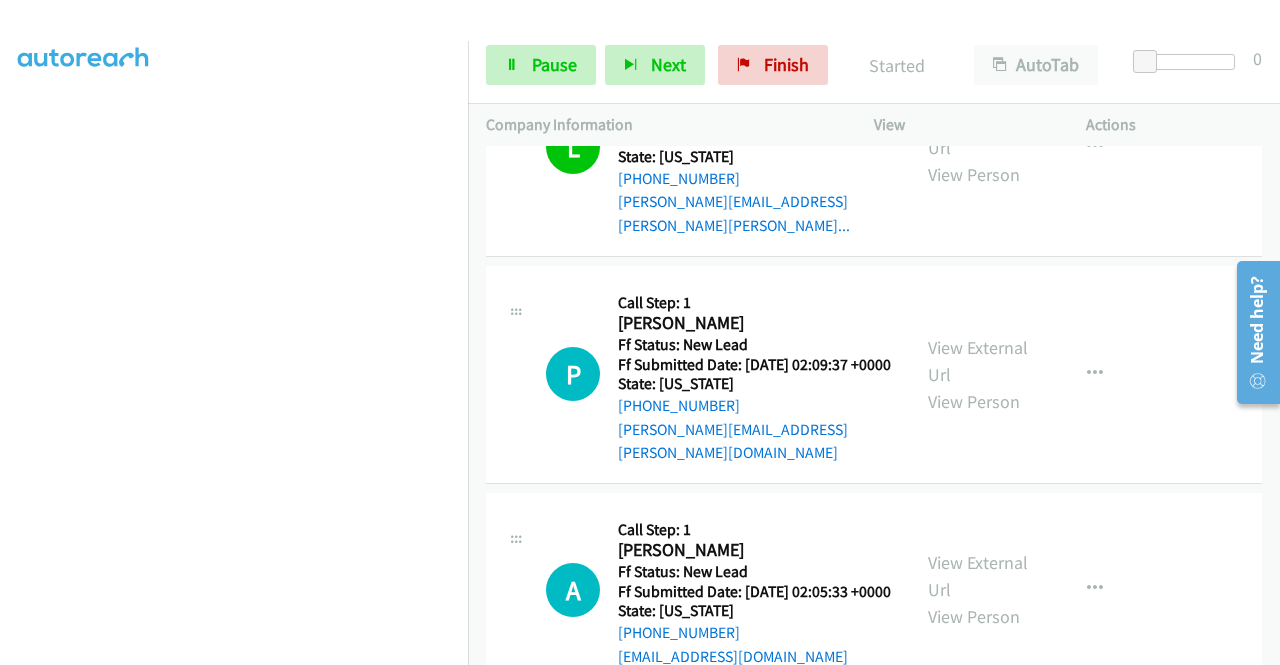 scroll, scrollTop: 1400, scrollLeft: 0, axis: vertical 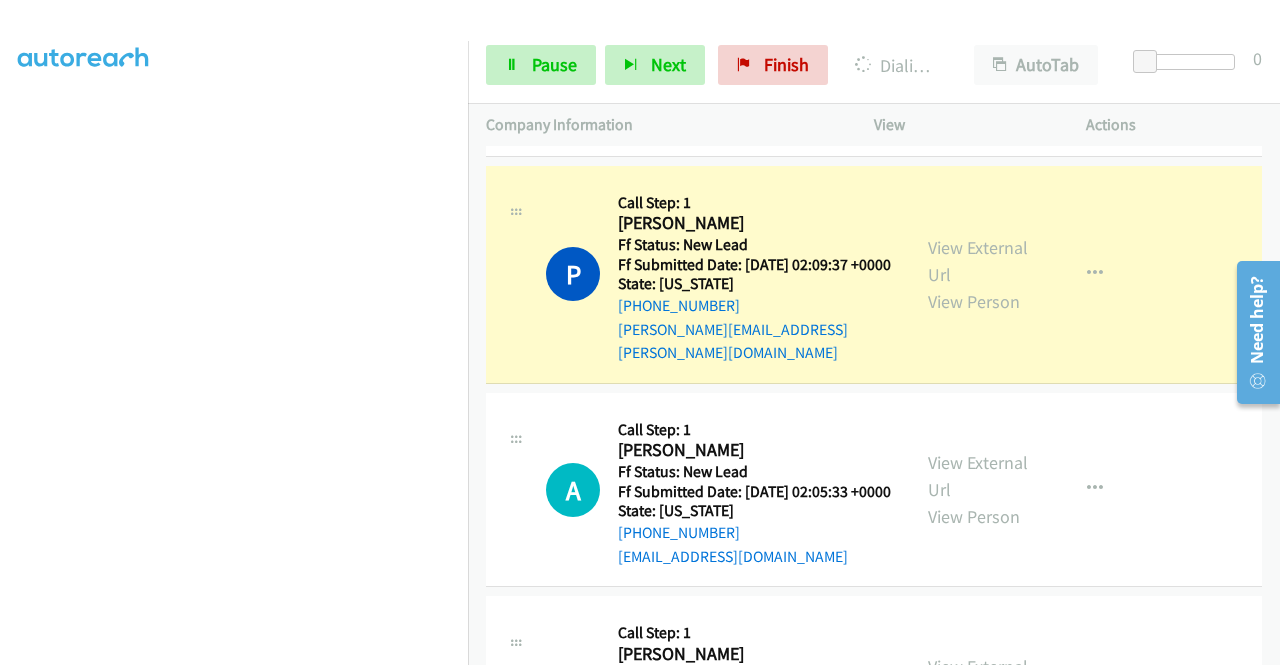 drag, startPoint x: 246, startPoint y: 654, endPoint x: 253, endPoint y: 646, distance: 10.630146 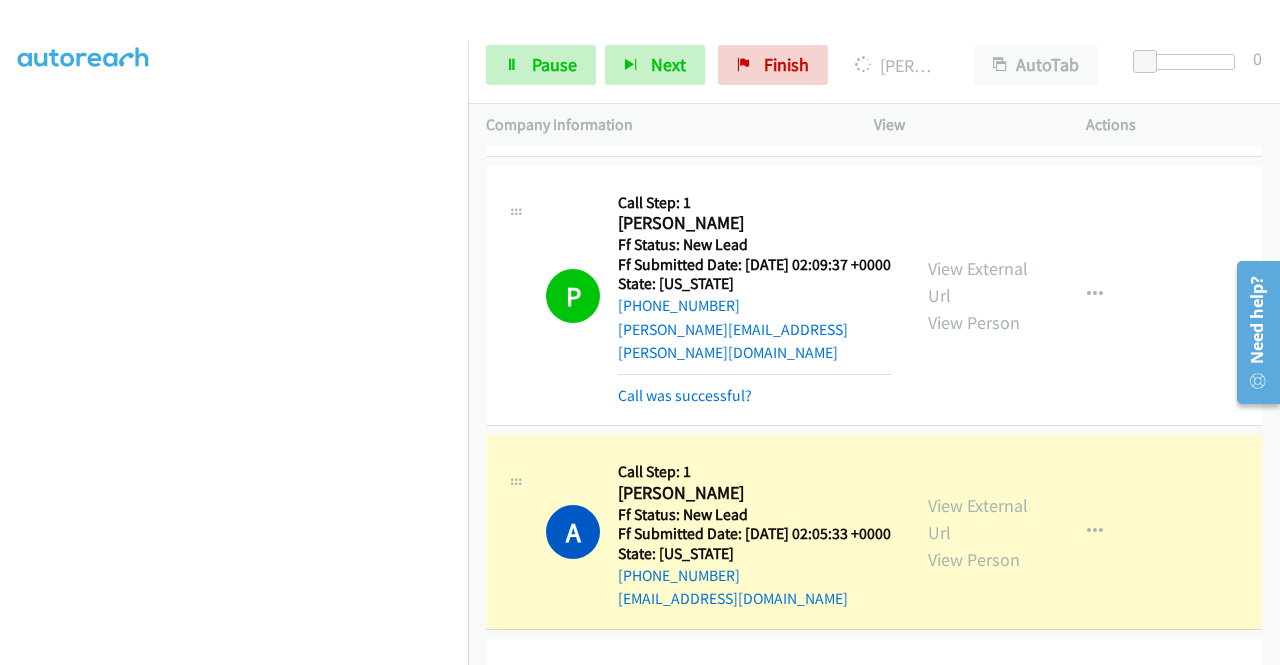 scroll, scrollTop: 456, scrollLeft: 0, axis: vertical 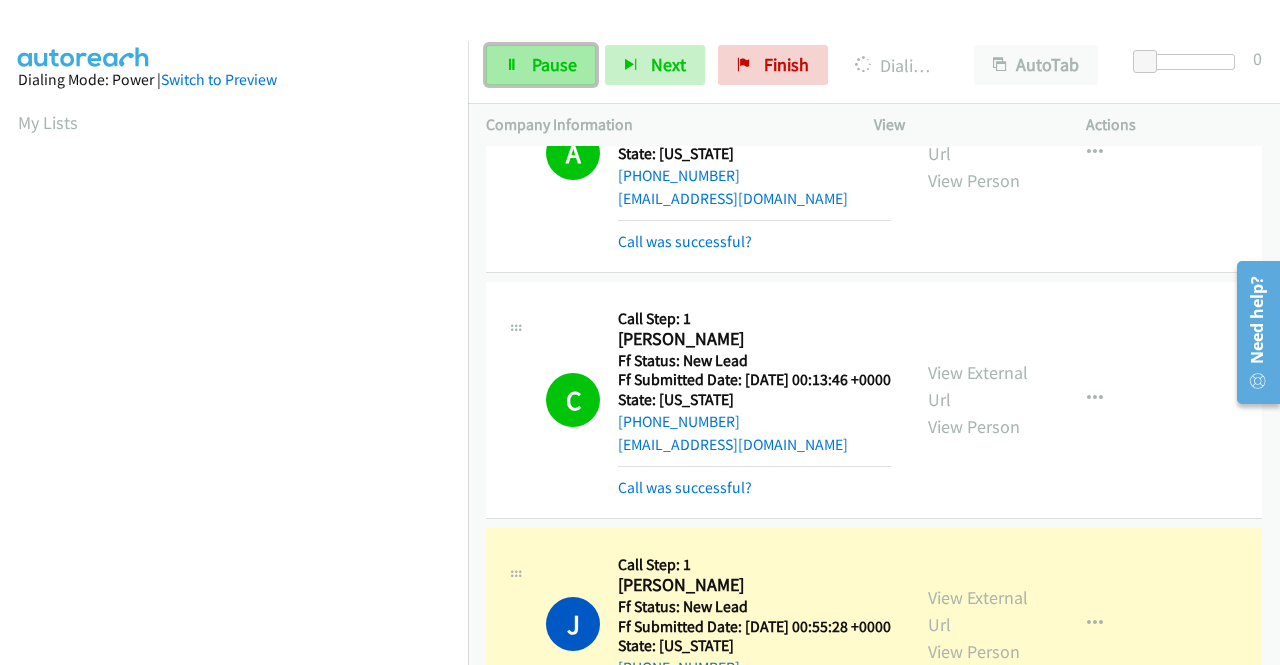 click on "Pause" at bounding box center [541, 65] 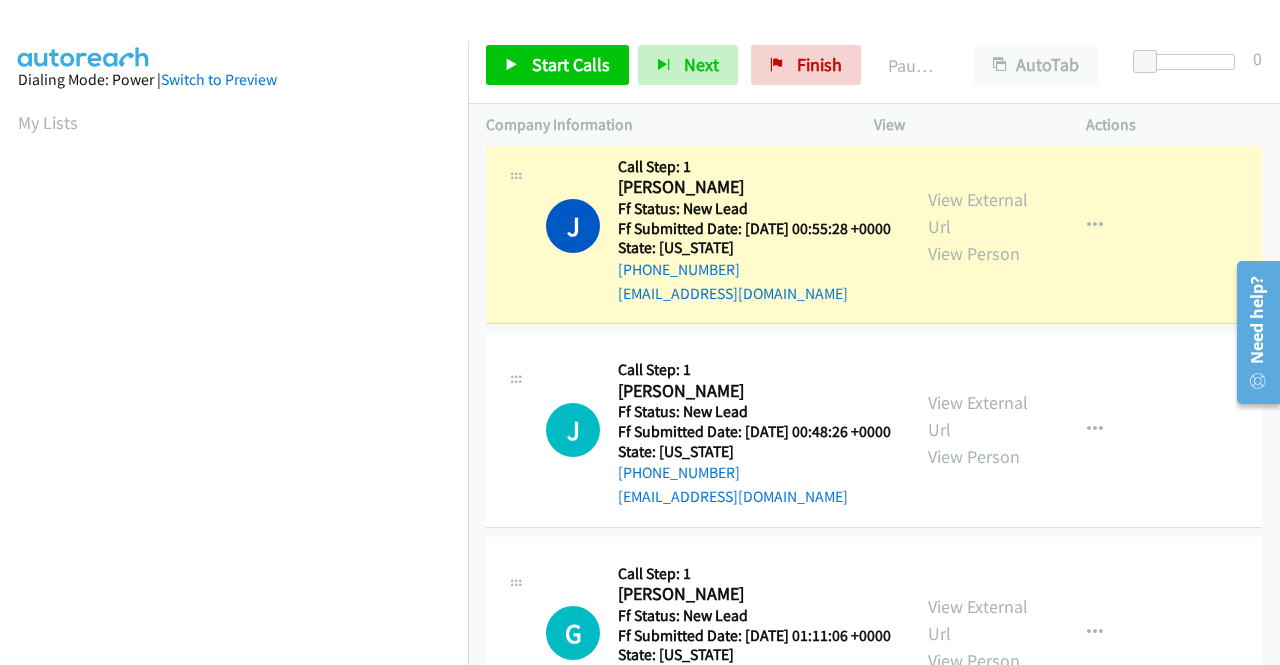 scroll, scrollTop: 2200, scrollLeft: 0, axis: vertical 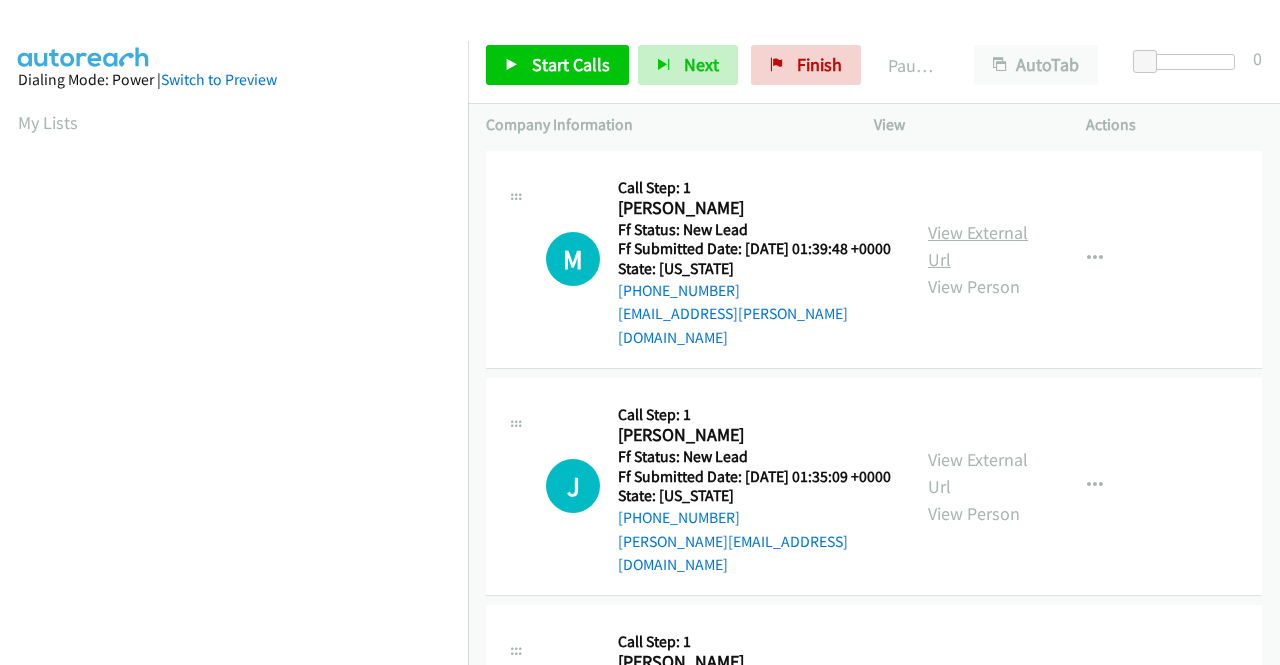 click on "View External Url" at bounding box center [978, 246] 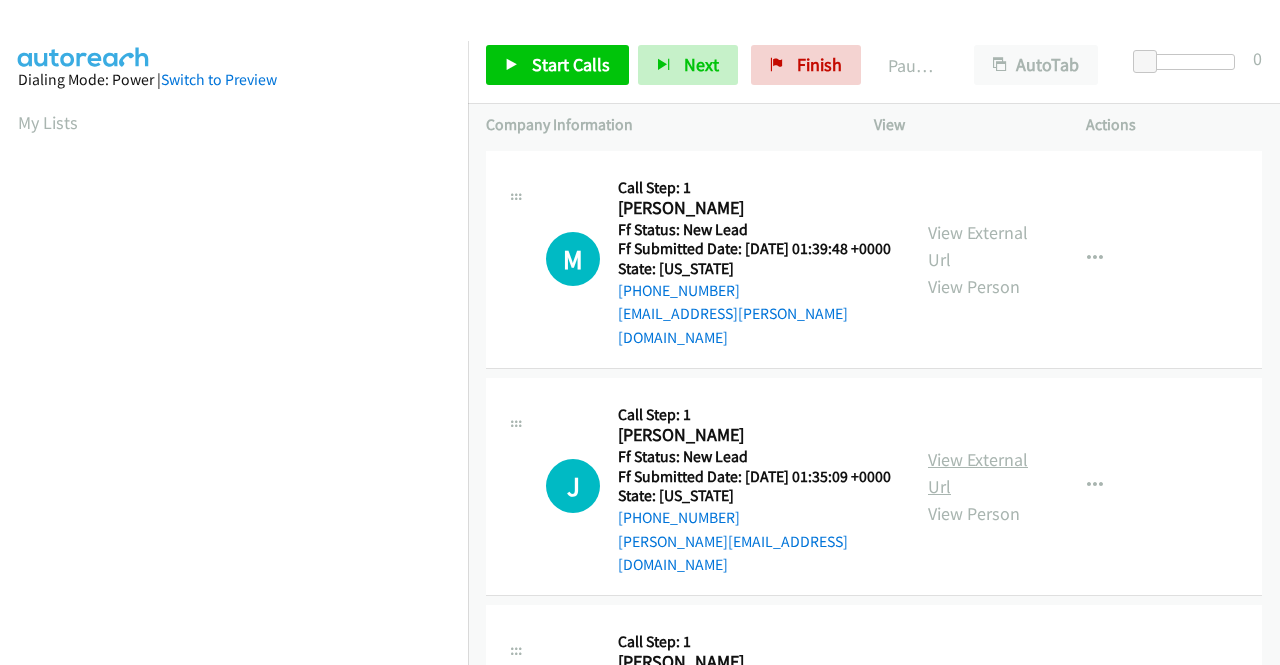 click on "View External Url" at bounding box center [978, 473] 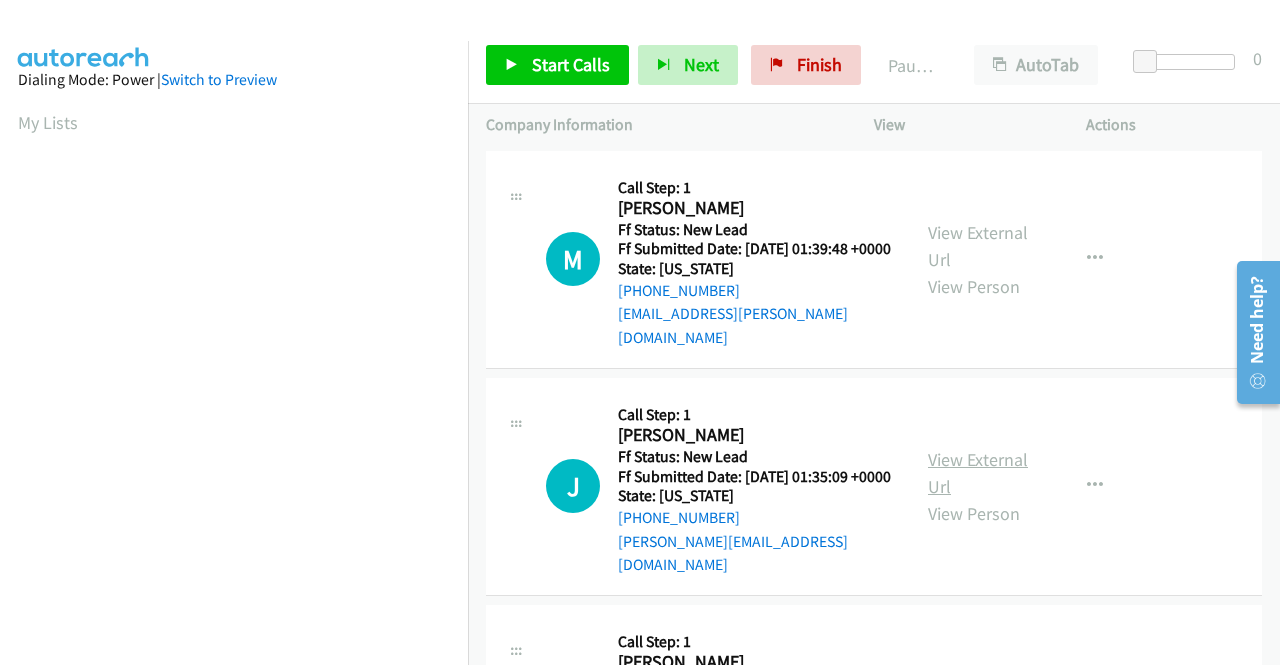 scroll, scrollTop: 0, scrollLeft: 0, axis: both 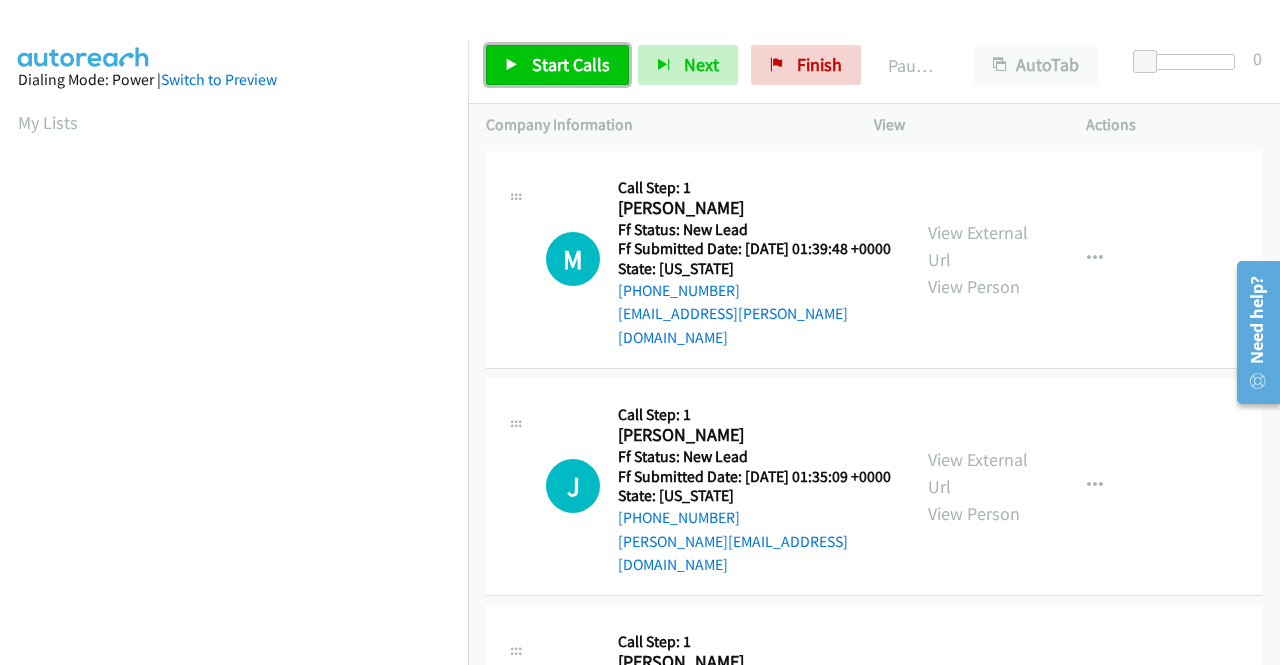 click on "Start Calls" at bounding box center [571, 64] 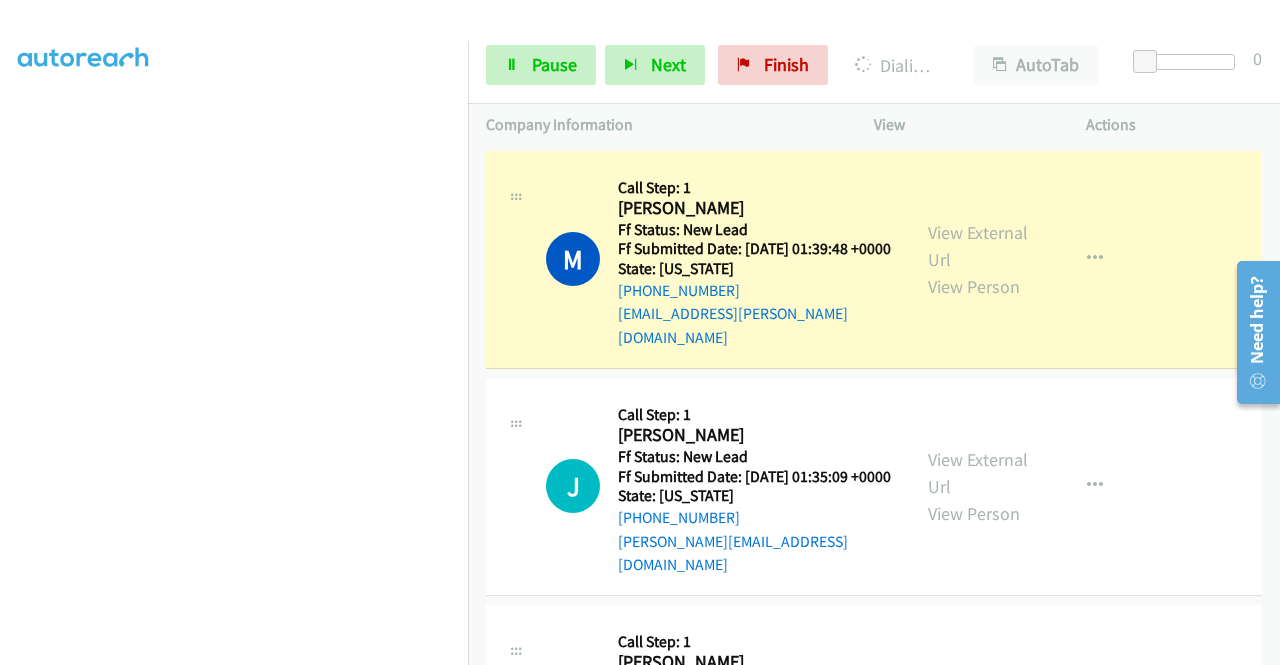scroll, scrollTop: 456, scrollLeft: 0, axis: vertical 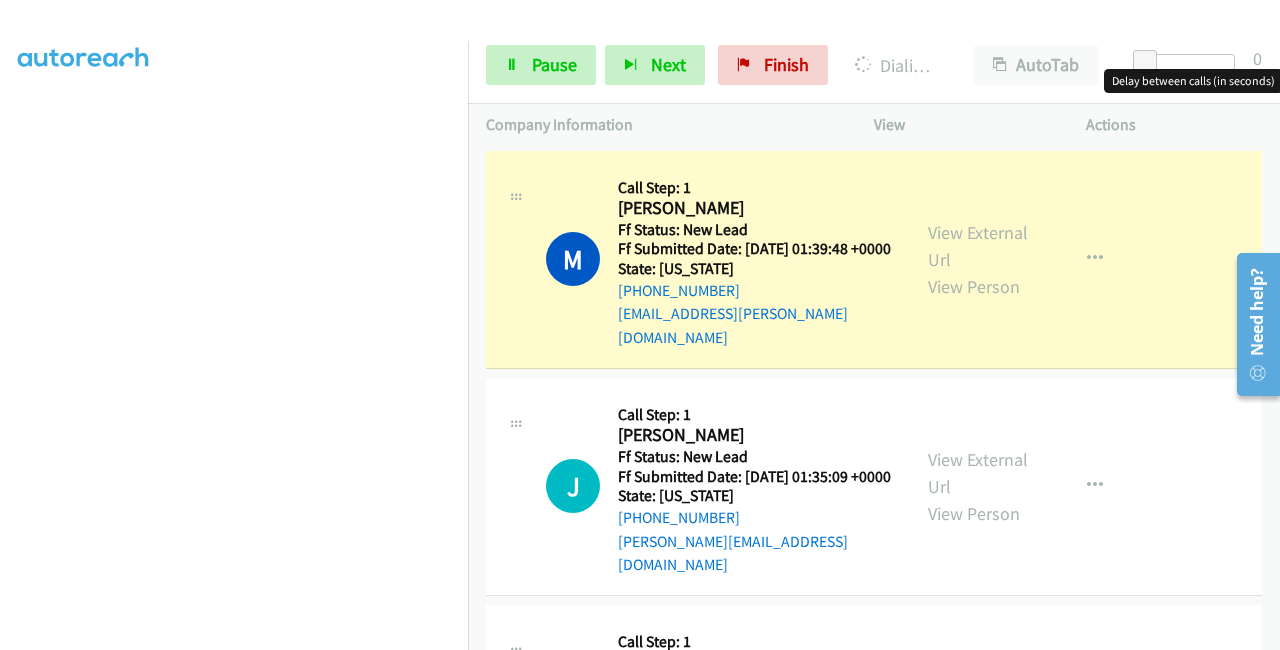 click at bounding box center (1189, 62) 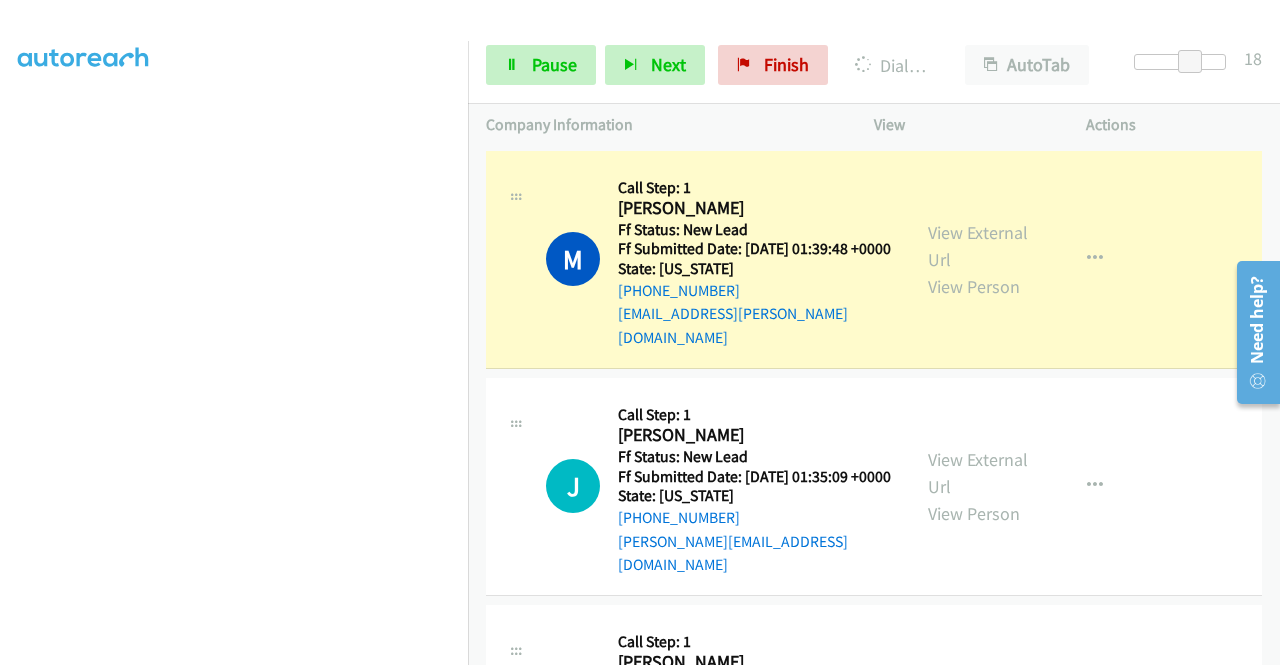 scroll, scrollTop: 0, scrollLeft: 0, axis: both 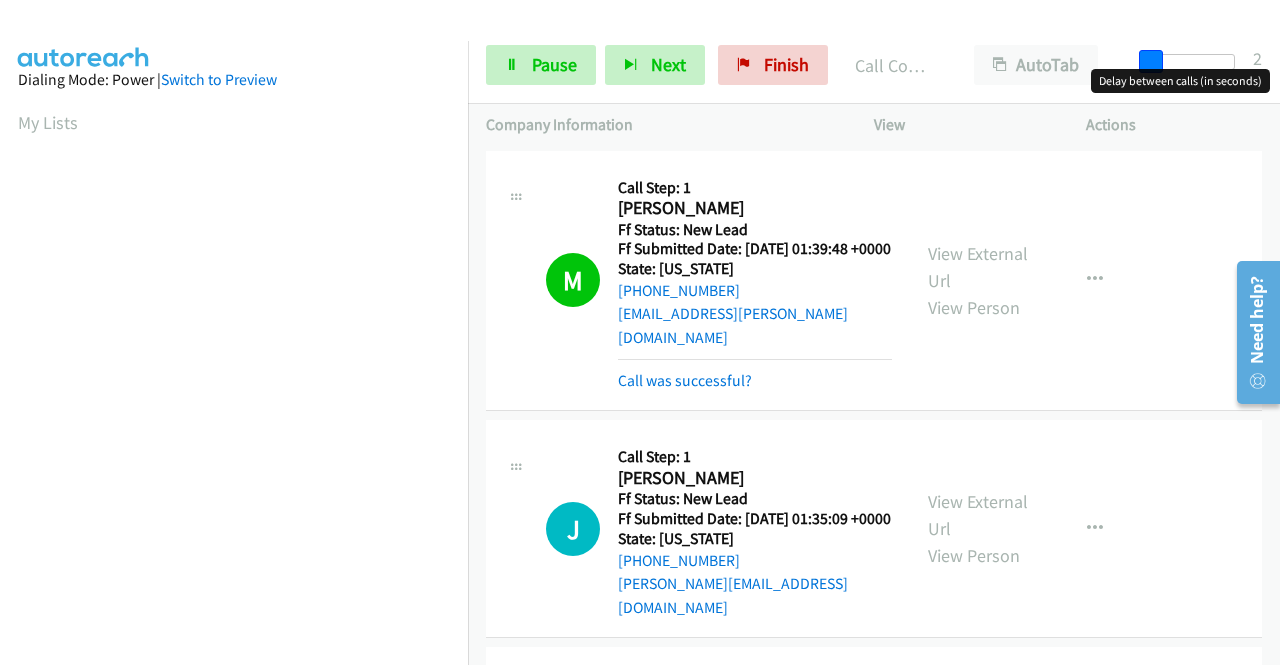 click at bounding box center [1189, 62] 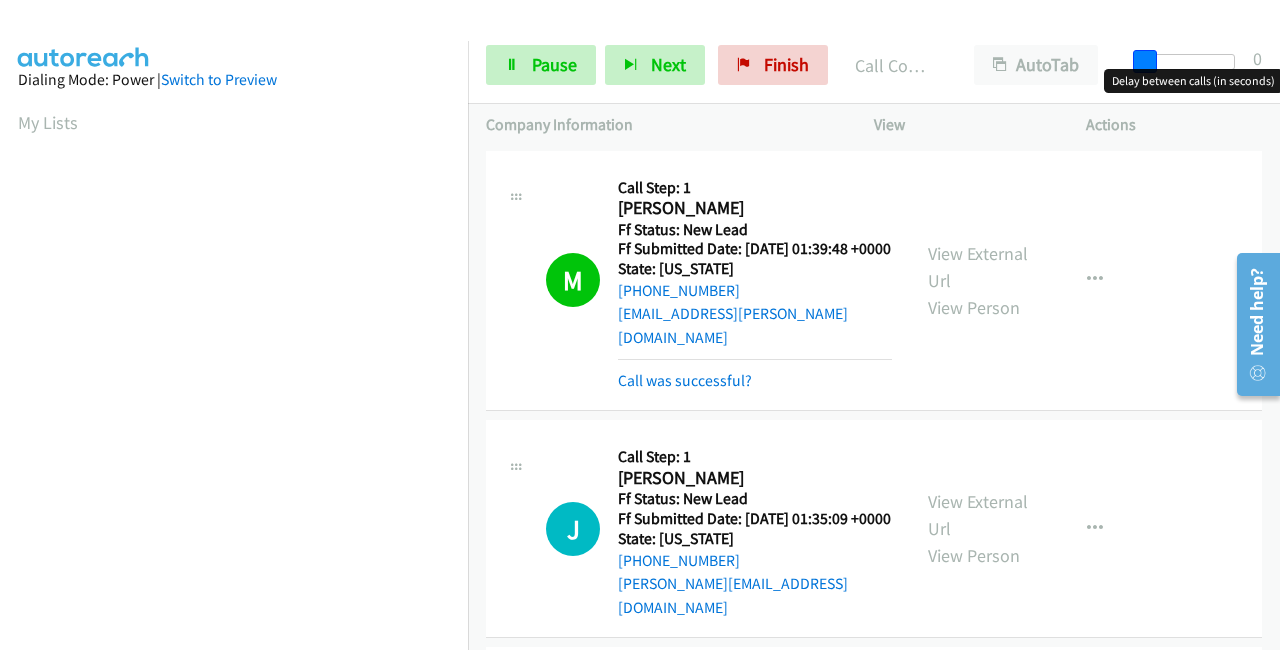 drag, startPoint x: 1157, startPoint y: 59, endPoint x: 1140, endPoint y: 58, distance: 17.029387 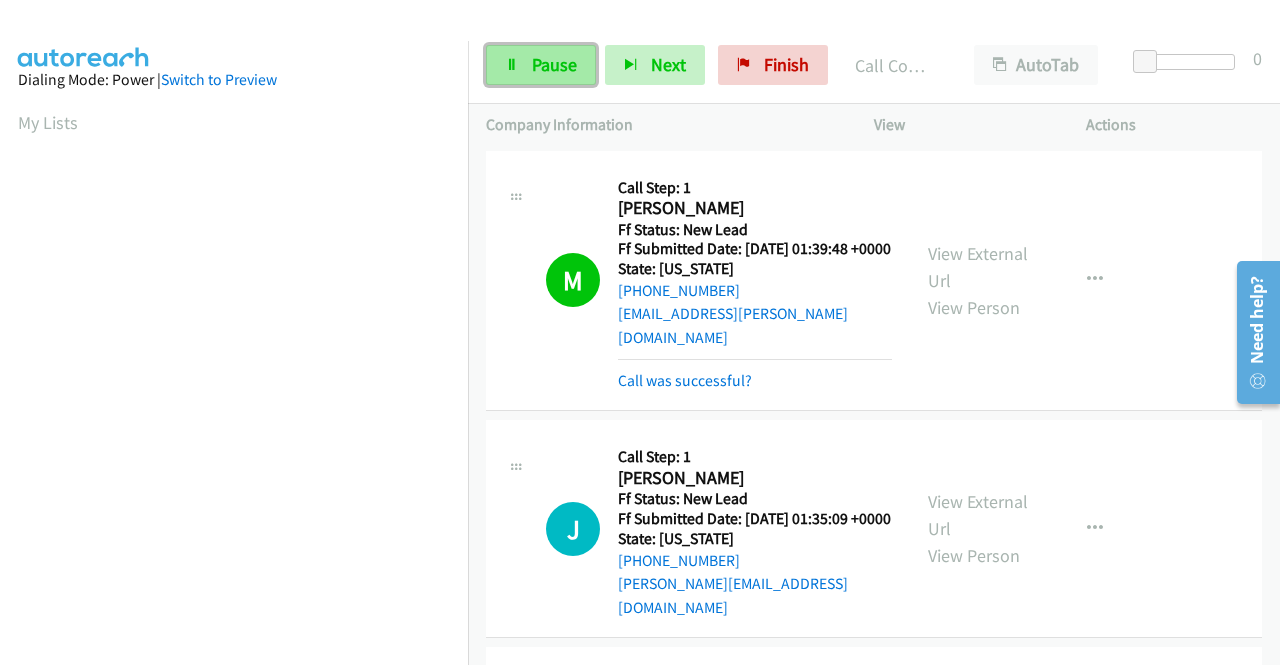 click on "Pause" at bounding box center [554, 64] 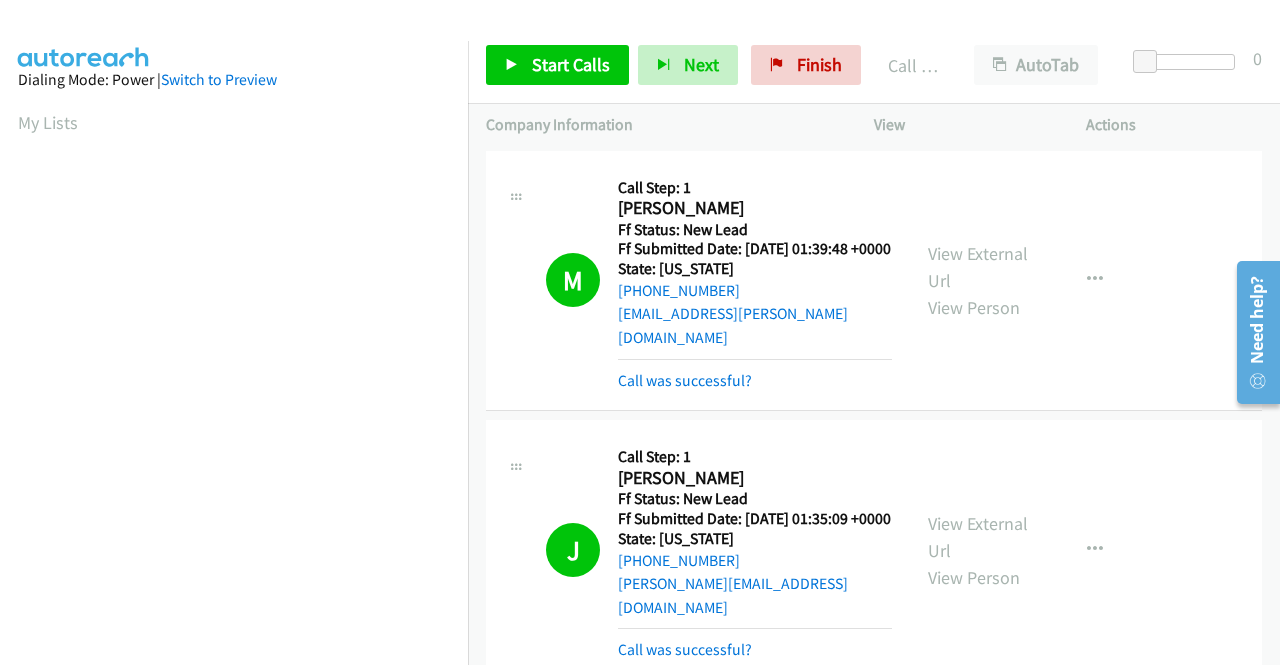 scroll, scrollTop: 456, scrollLeft: 0, axis: vertical 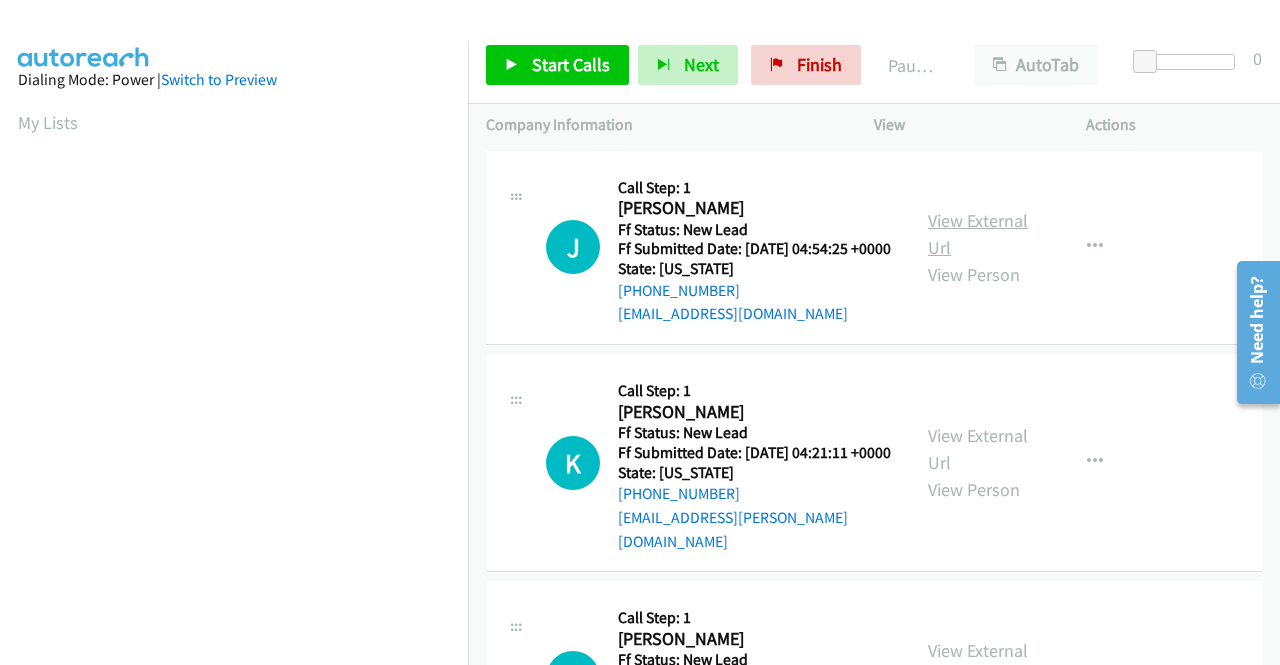 click on "View External Url" at bounding box center (978, 234) 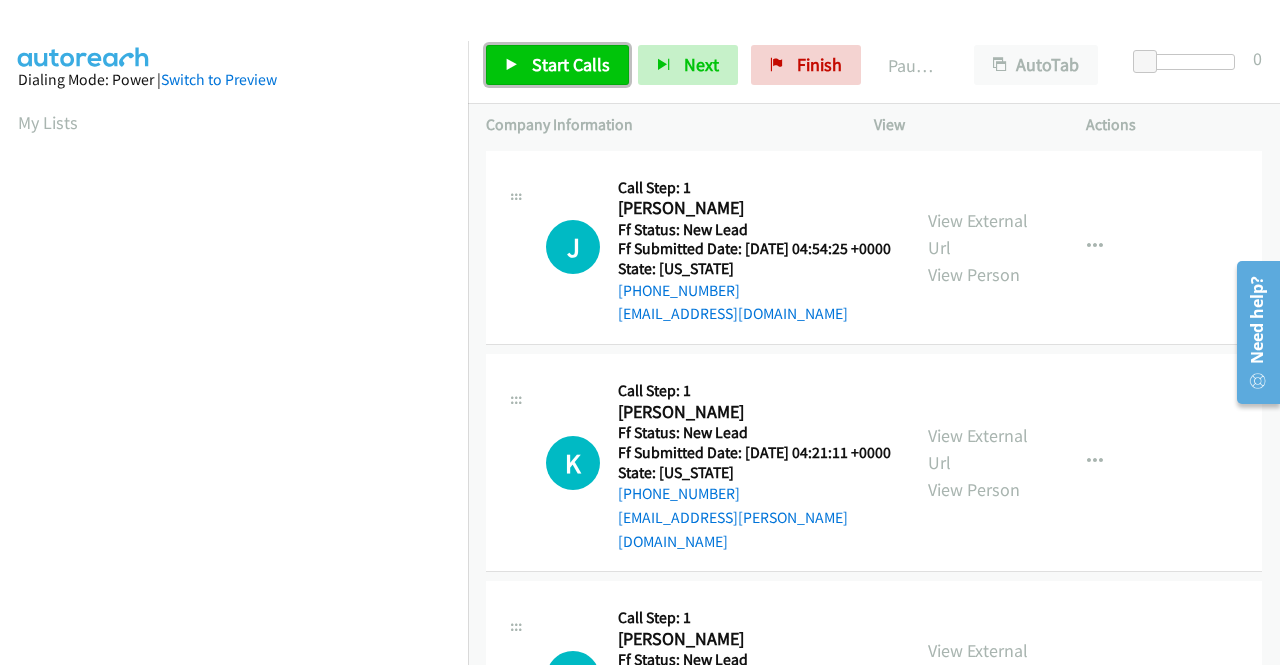 click on "Start Calls" at bounding box center [571, 64] 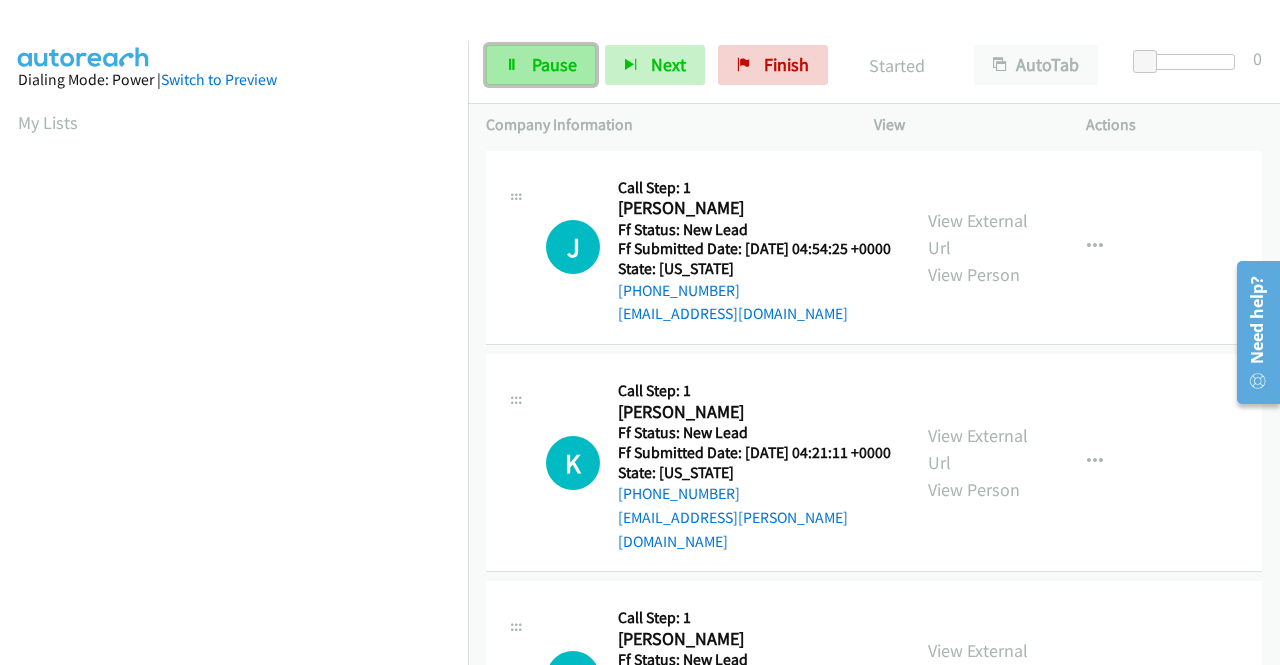 click on "Pause" at bounding box center (541, 65) 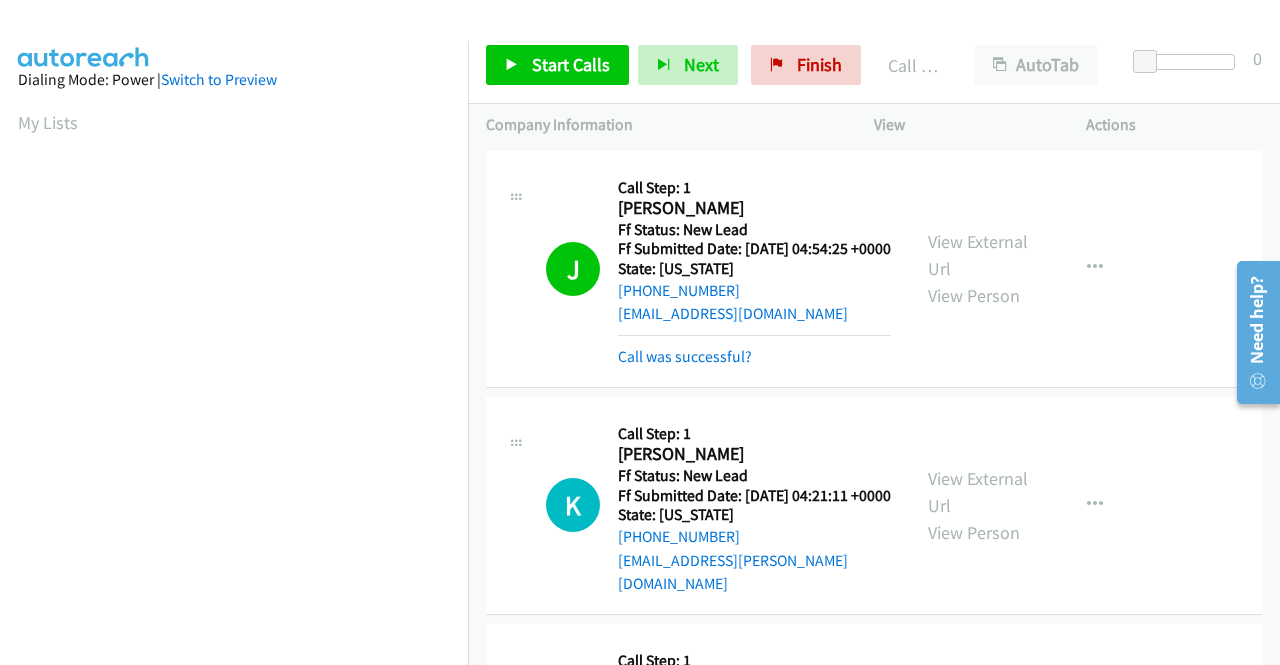 scroll, scrollTop: 456, scrollLeft: 0, axis: vertical 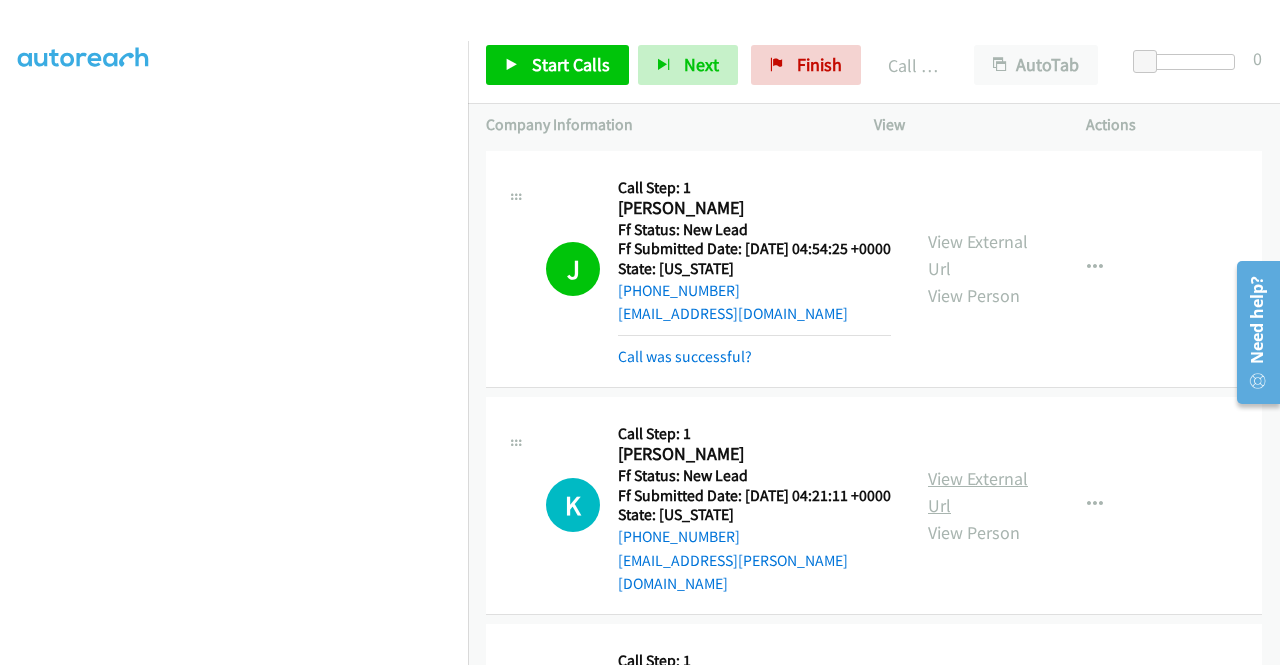 click on "View External Url" at bounding box center (978, 492) 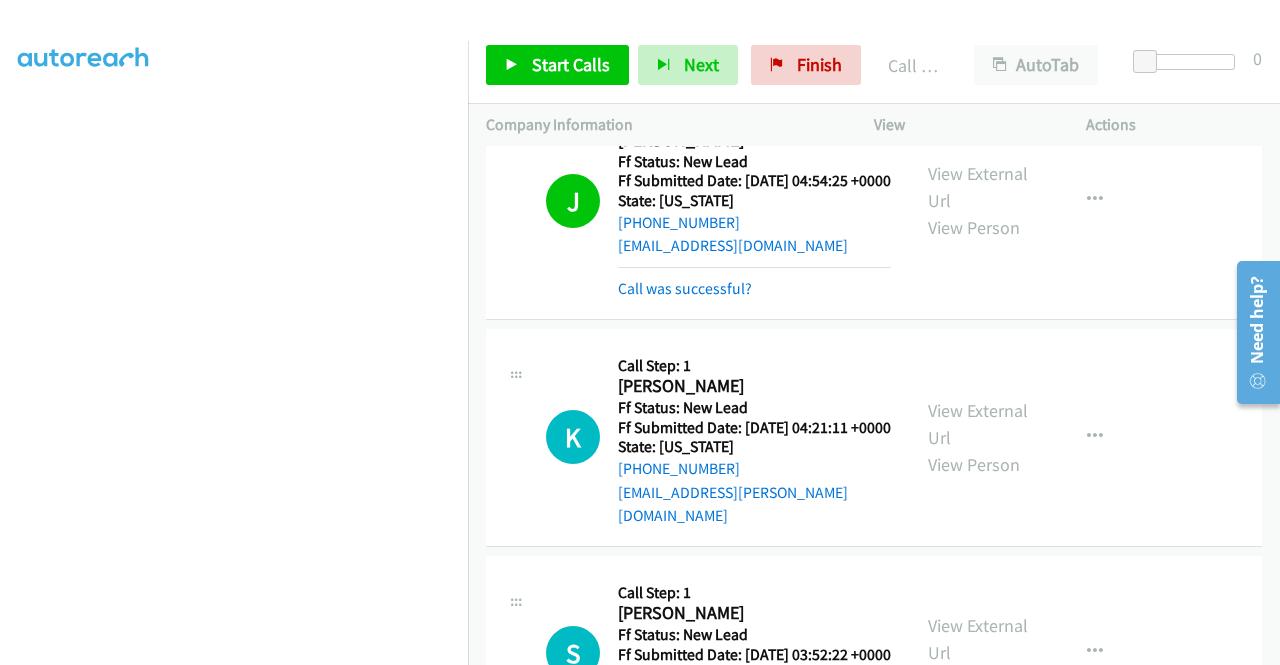 scroll, scrollTop: 100, scrollLeft: 0, axis: vertical 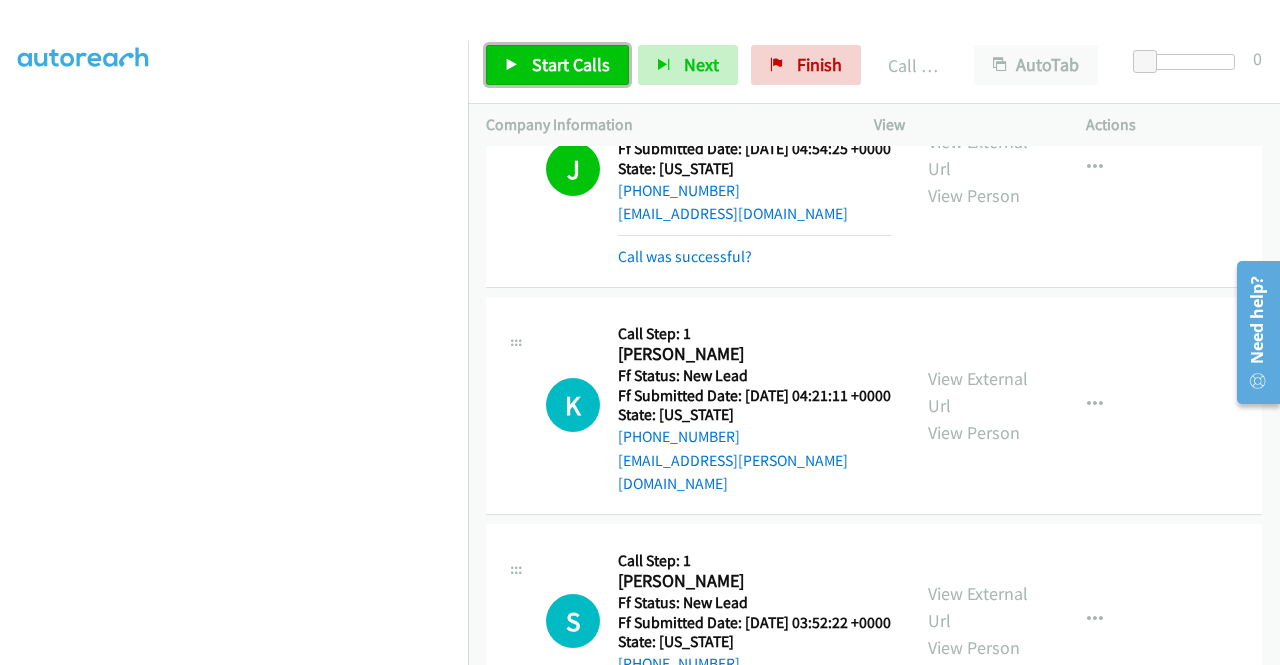 click on "Start Calls" at bounding box center (571, 64) 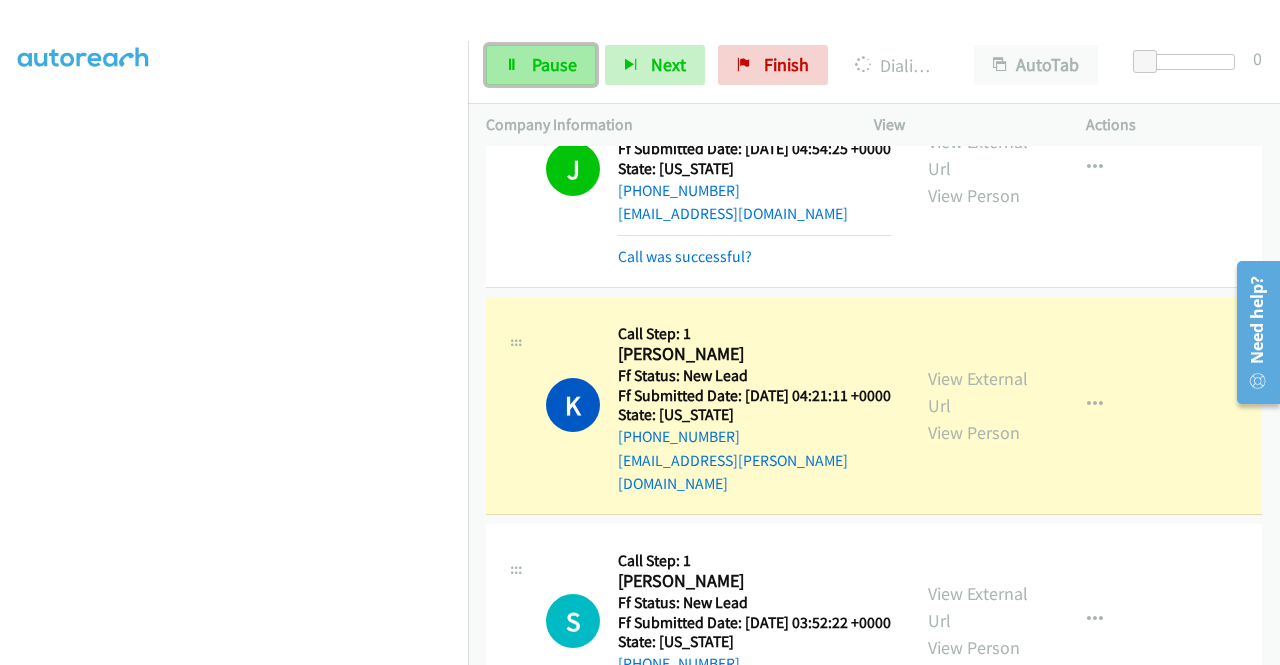 click on "Pause" at bounding box center (554, 64) 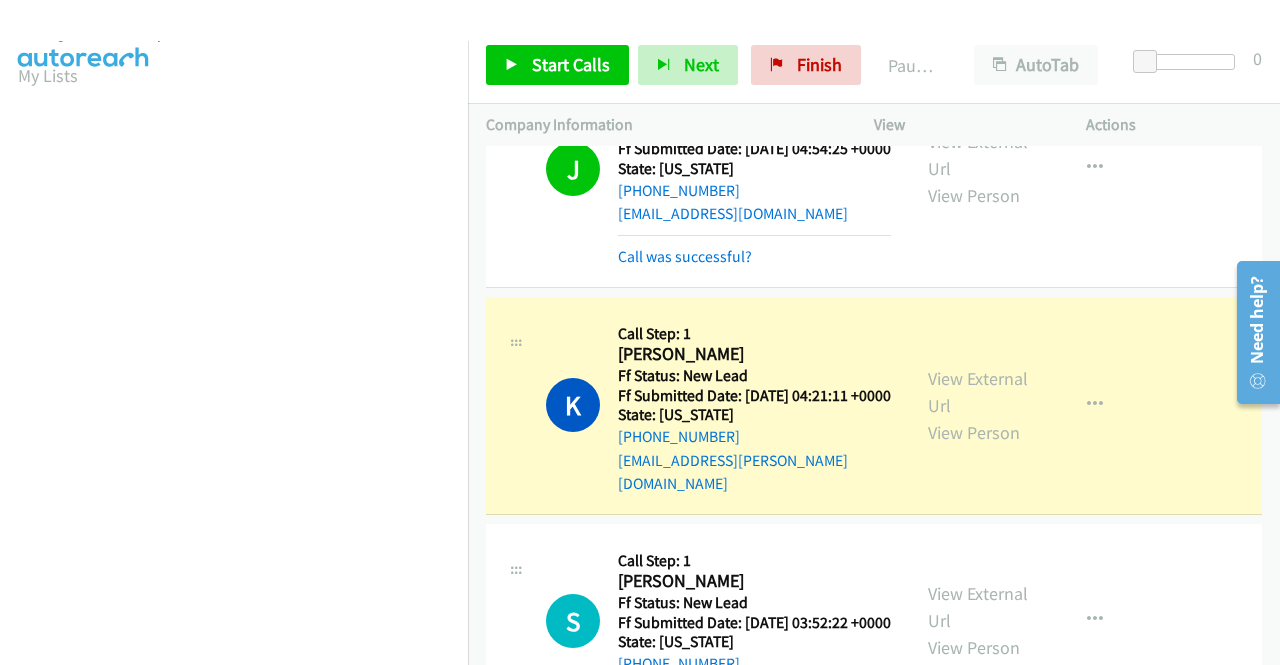 scroll, scrollTop: 0, scrollLeft: 0, axis: both 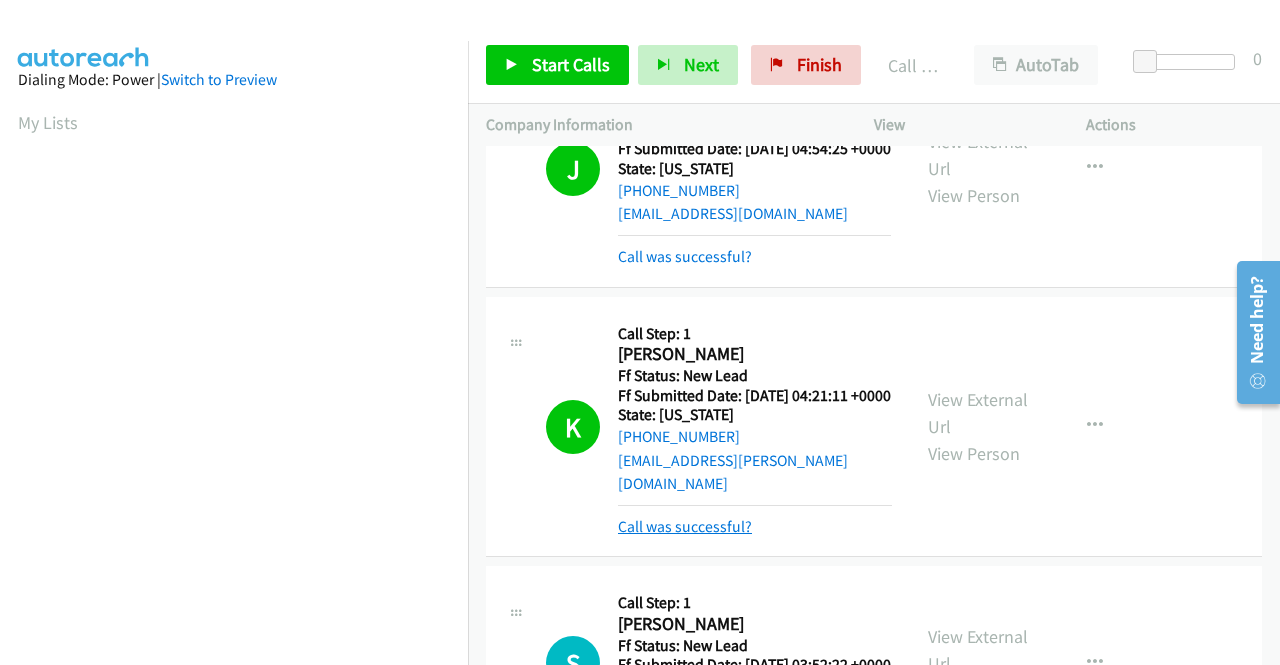click on "Call was successful?" at bounding box center (685, 526) 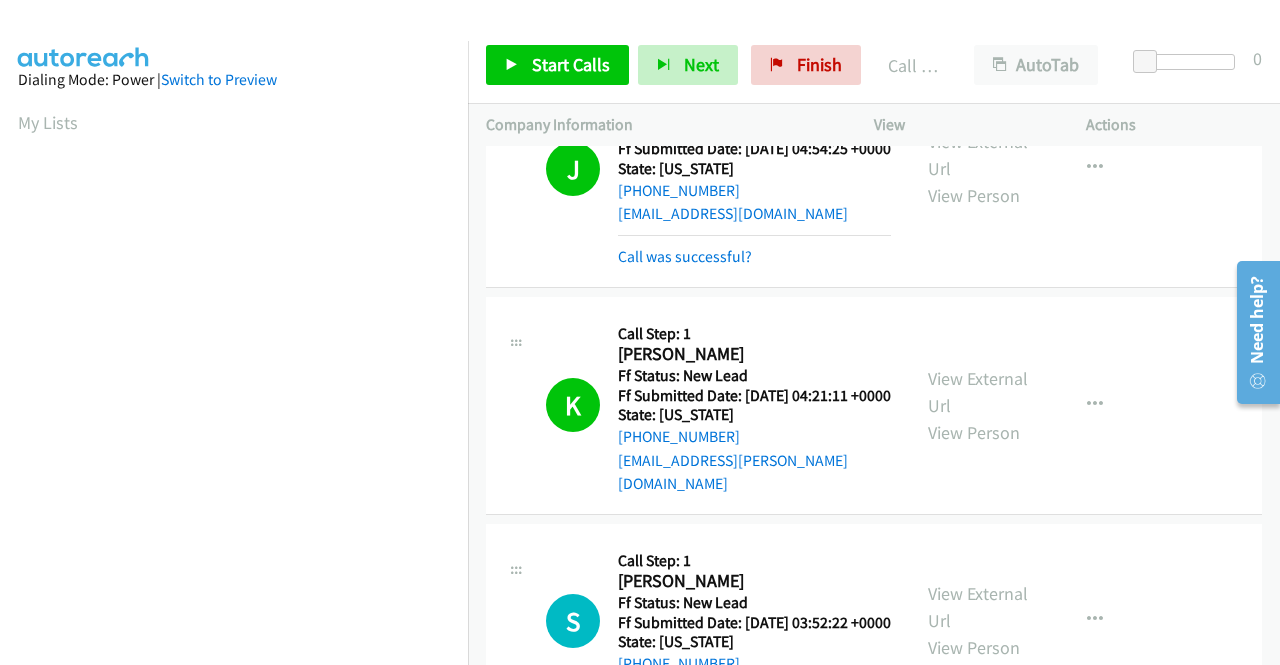 scroll, scrollTop: 0, scrollLeft: 0, axis: both 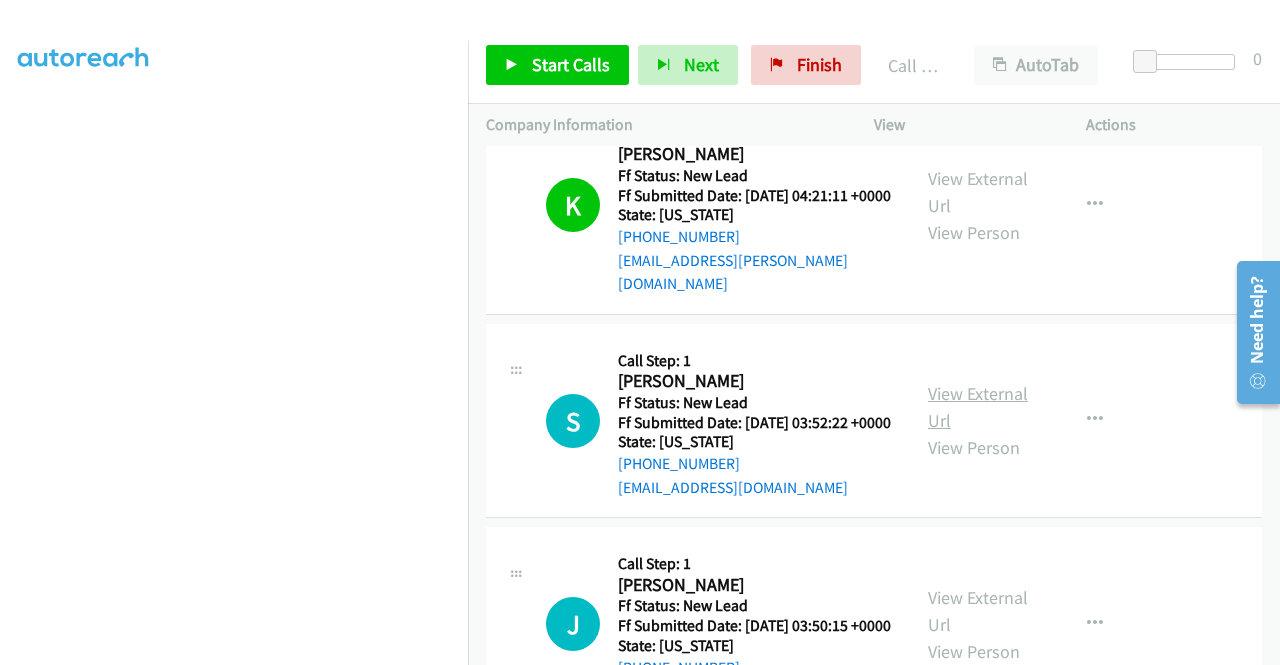 click on "View External Url" at bounding box center (978, 407) 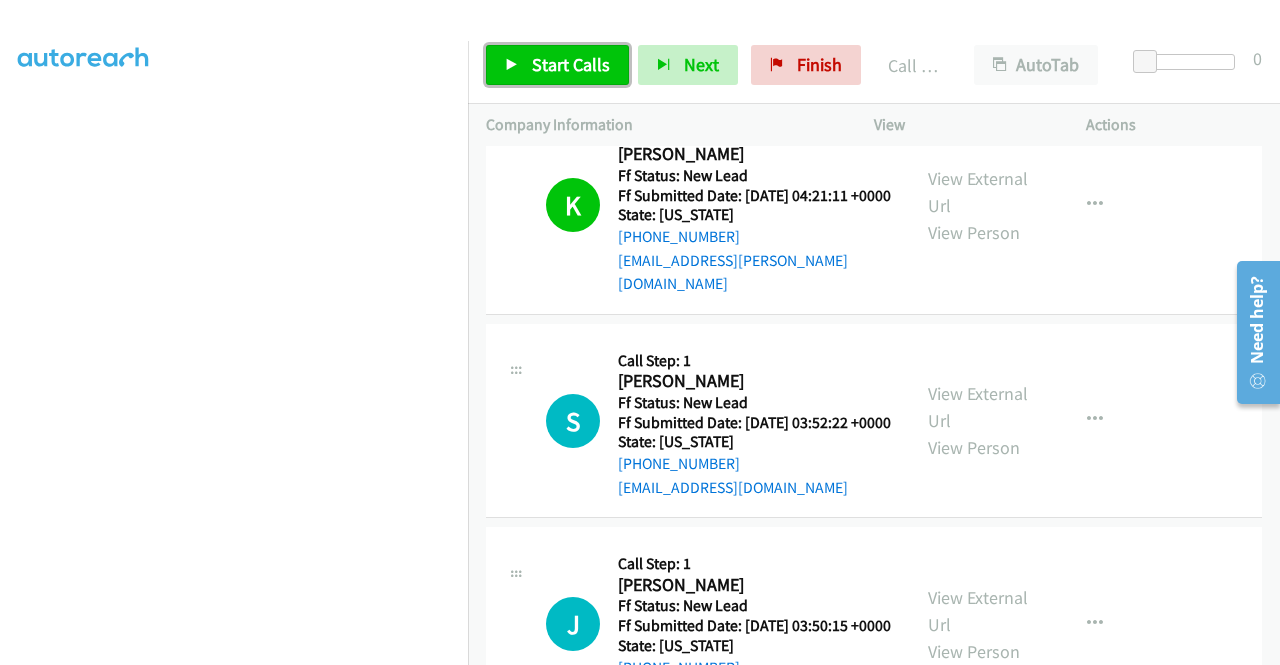 click on "Start Calls" at bounding box center (557, 65) 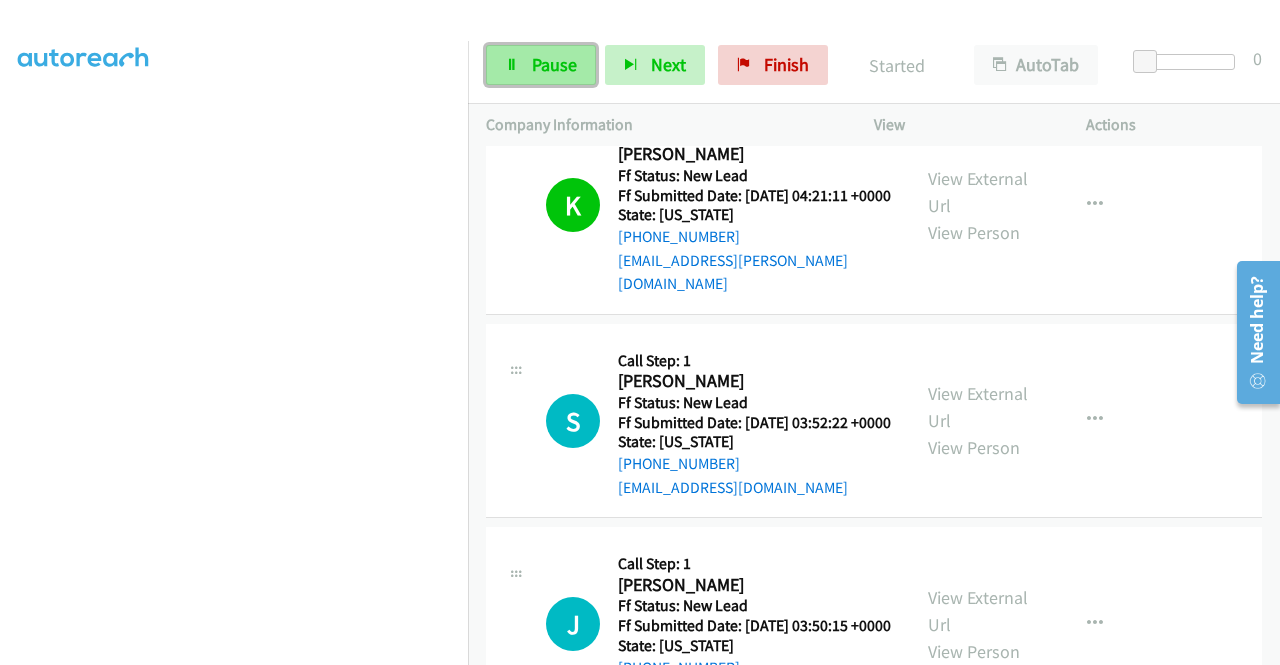 click on "Pause" at bounding box center [541, 65] 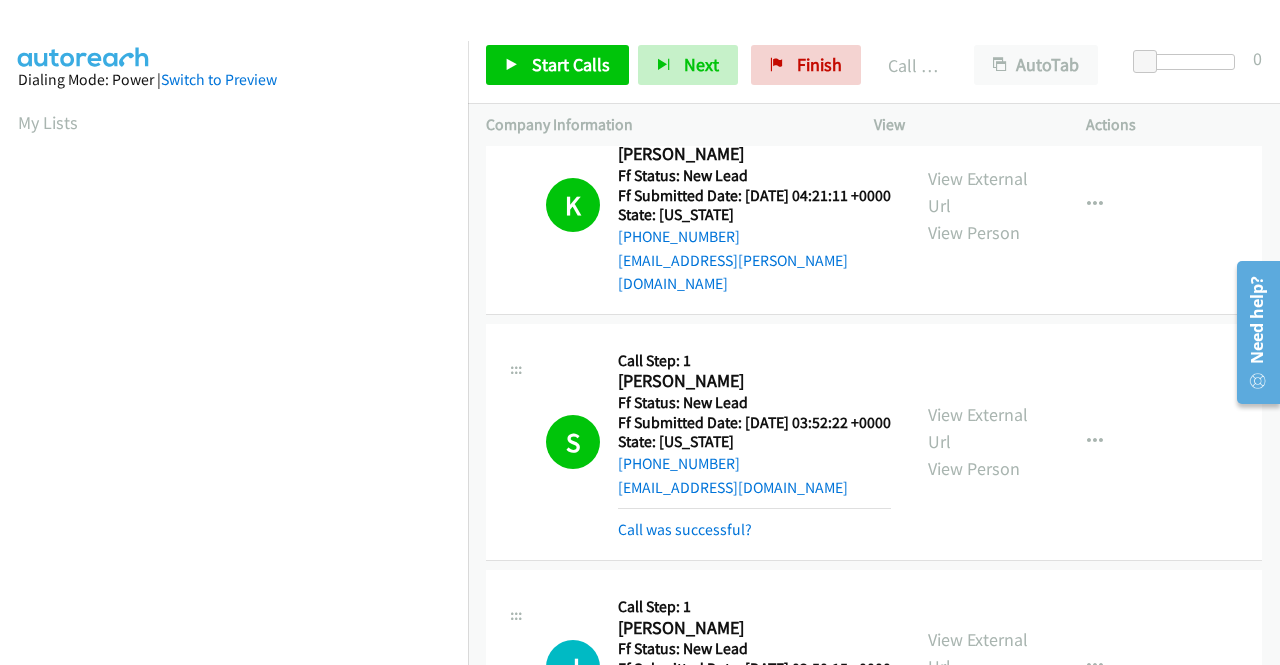 scroll, scrollTop: 456, scrollLeft: 0, axis: vertical 